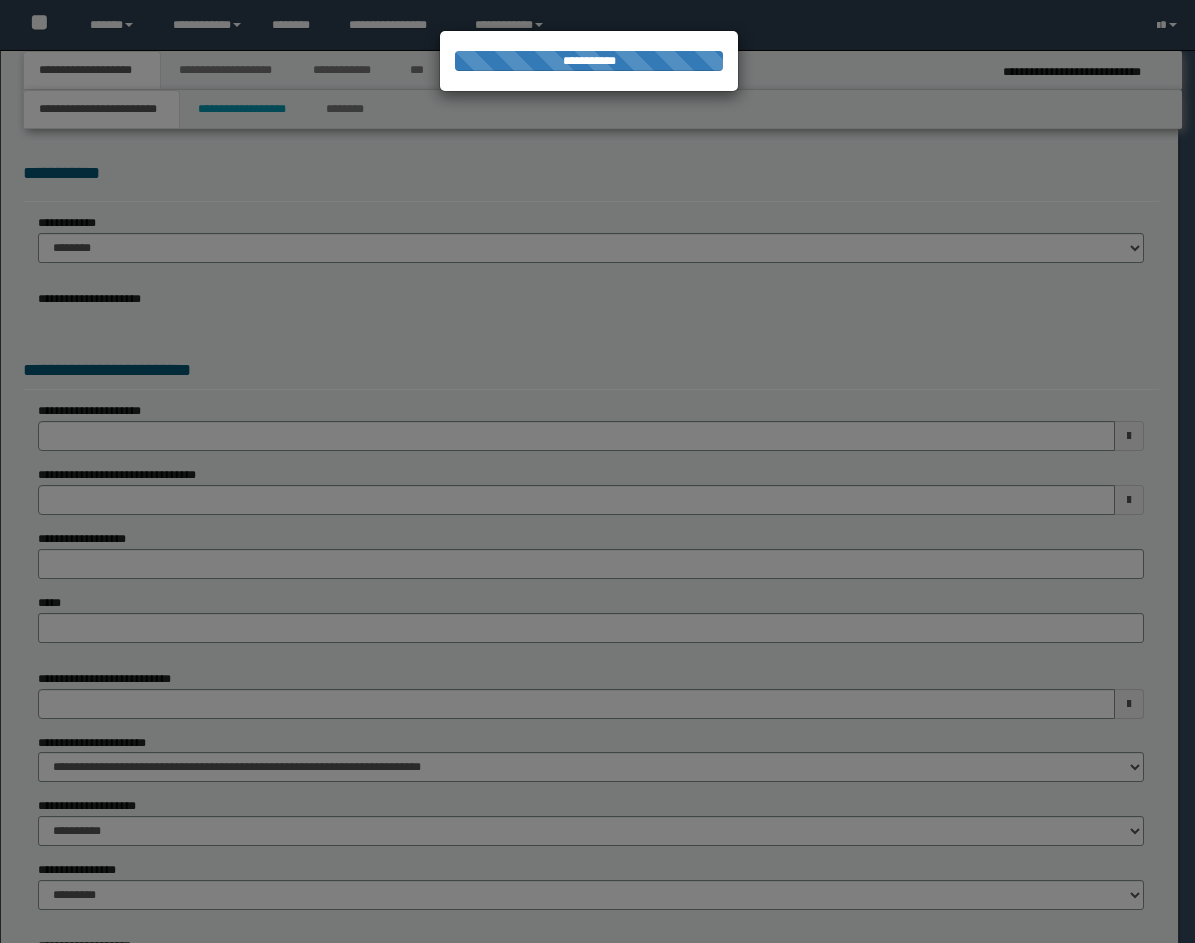 scroll, scrollTop: 0, scrollLeft: 0, axis: both 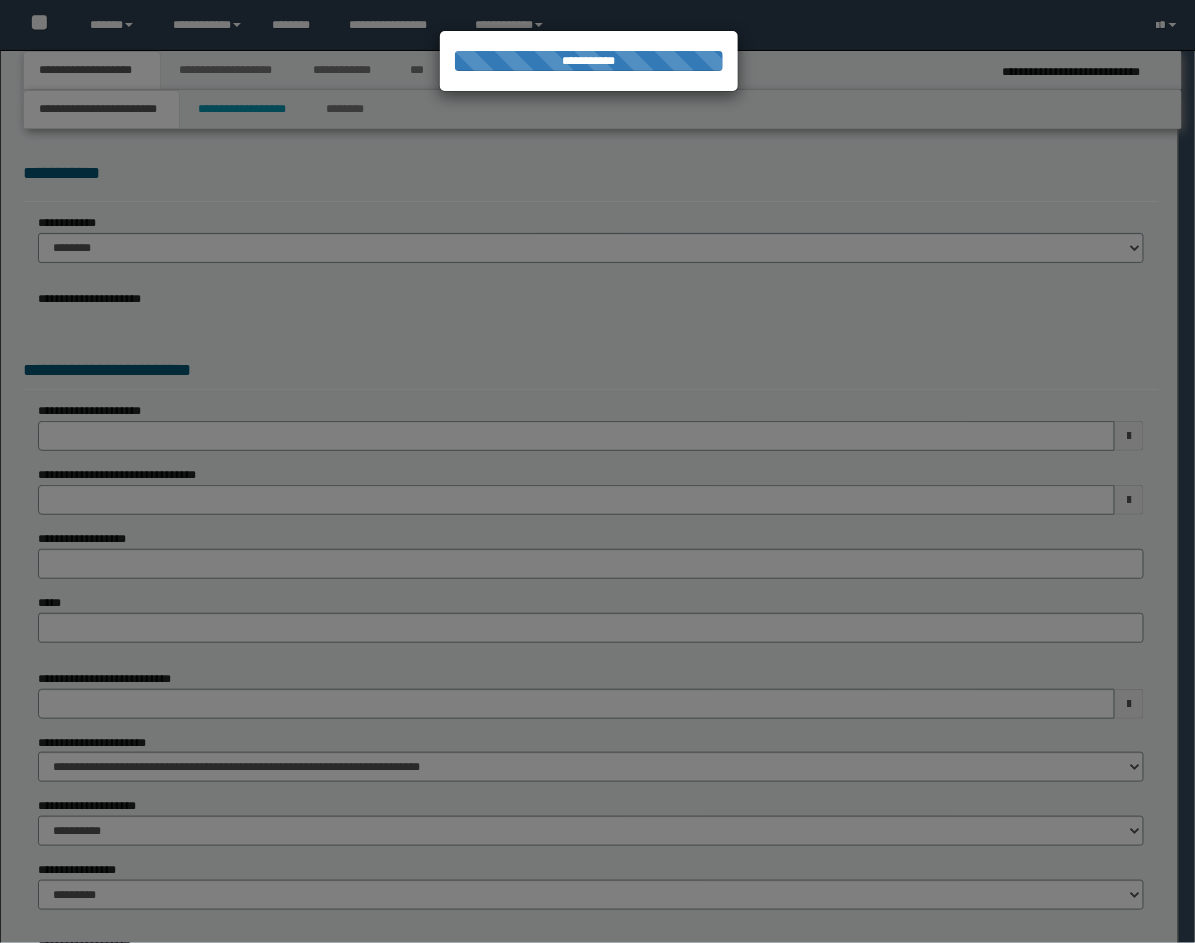 select on "**" 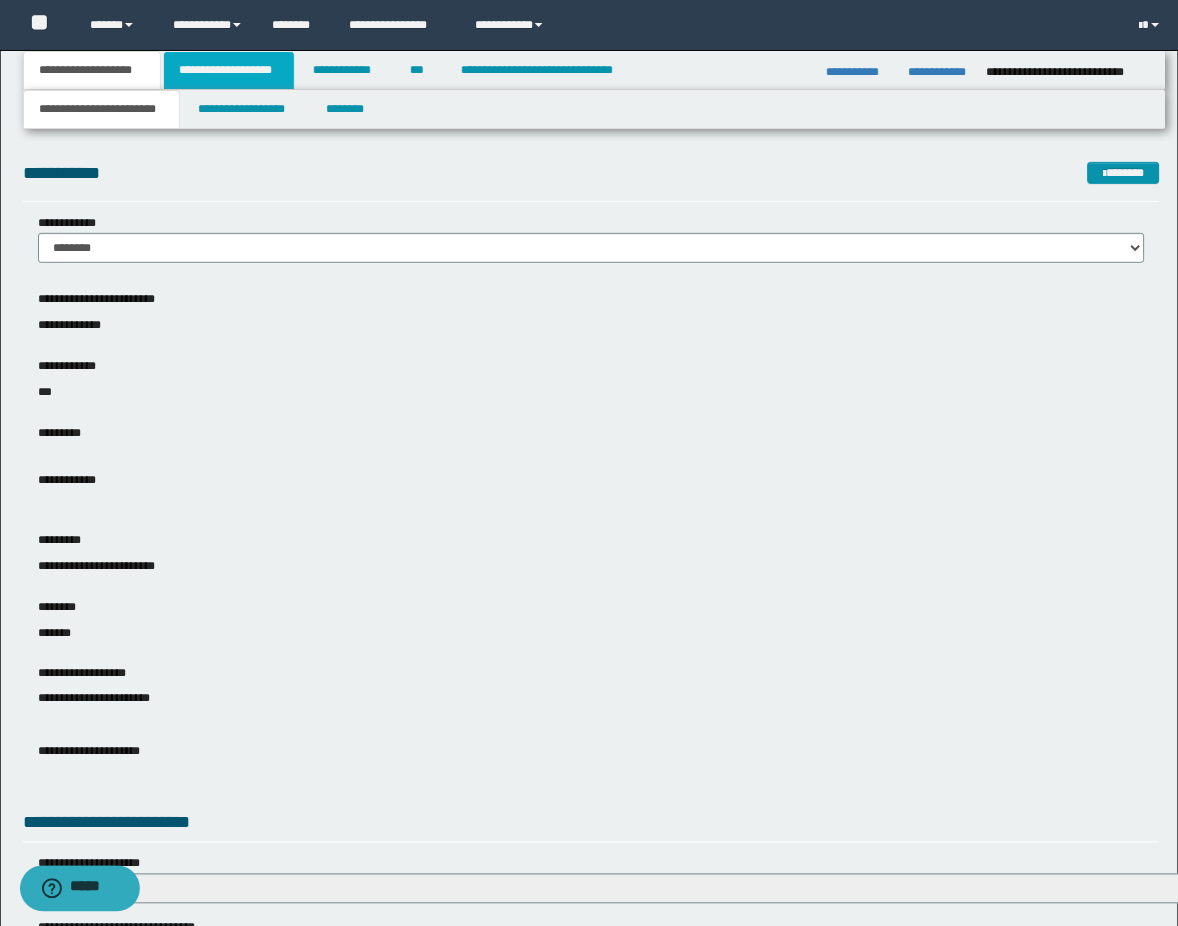 click on "**********" at bounding box center (229, 70) 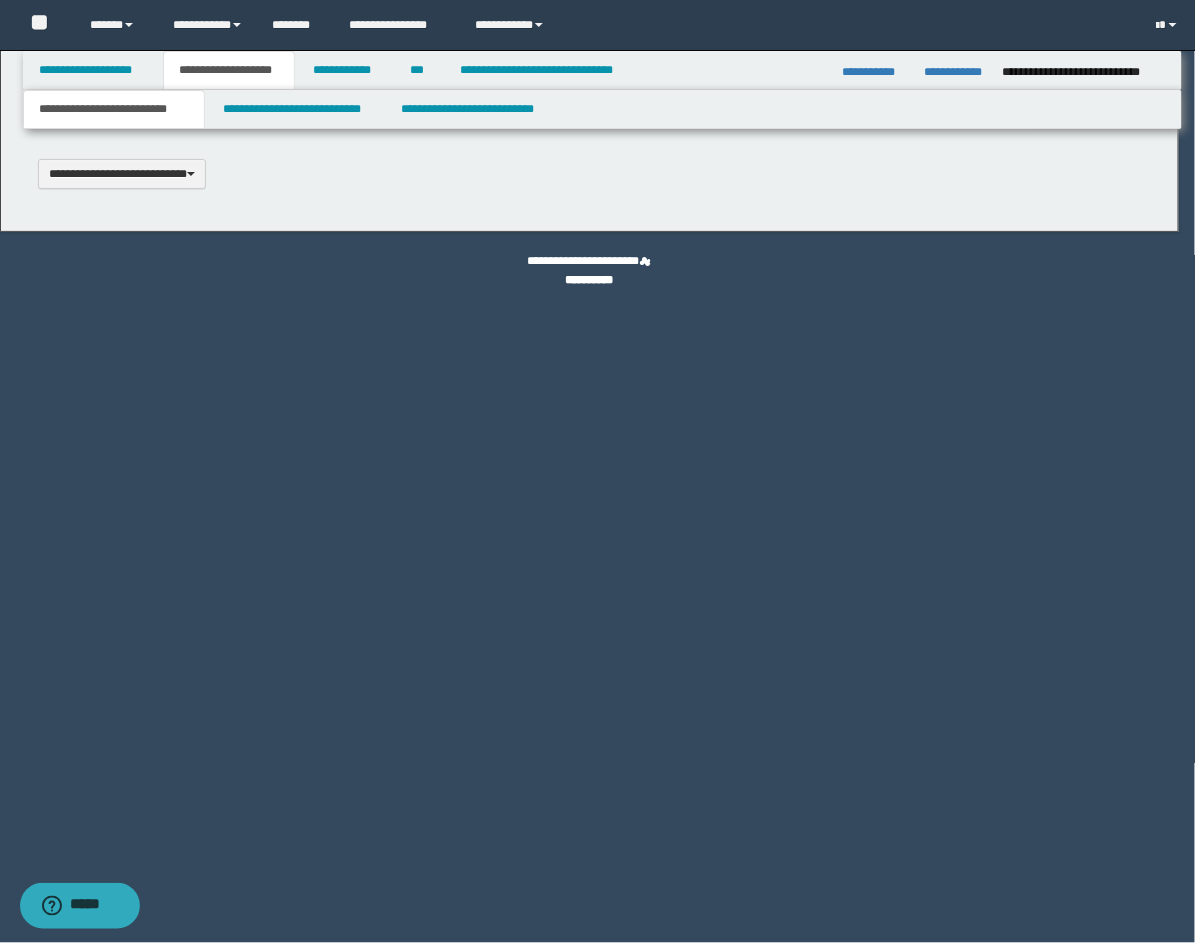 type 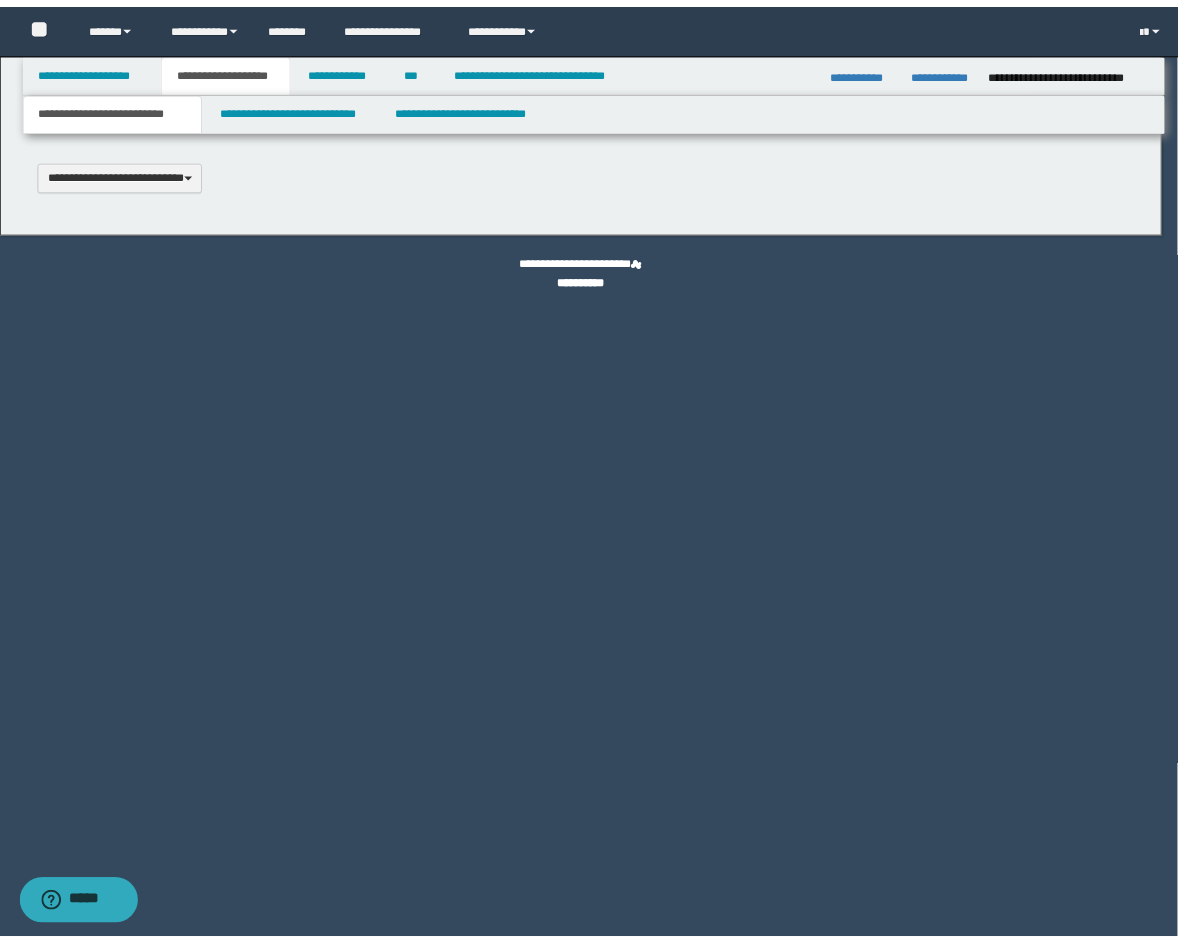 scroll, scrollTop: 0, scrollLeft: 0, axis: both 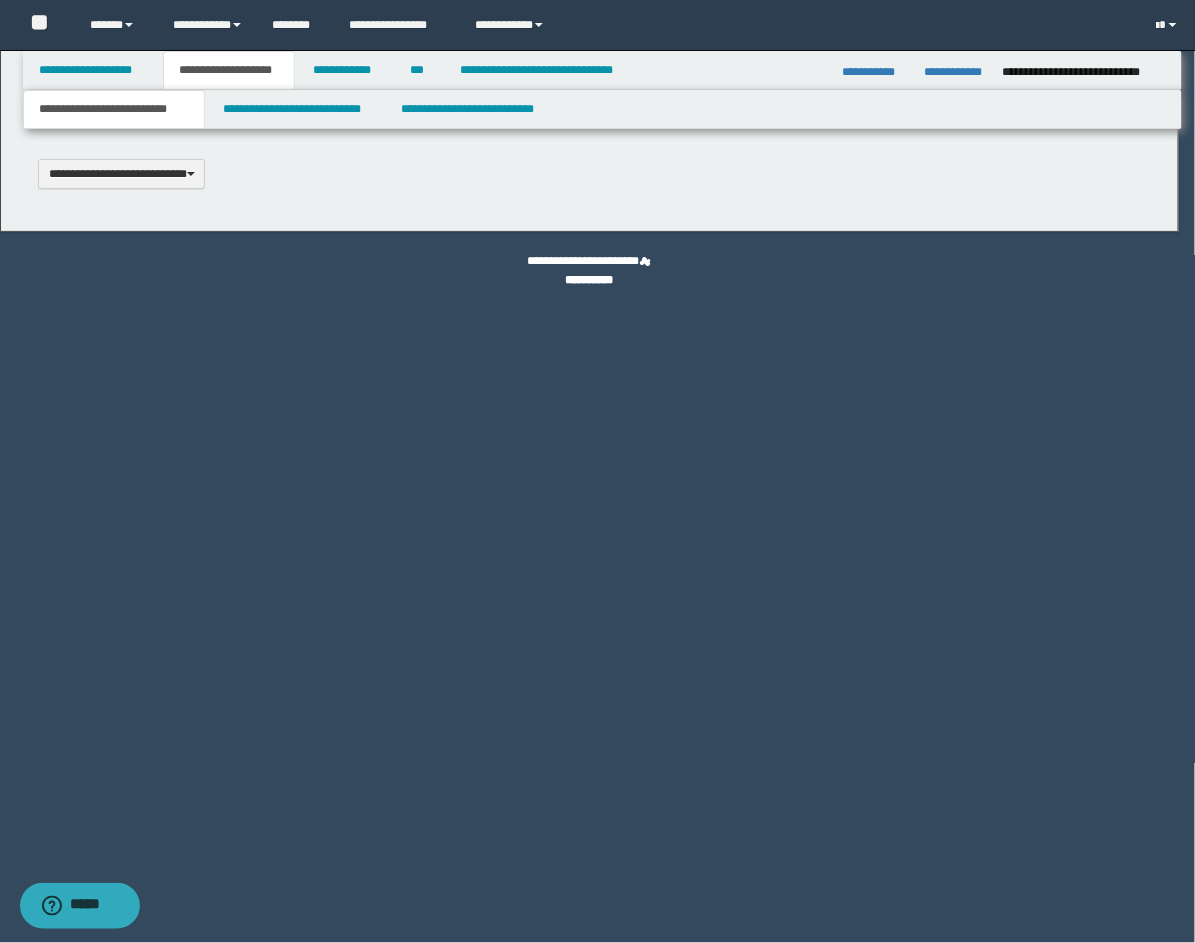 type on "**********" 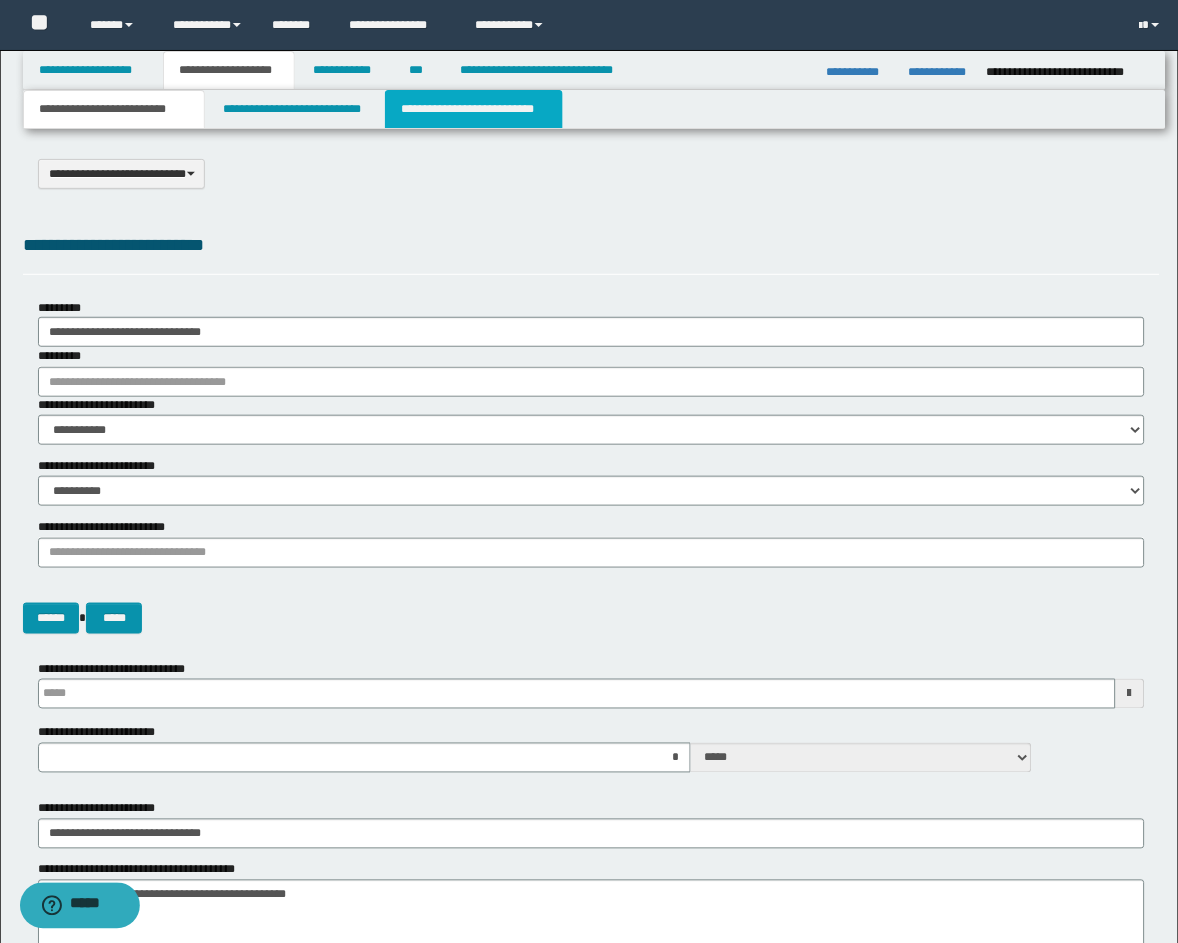 click on "**********" at bounding box center (474, 109) 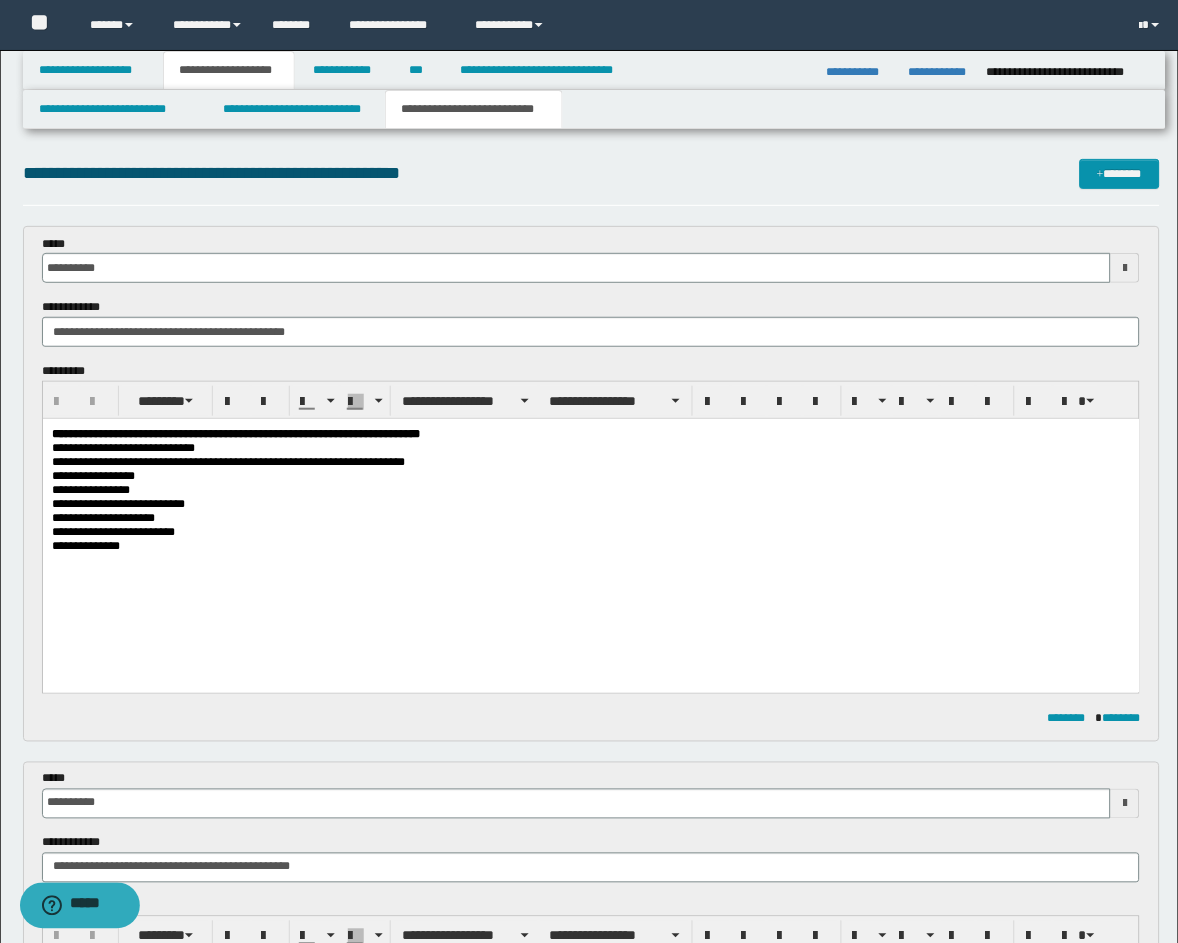 scroll, scrollTop: 0, scrollLeft: 0, axis: both 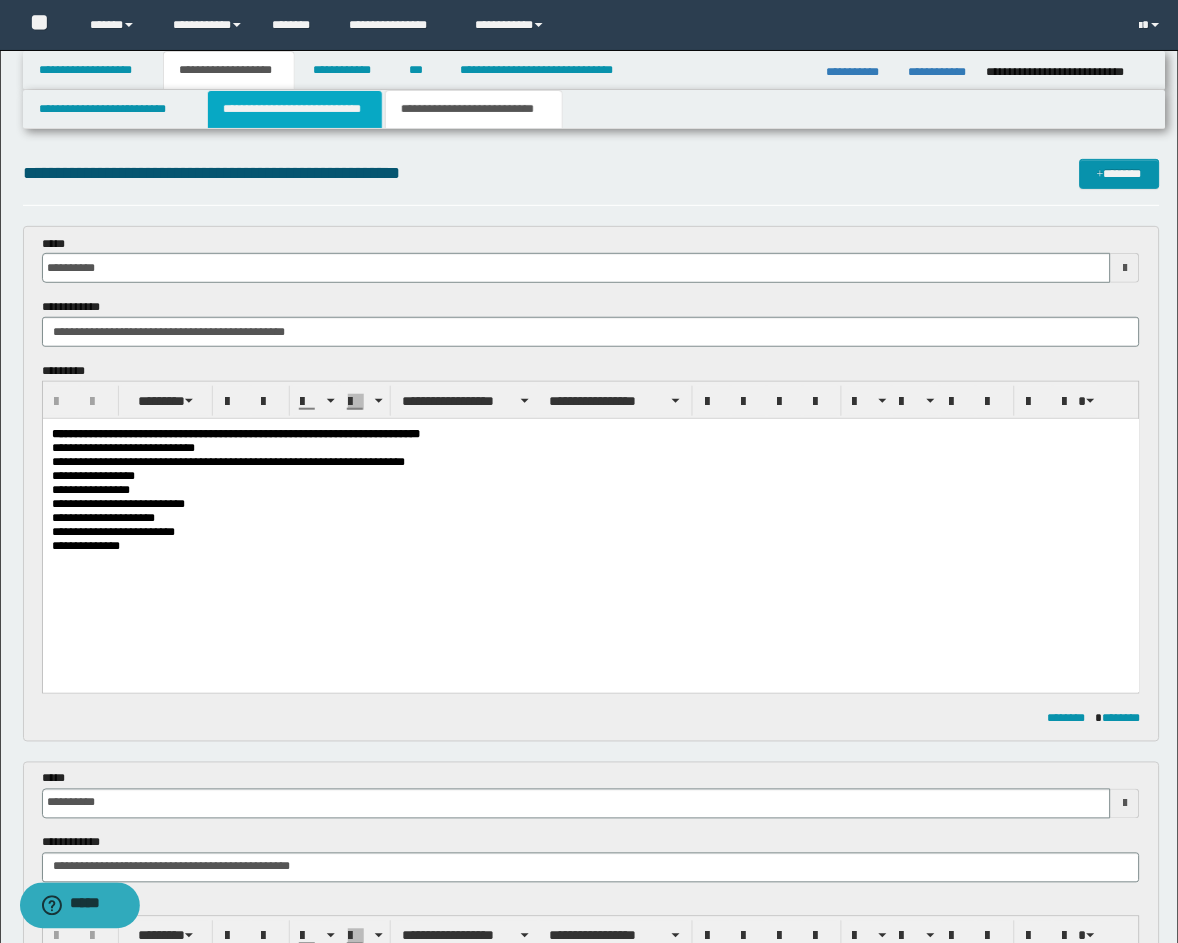 click on "**********" at bounding box center (295, 109) 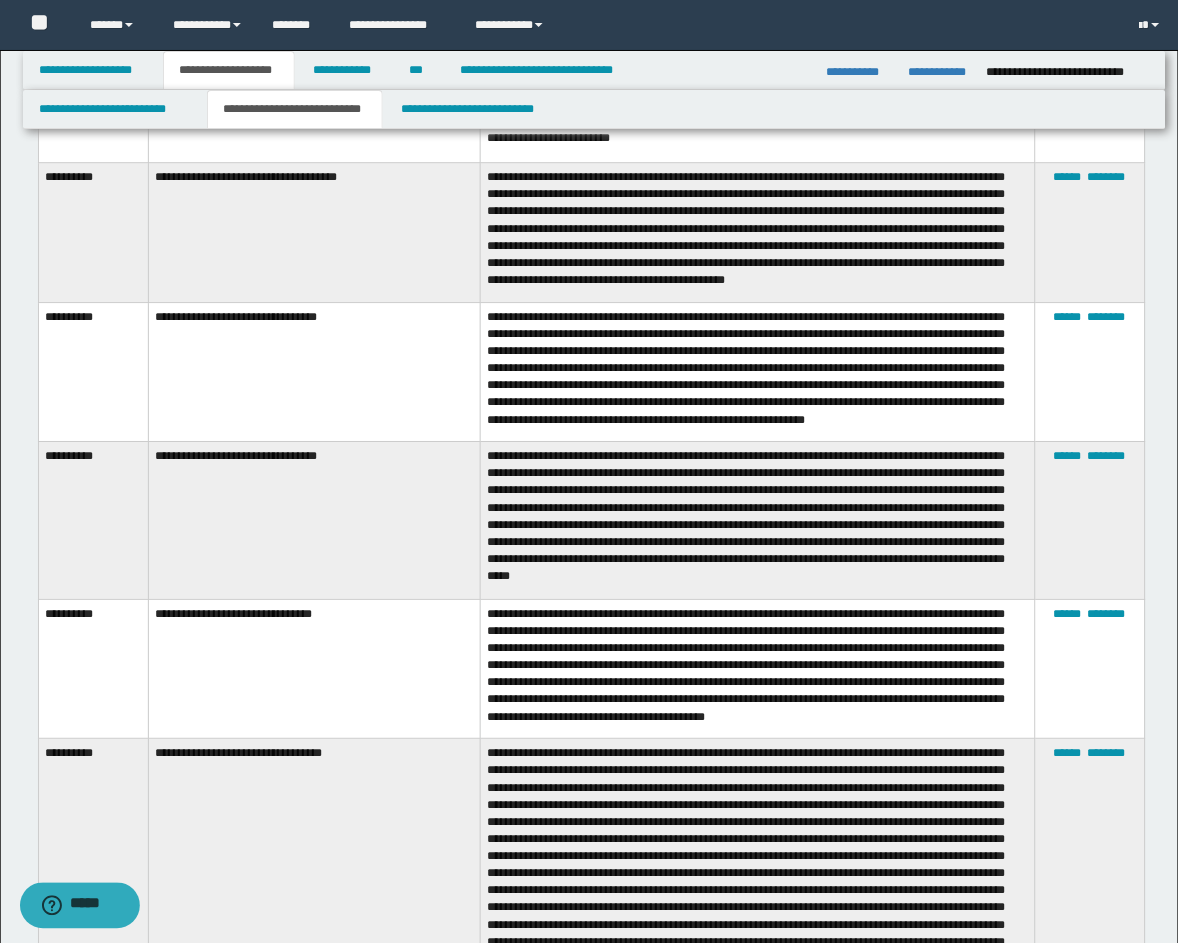 scroll, scrollTop: 2592, scrollLeft: 0, axis: vertical 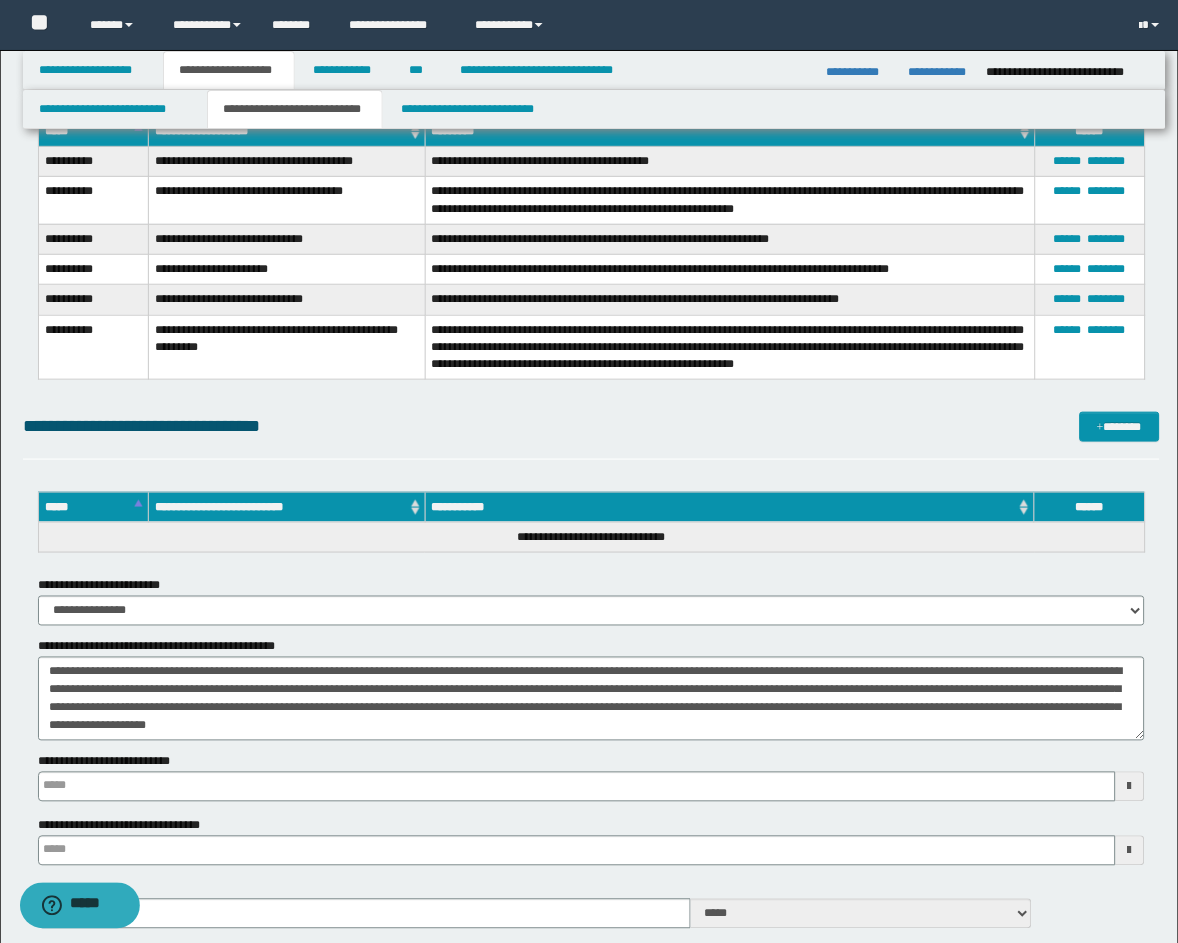 type 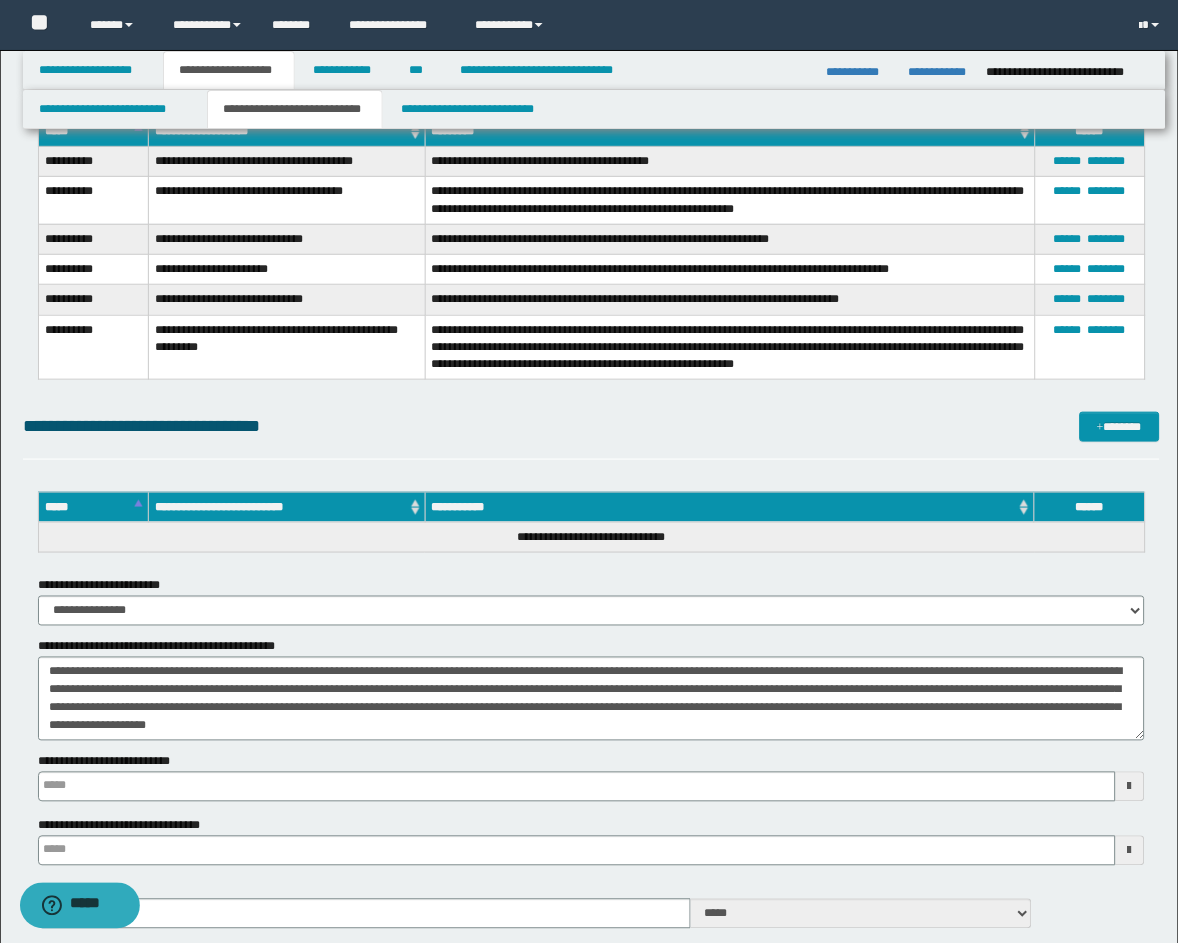 scroll, scrollTop: 4173, scrollLeft: 0, axis: vertical 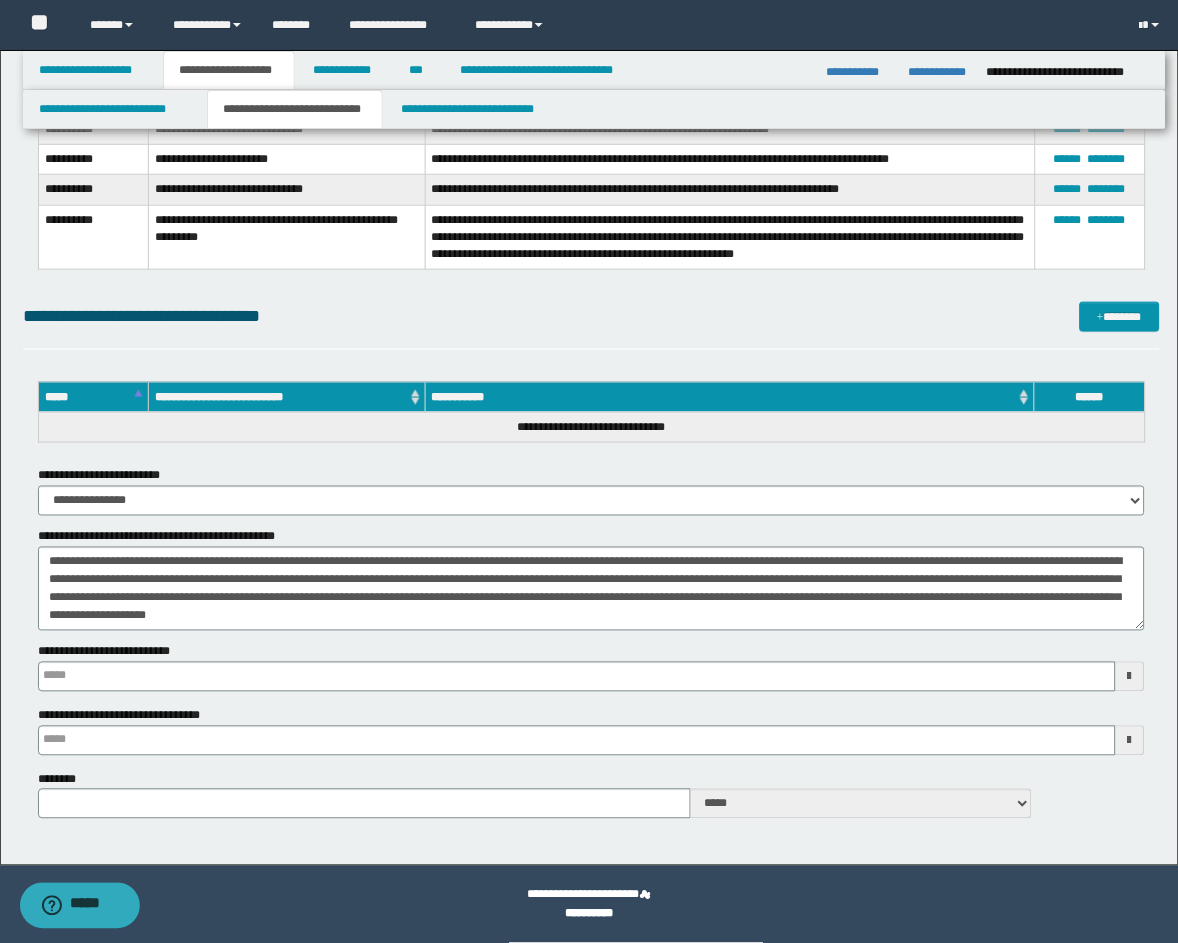 type 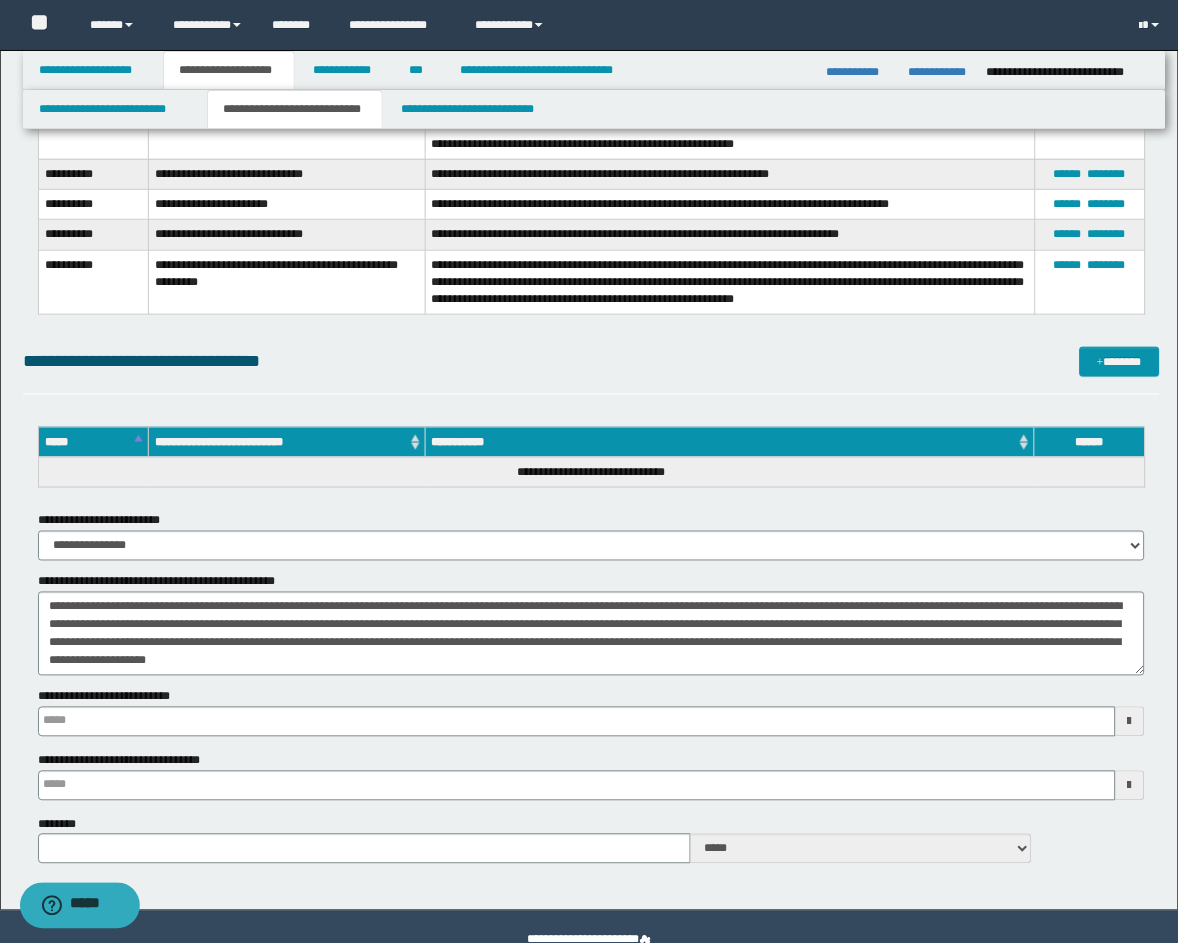 scroll, scrollTop: 4173, scrollLeft: 0, axis: vertical 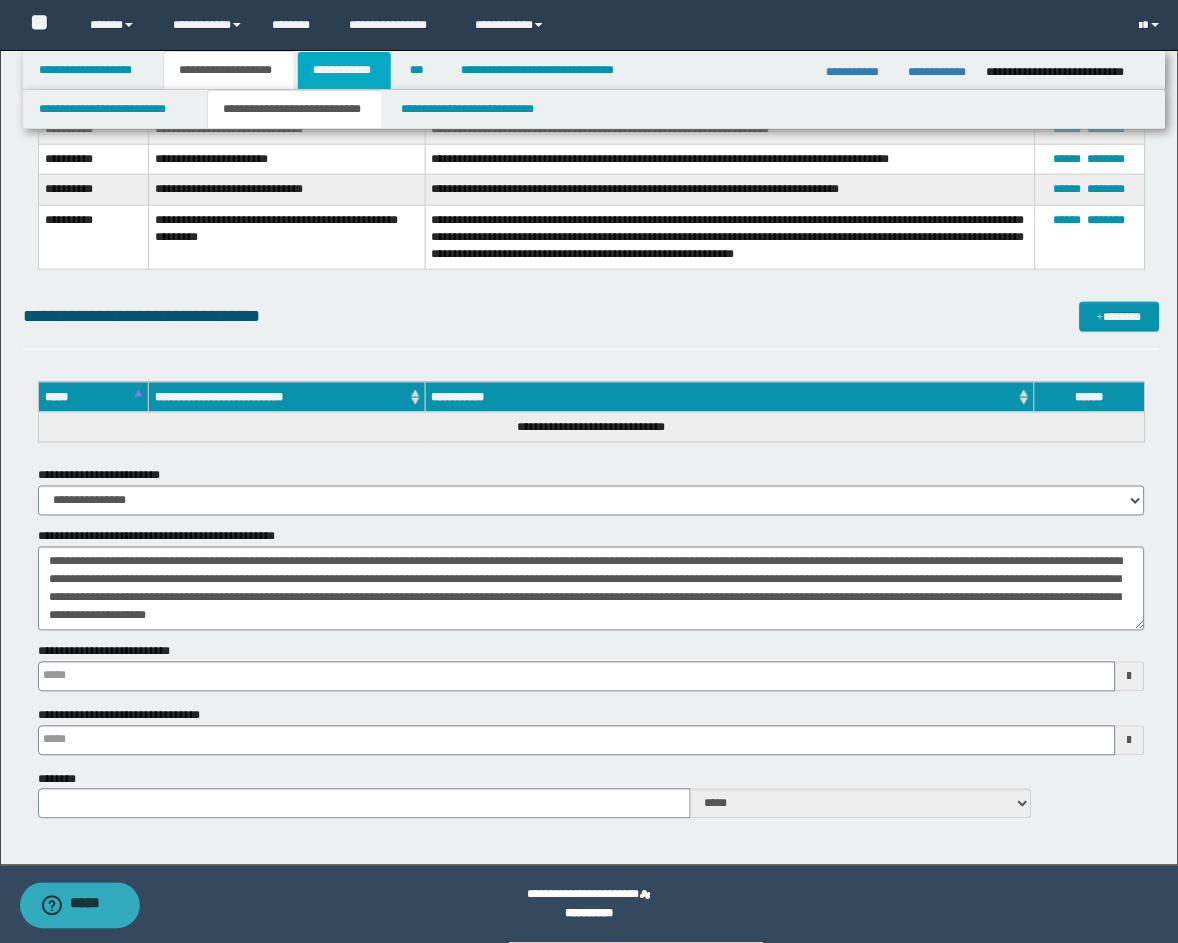 click on "**********" at bounding box center (344, 70) 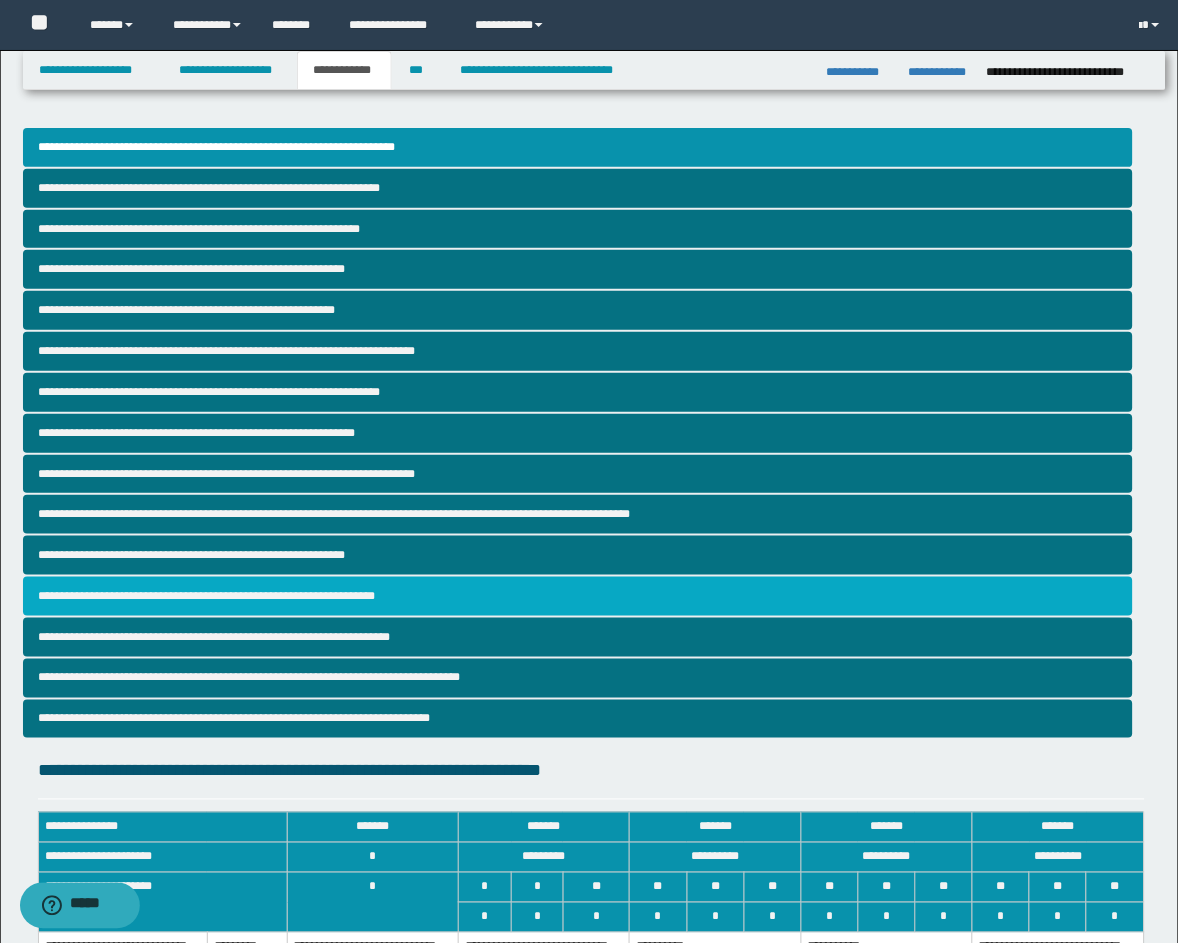 click on "**********" at bounding box center (578, 596) 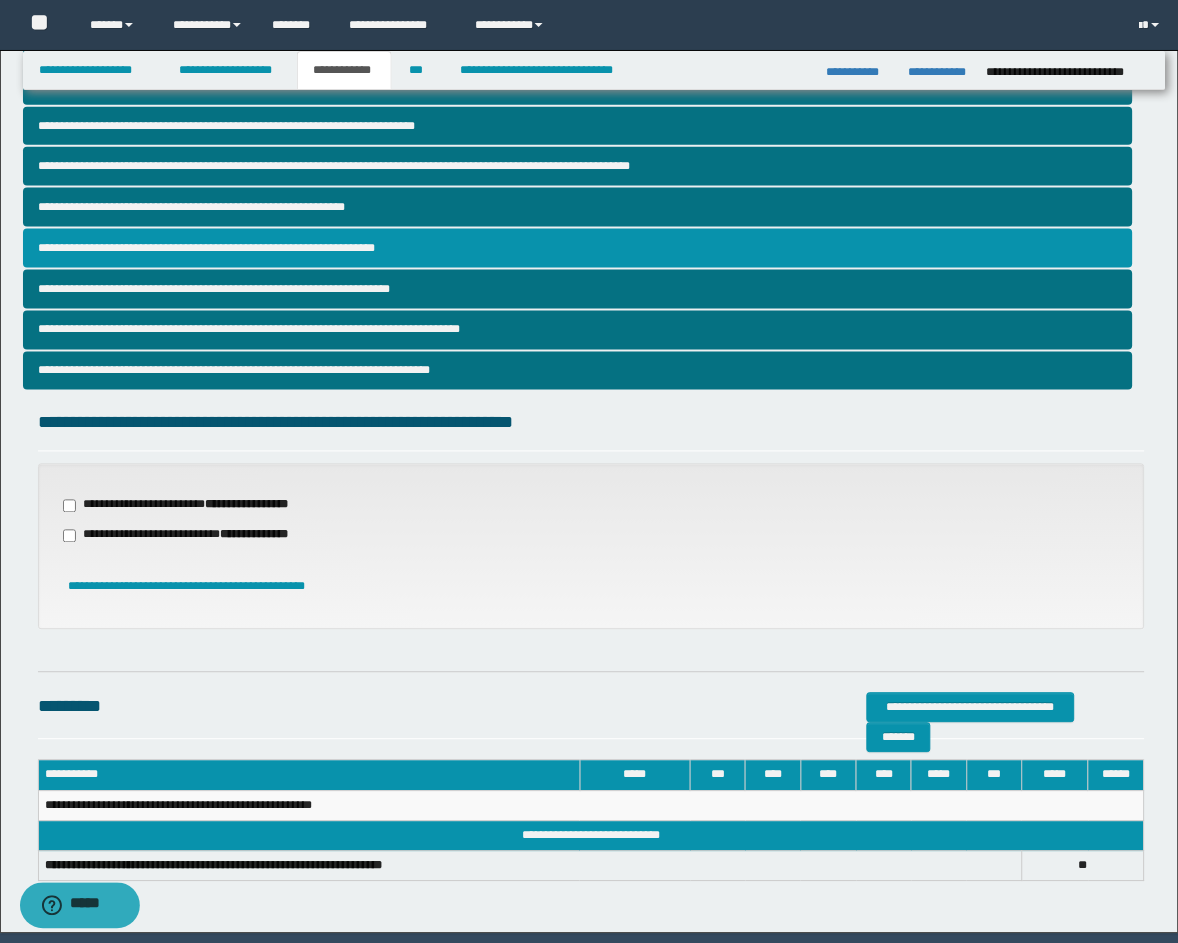 scroll, scrollTop: 370, scrollLeft: 0, axis: vertical 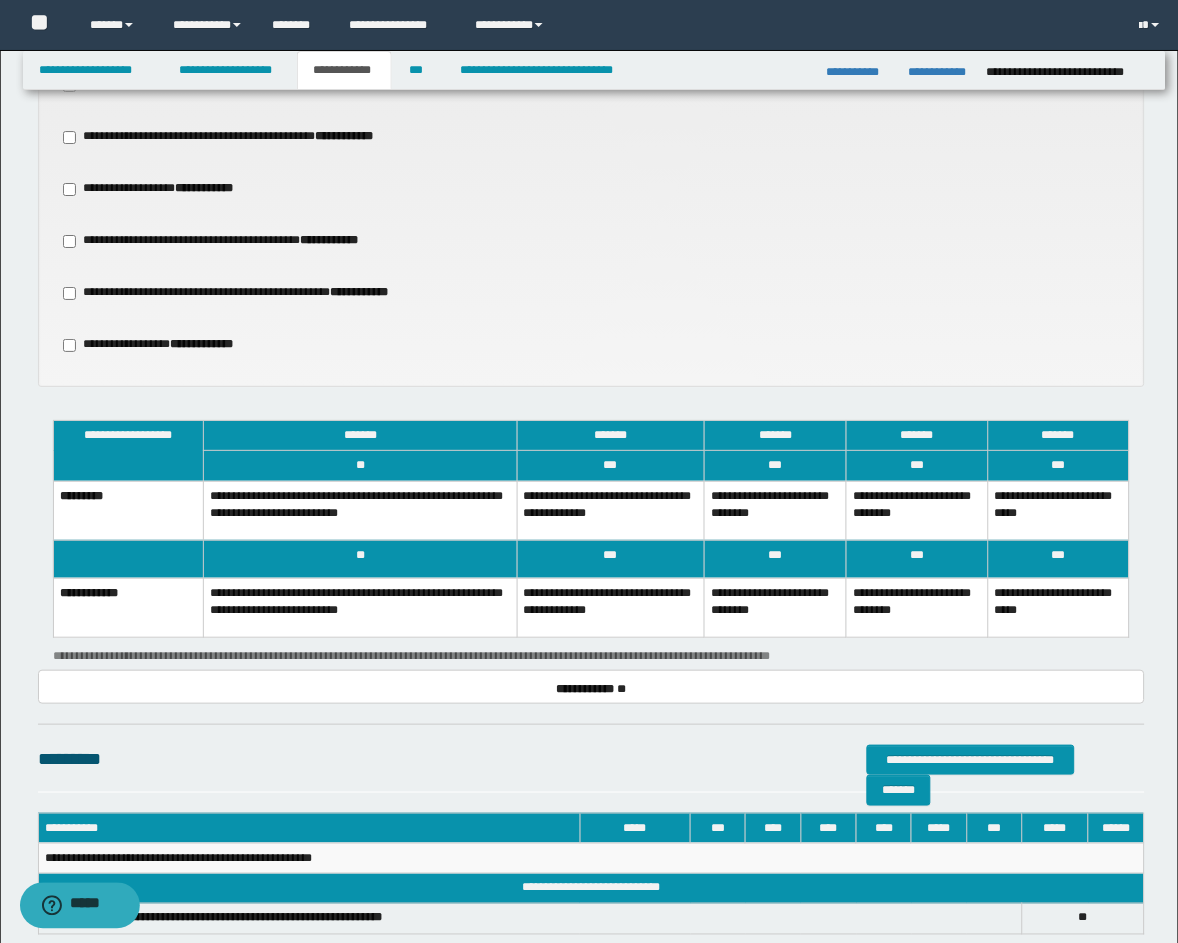 click on "**********" at bounding box center [611, 510] 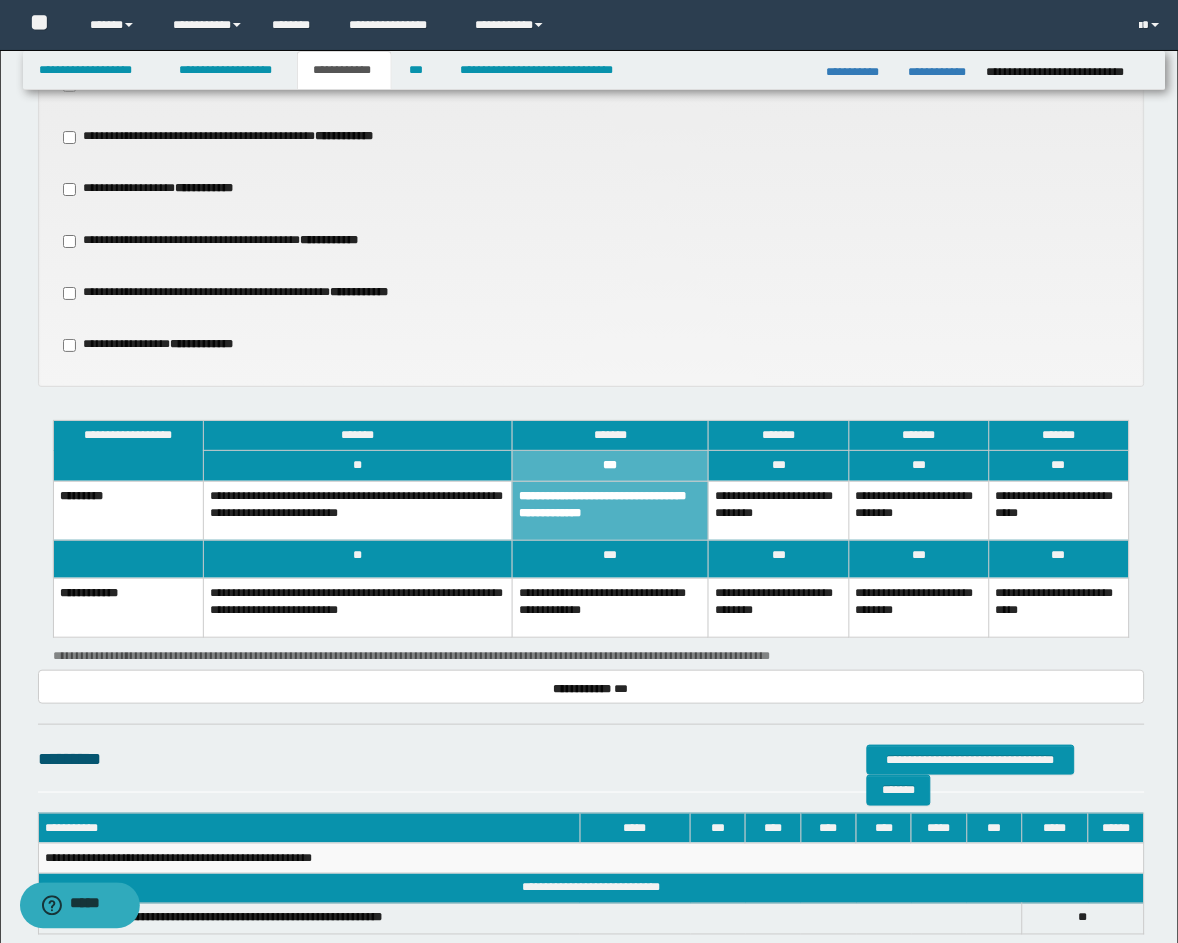 click on "**********" at bounding box center (779, 510) 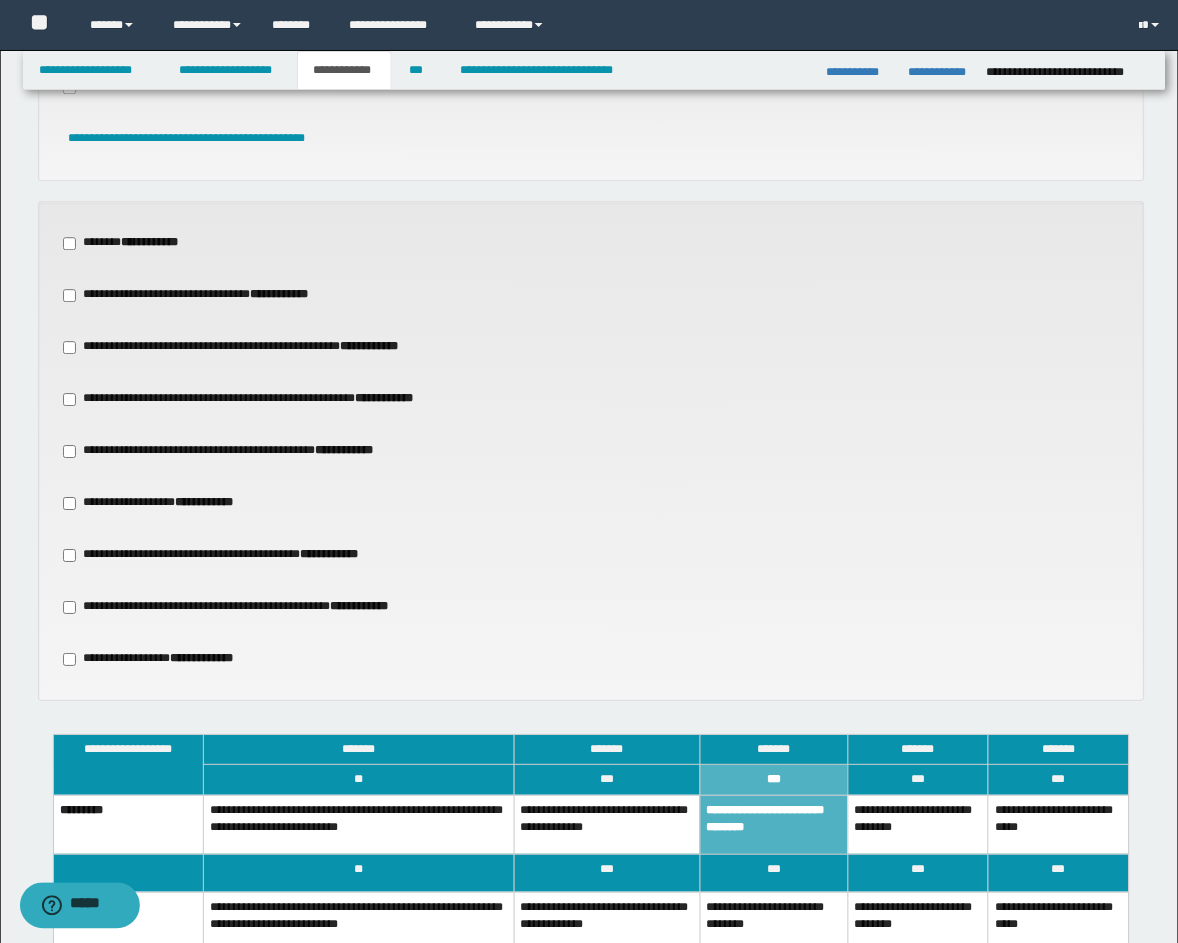 scroll, scrollTop: 741, scrollLeft: 0, axis: vertical 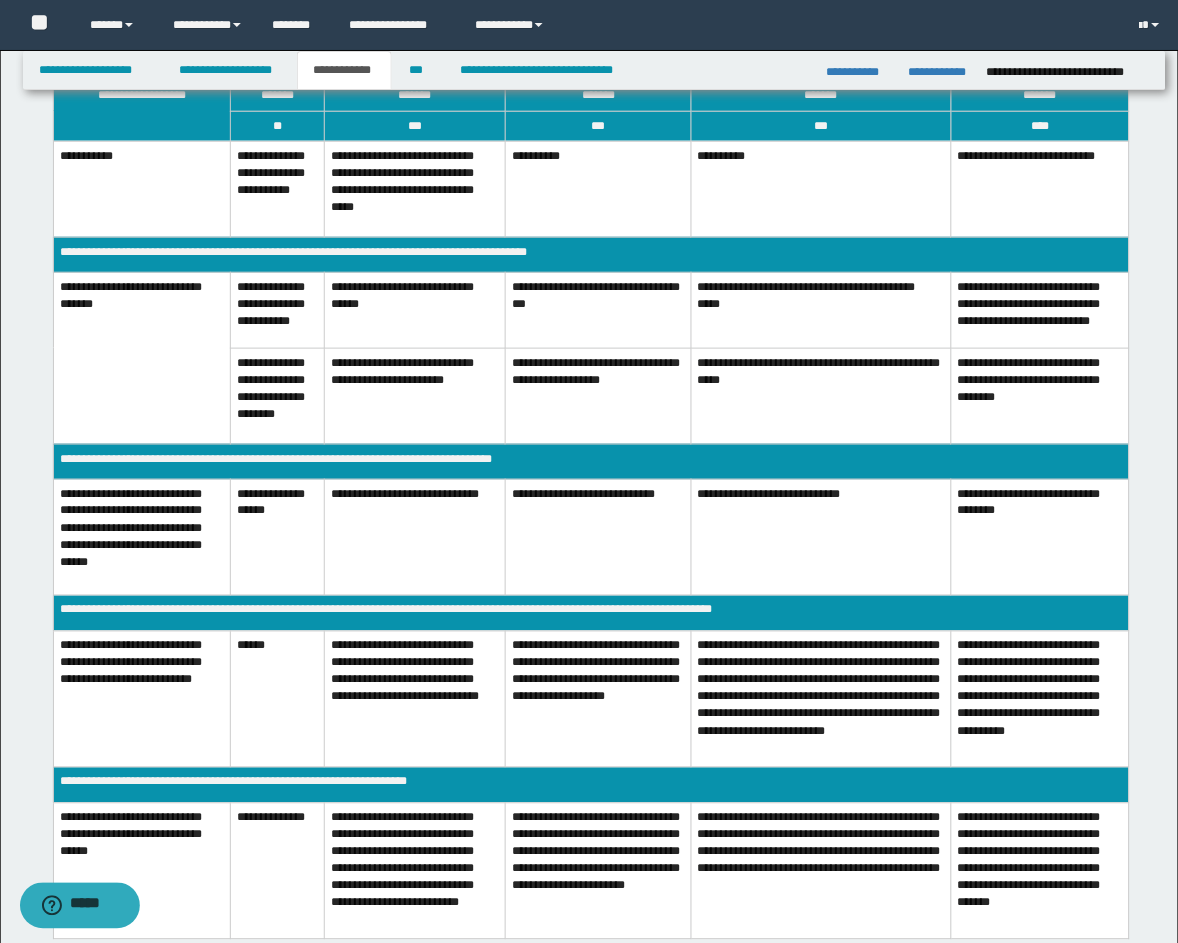 click on "**********" at bounding box center [415, 871] 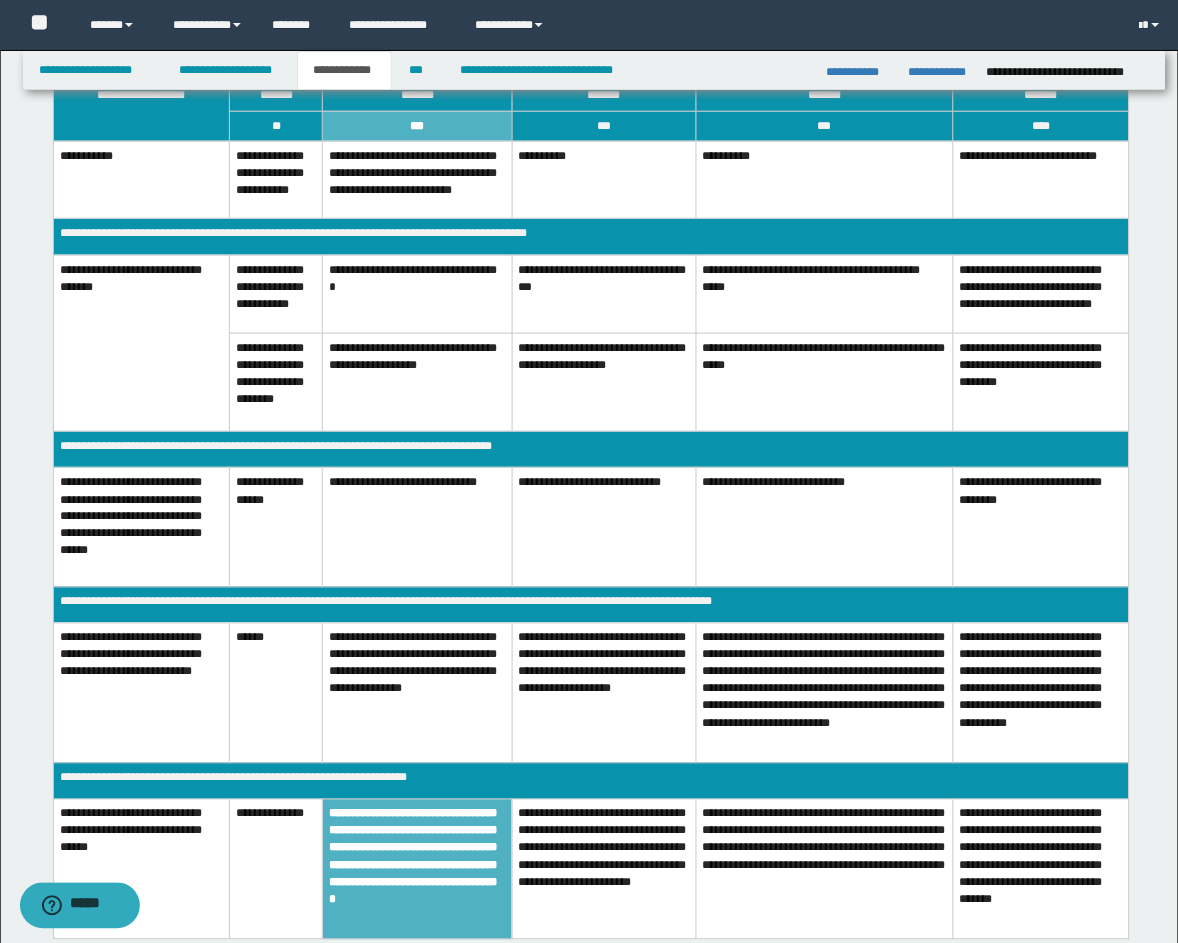 scroll, scrollTop: 1852, scrollLeft: 0, axis: vertical 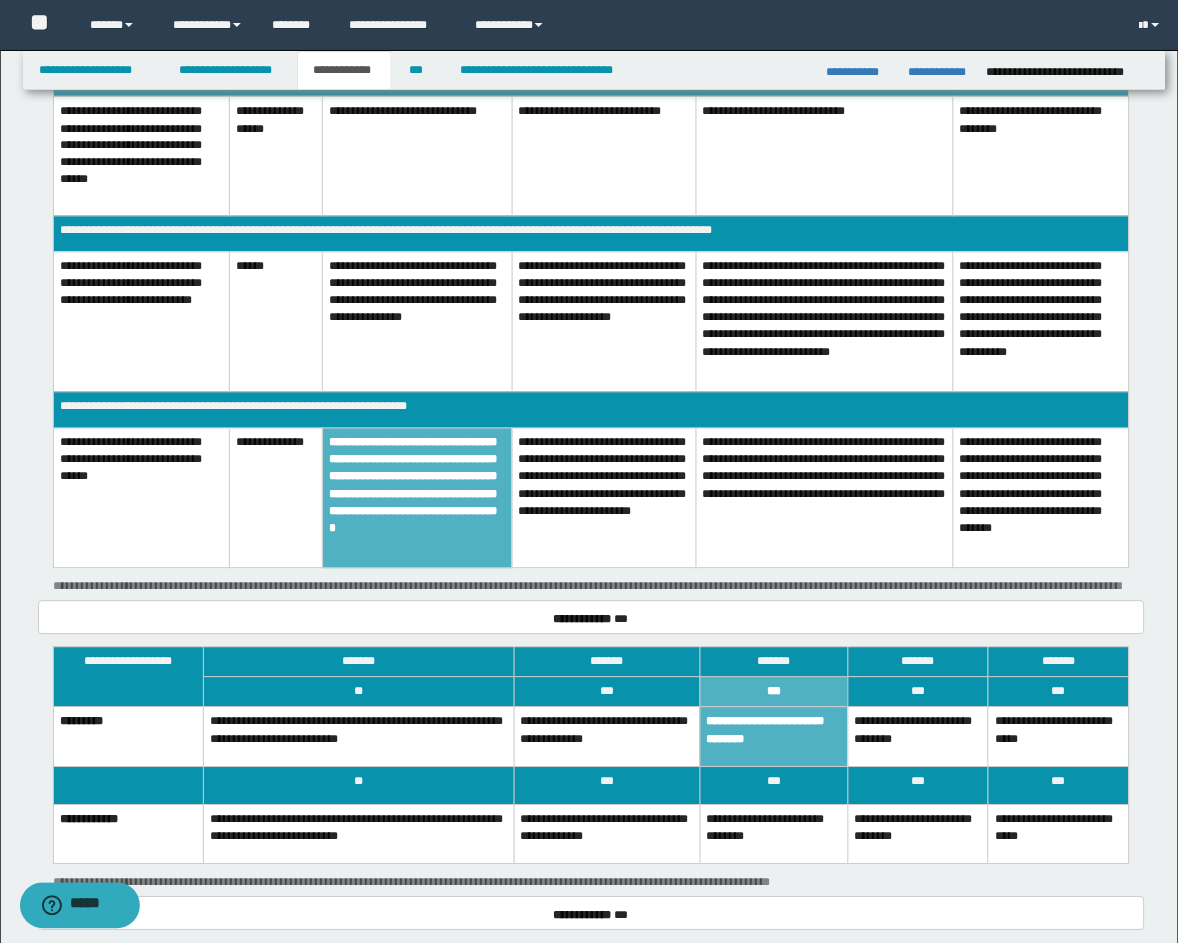 click on "**********" at bounding box center [607, 737] 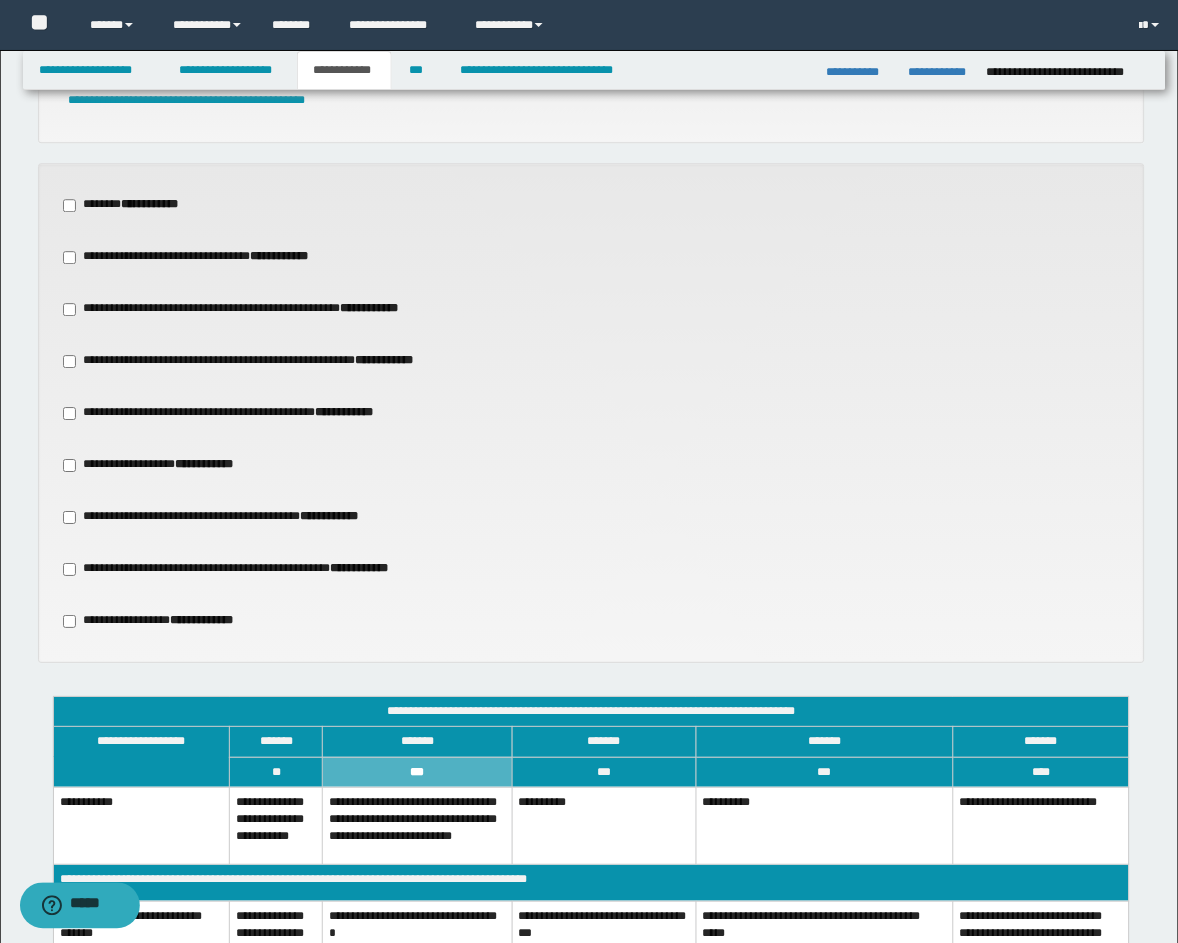 scroll, scrollTop: 816, scrollLeft: 0, axis: vertical 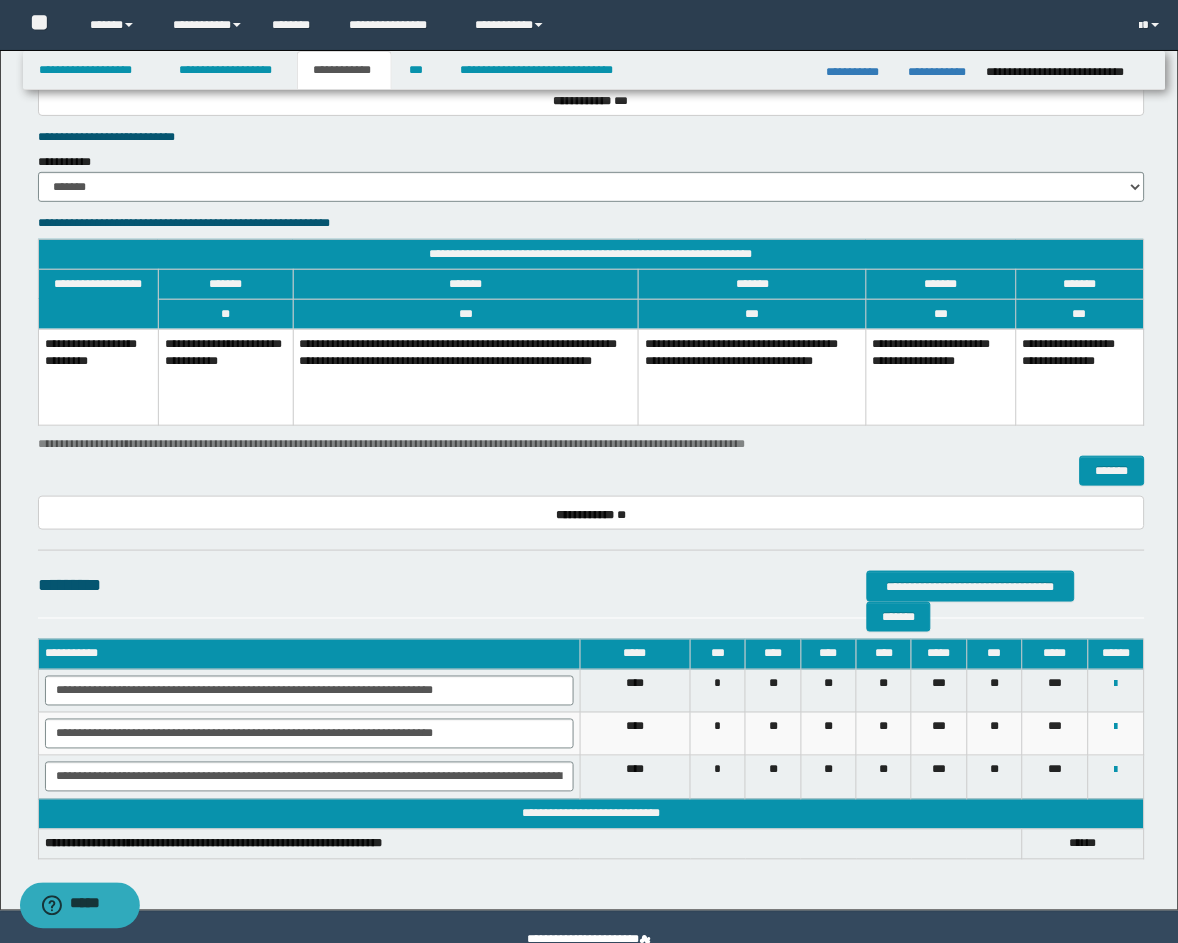 click on "**********" at bounding box center (466, 377) 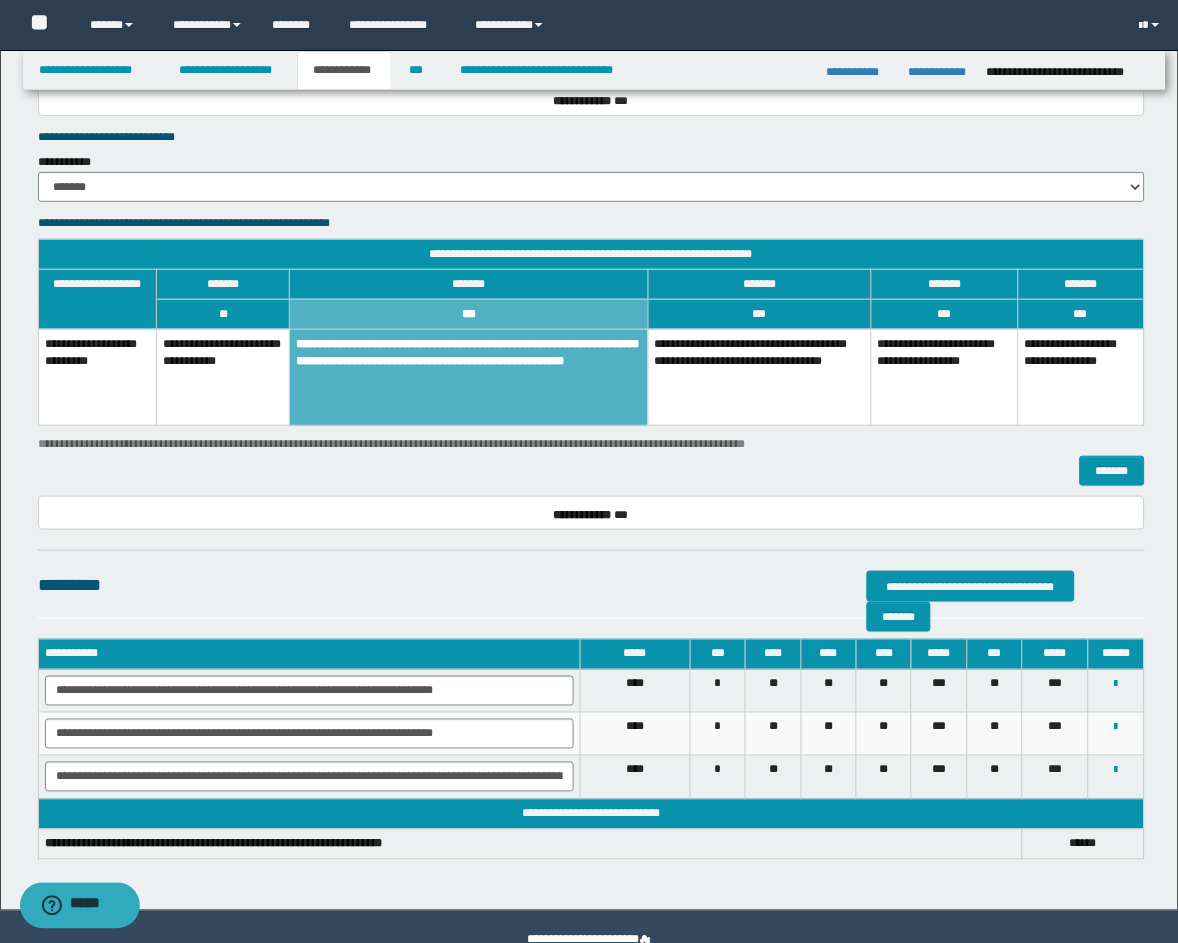 click on "**********" at bounding box center [469, 377] 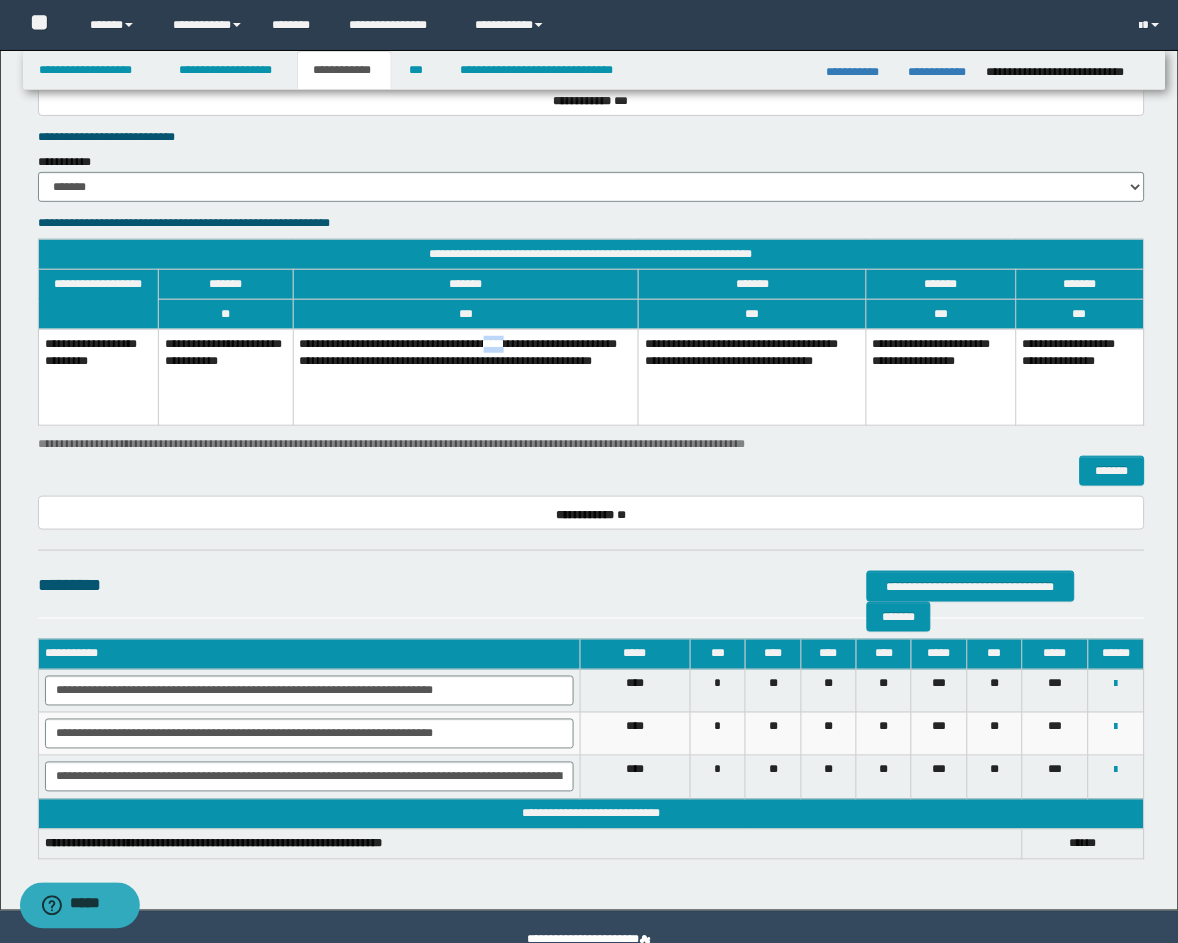 click on "**********" at bounding box center [466, 377] 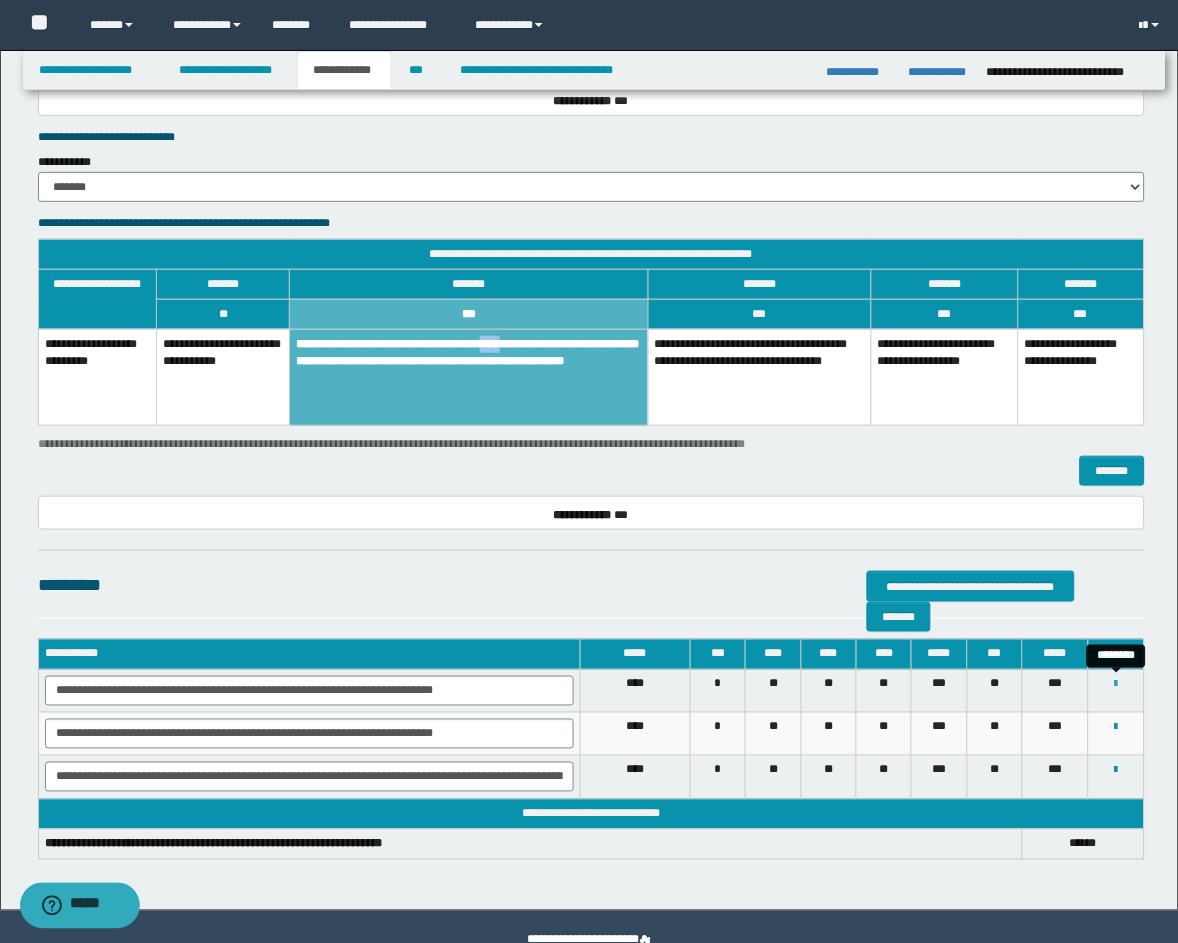 click at bounding box center [1116, 685] 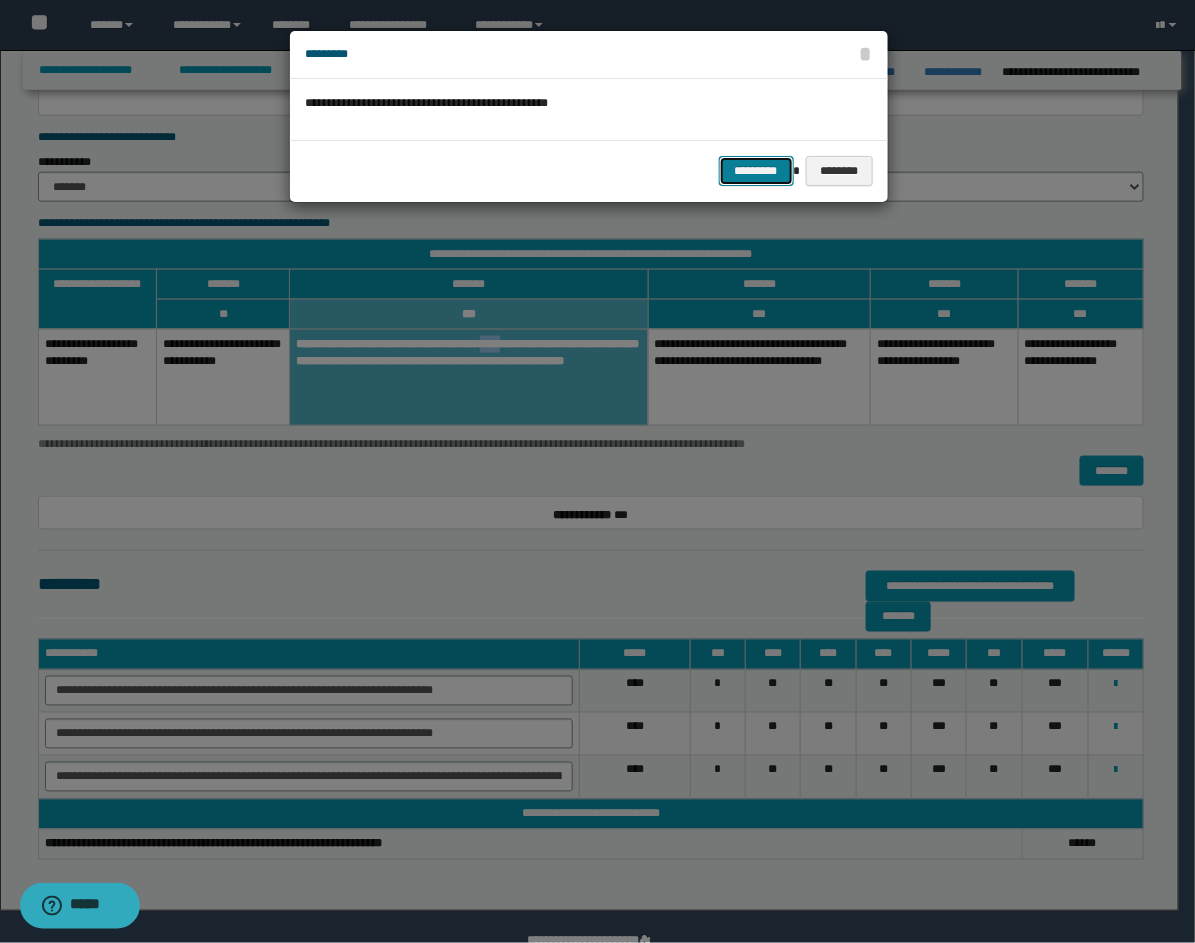 click on "*********" at bounding box center [756, 171] 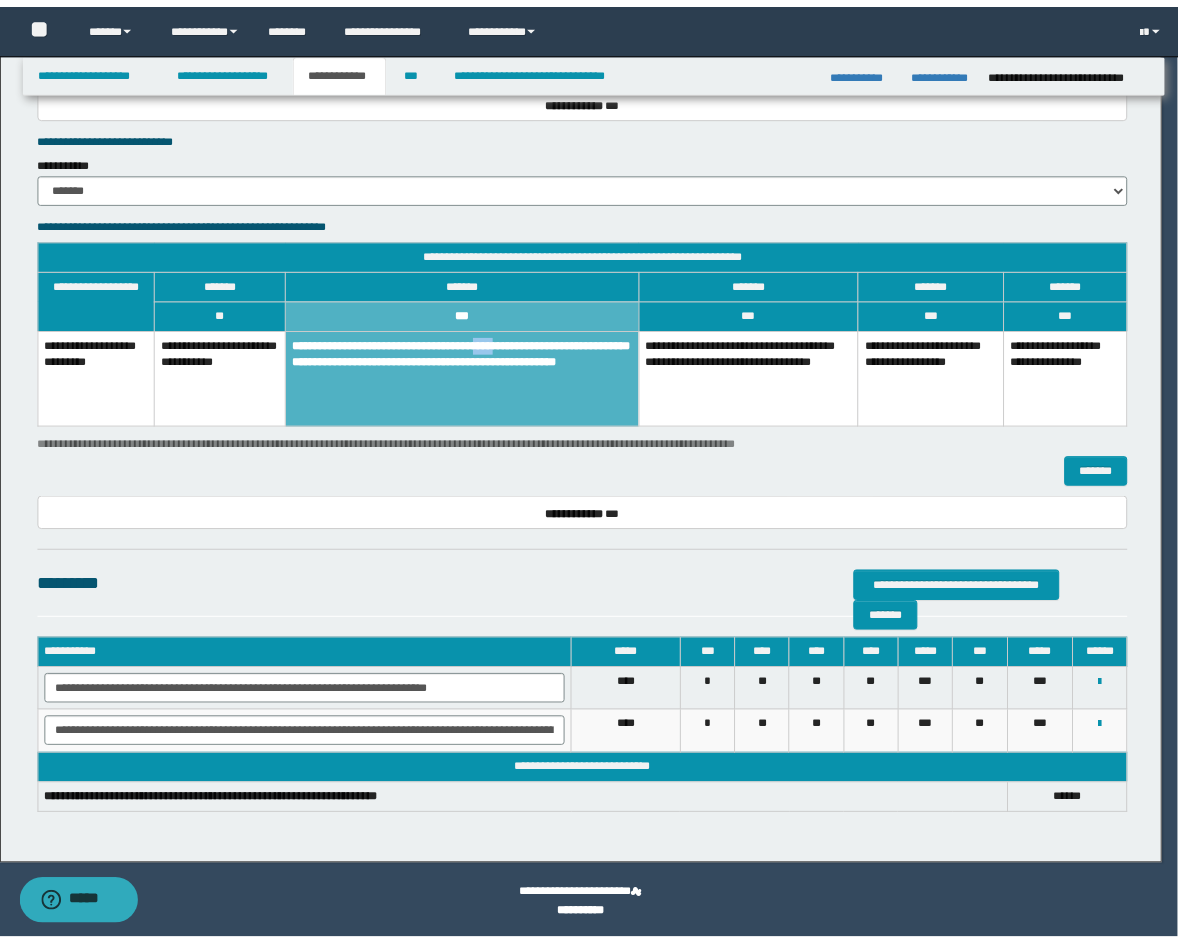 scroll, scrollTop: 2652, scrollLeft: 0, axis: vertical 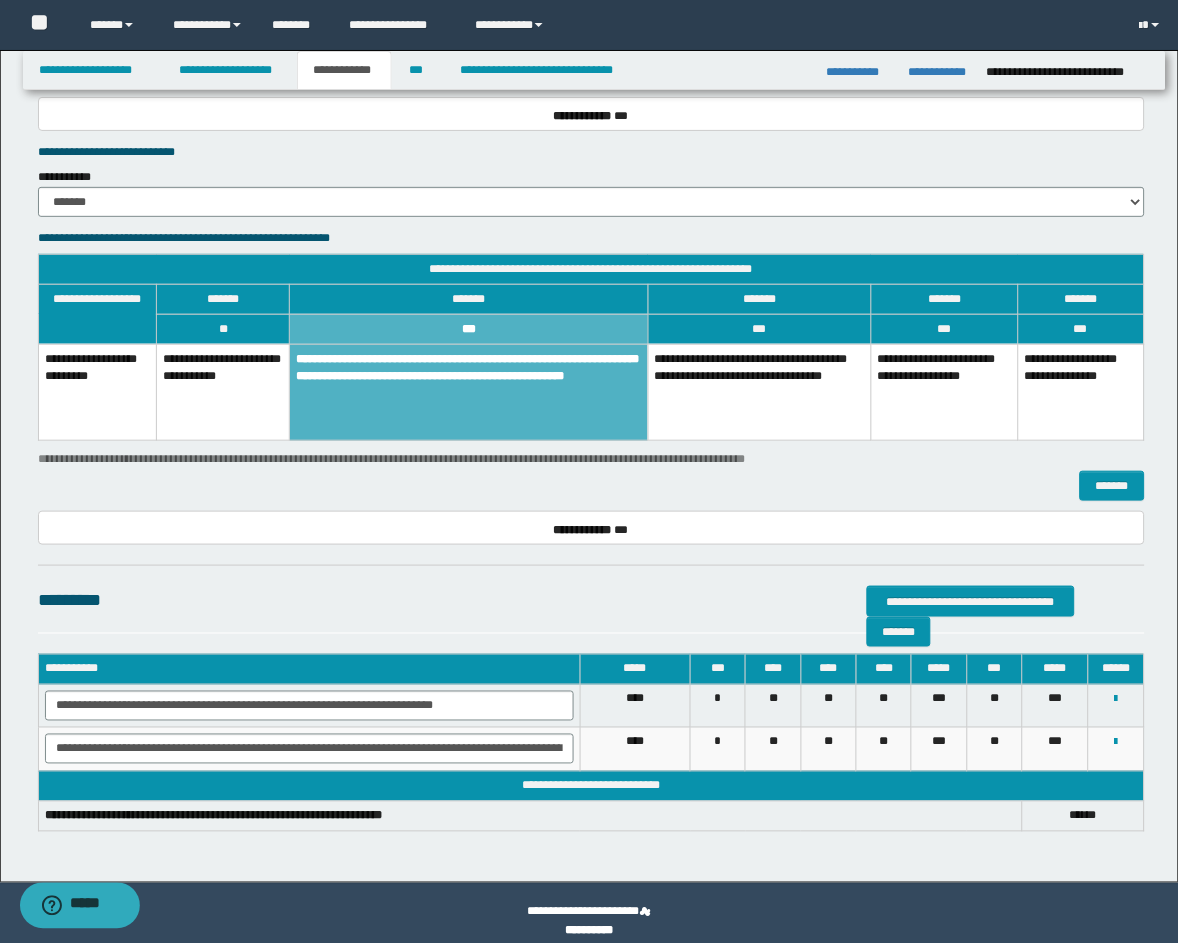 click on "**********" at bounding box center [759, 392] 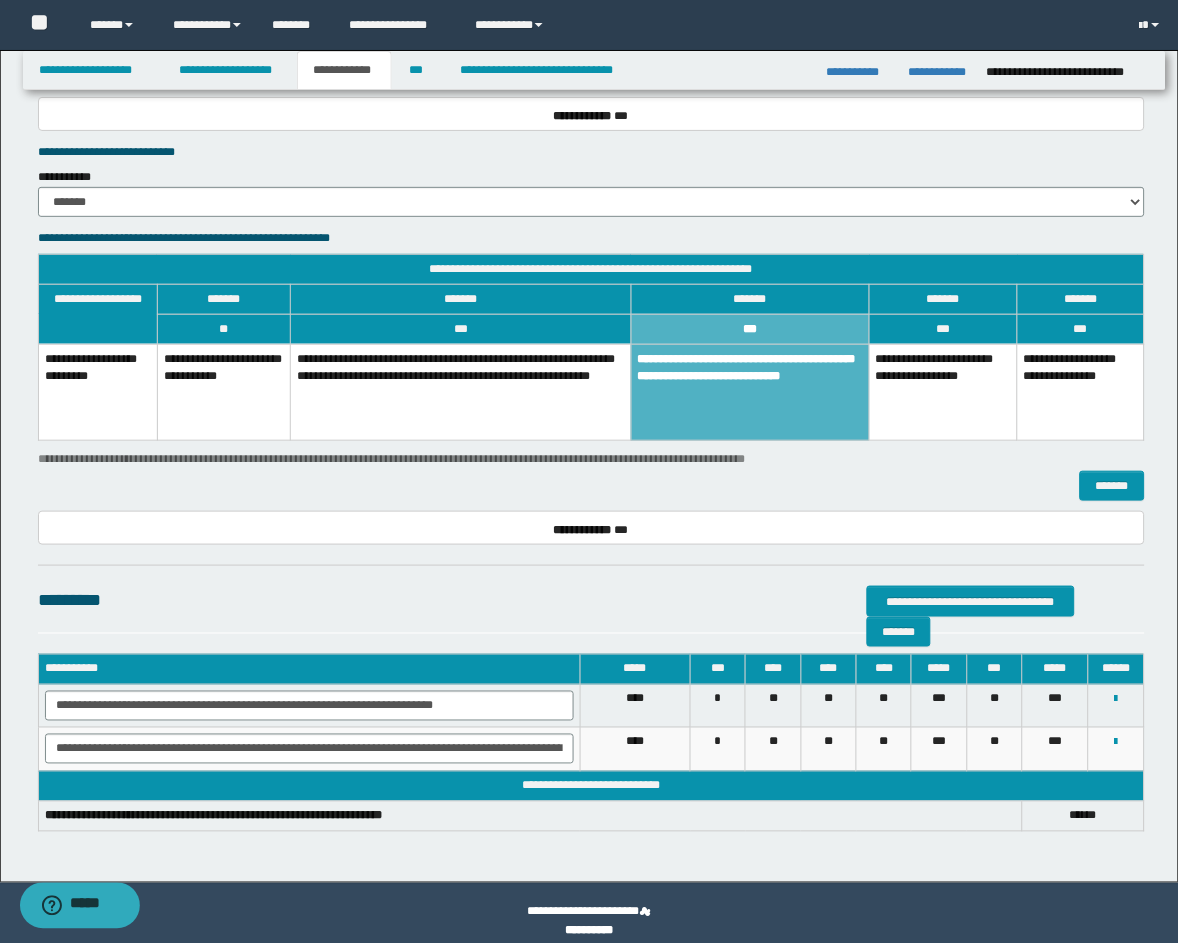 click on "**********" at bounding box center [461, 392] 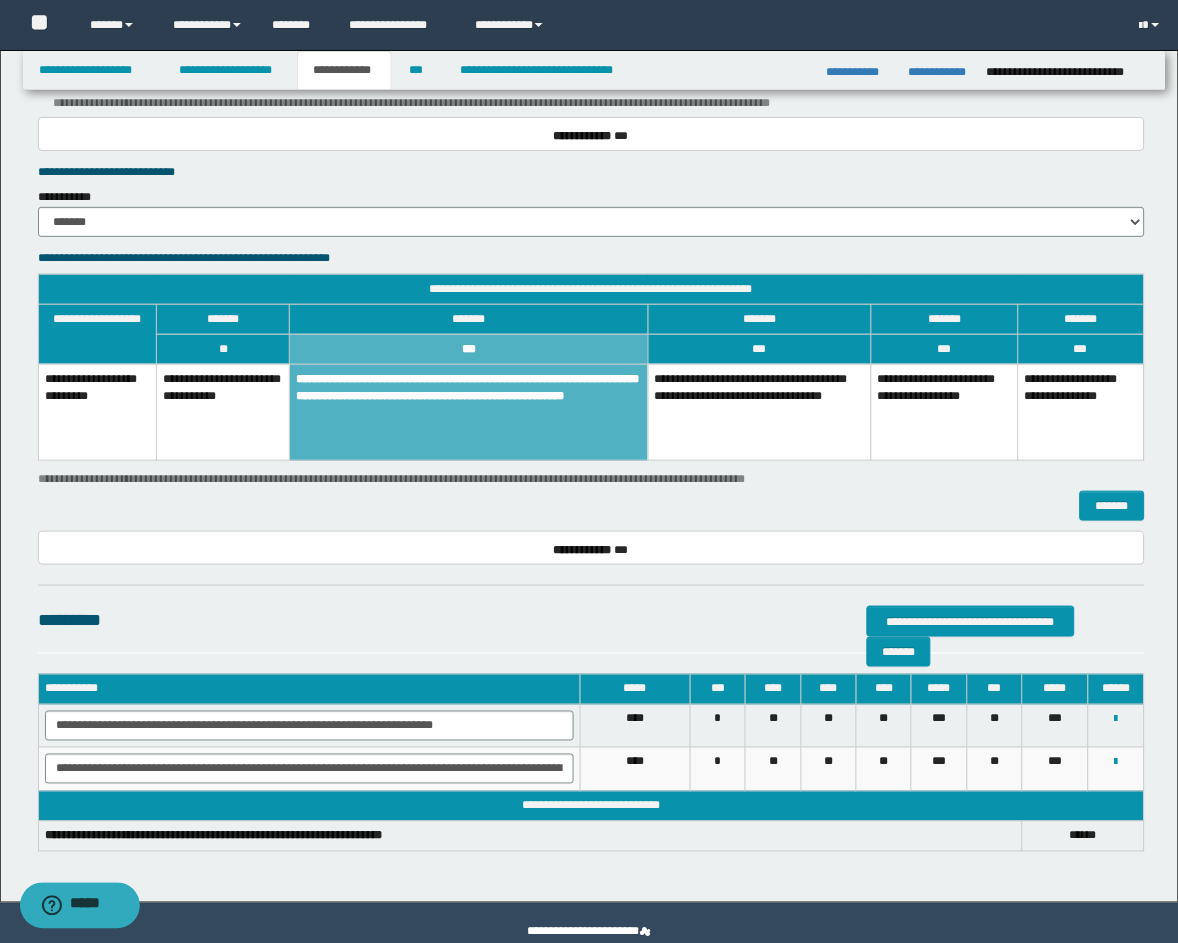 scroll, scrollTop: 2652, scrollLeft: 0, axis: vertical 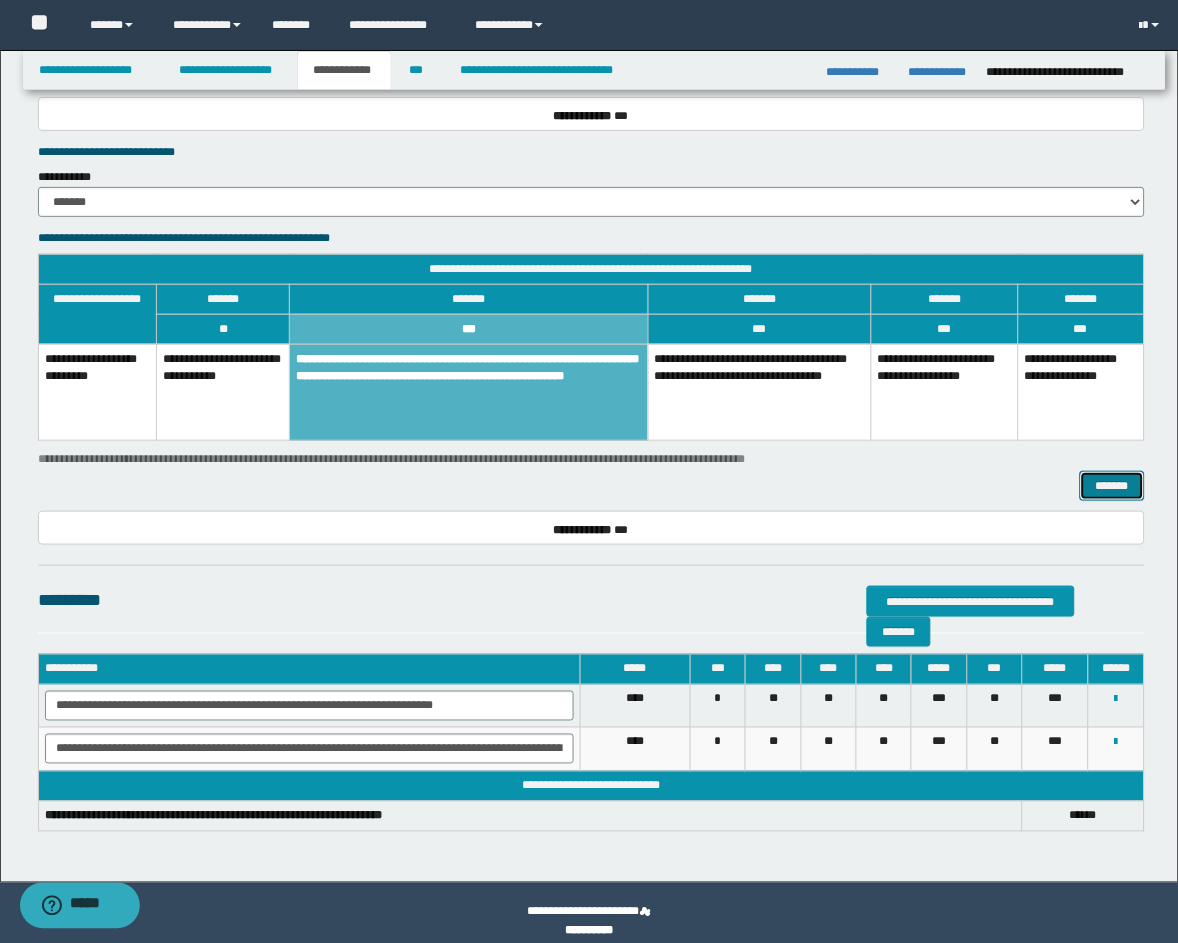 click on "*******" at bounding box center (1112, 486) 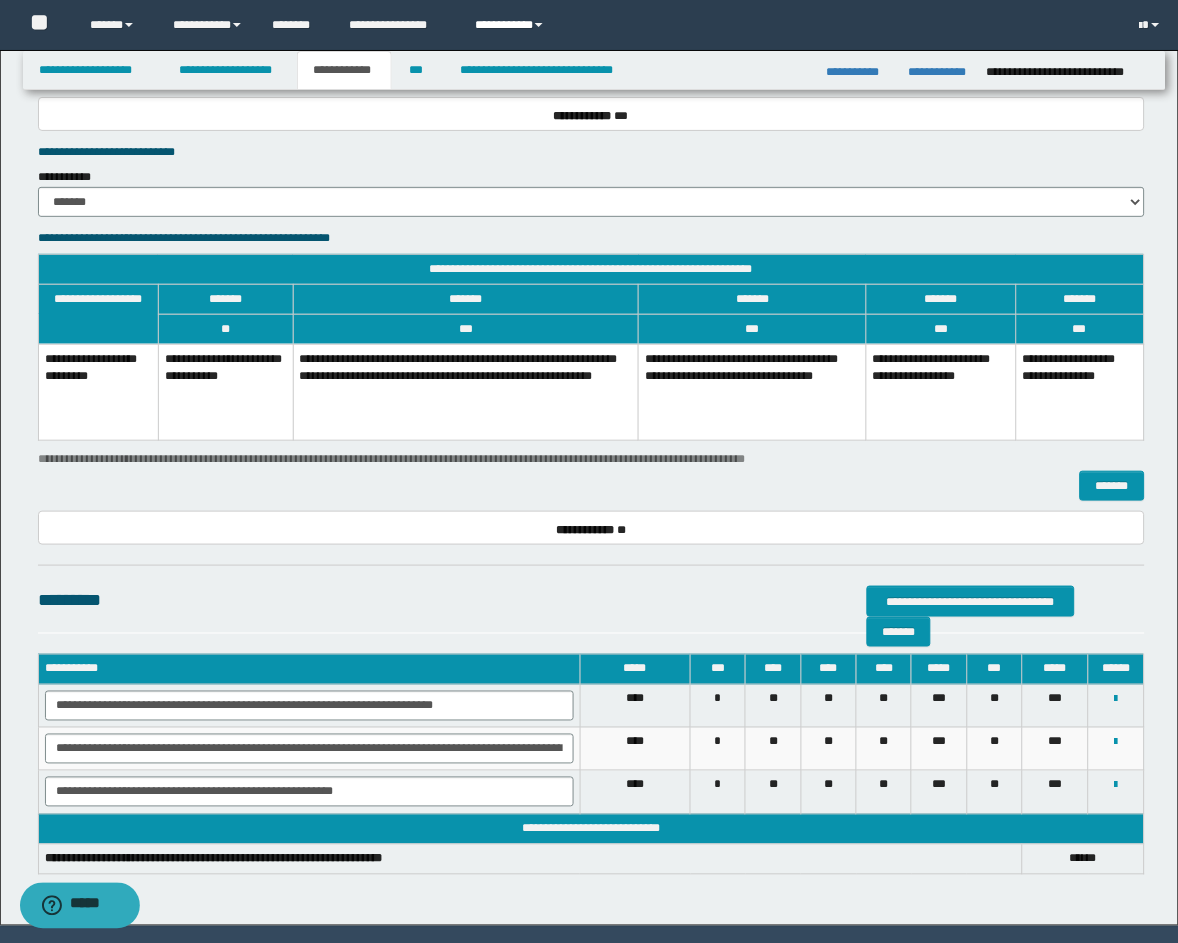 click on "**********" at bounding box center (511, 25) 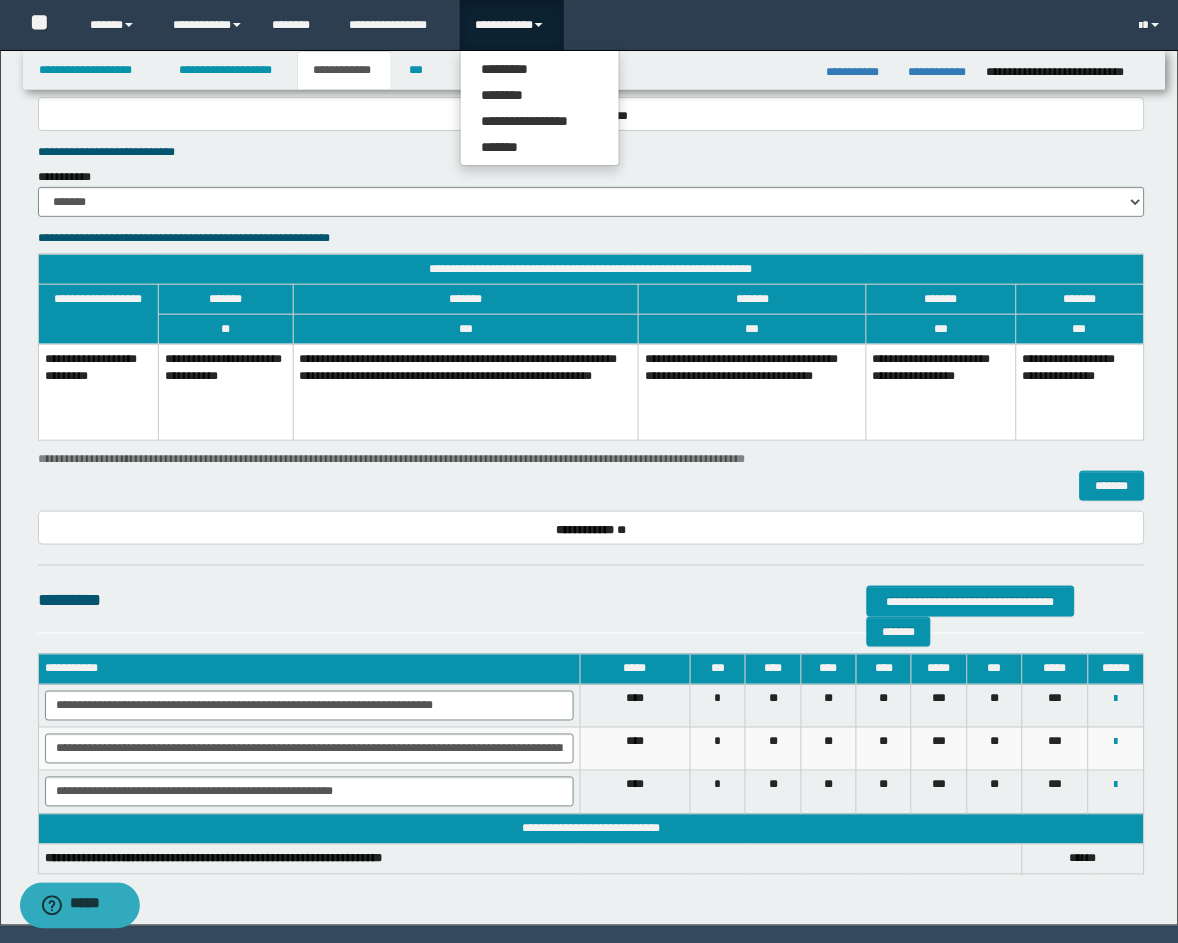 click on "**********" at bounding box center (591, 192) 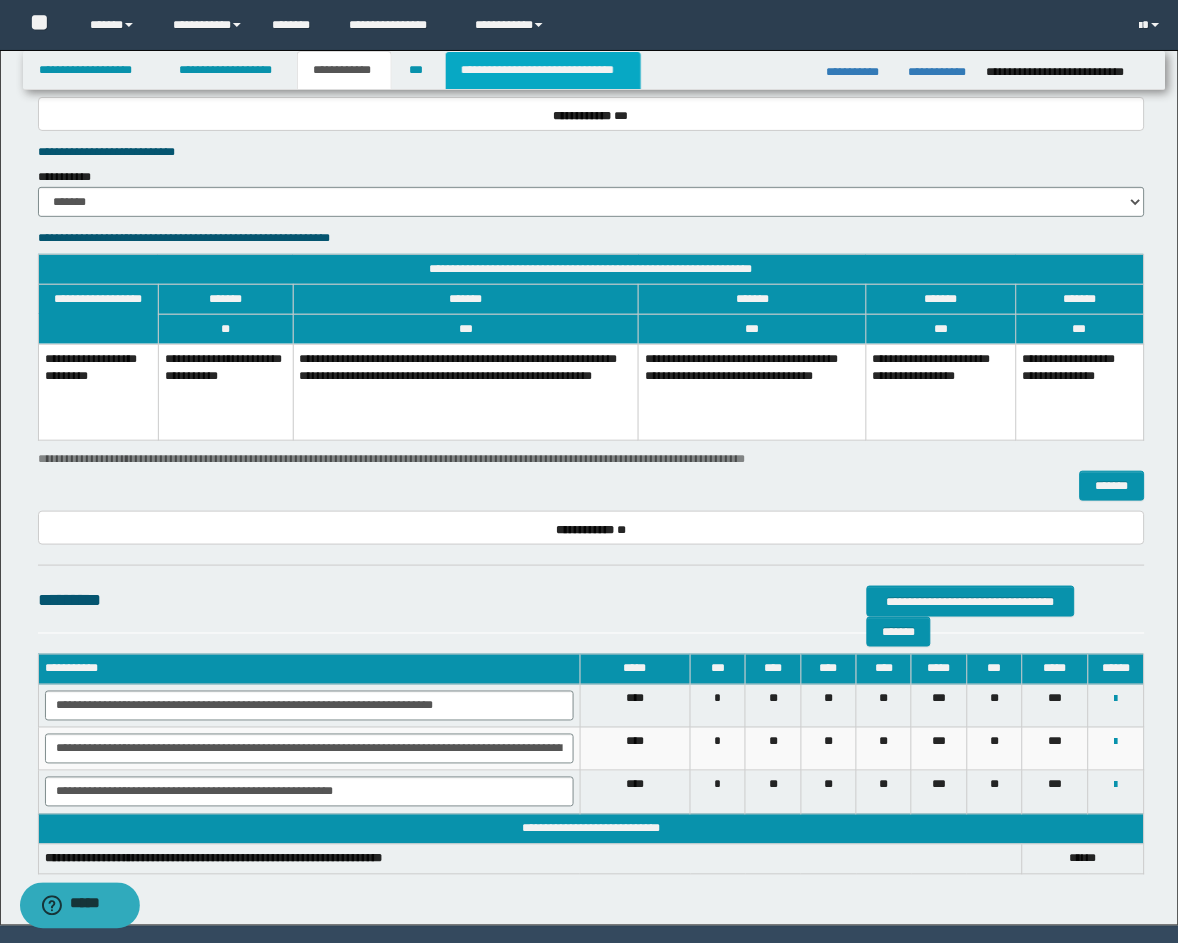 click on "**********" at bounding box center [543, 70] 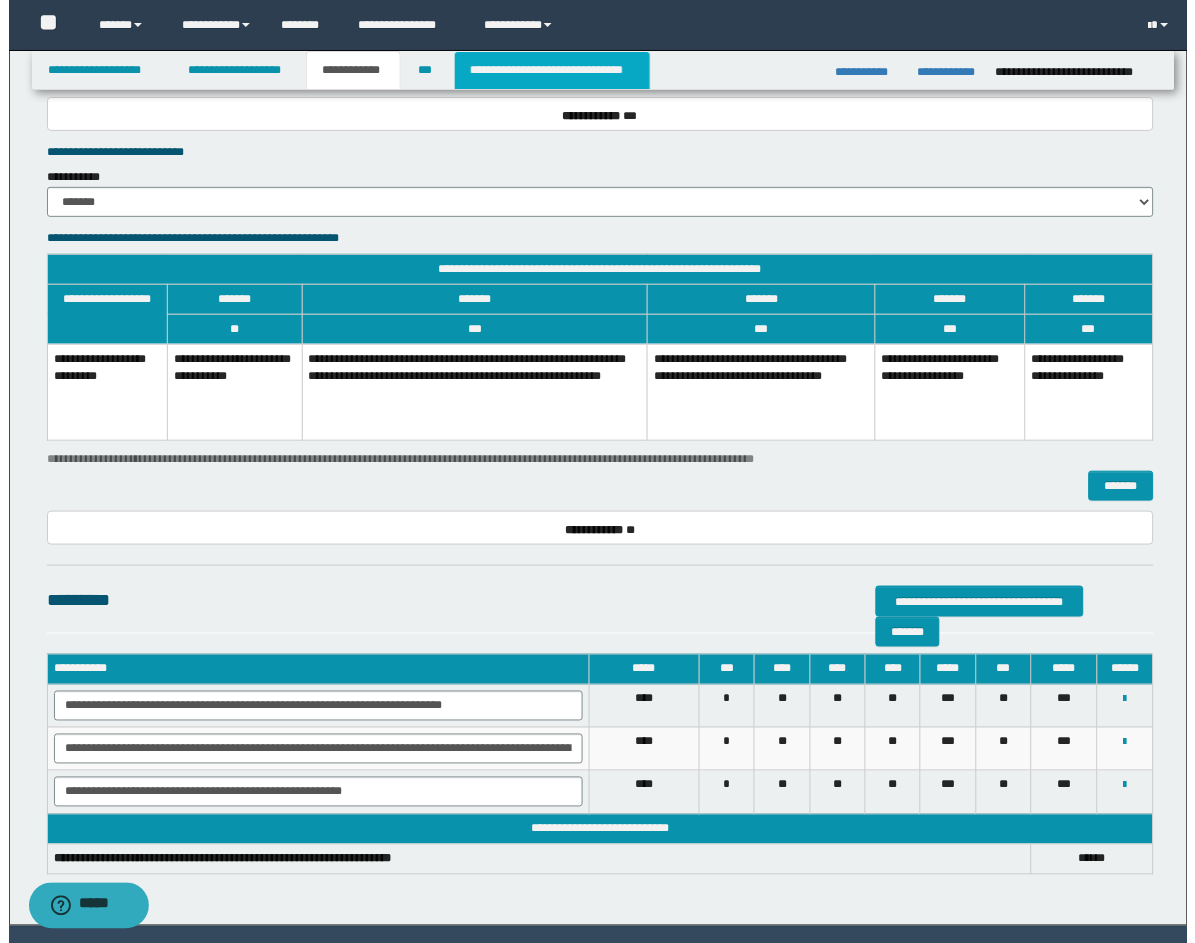 scroll, scrollTop: 0, scrollLeft: 0, axis: both 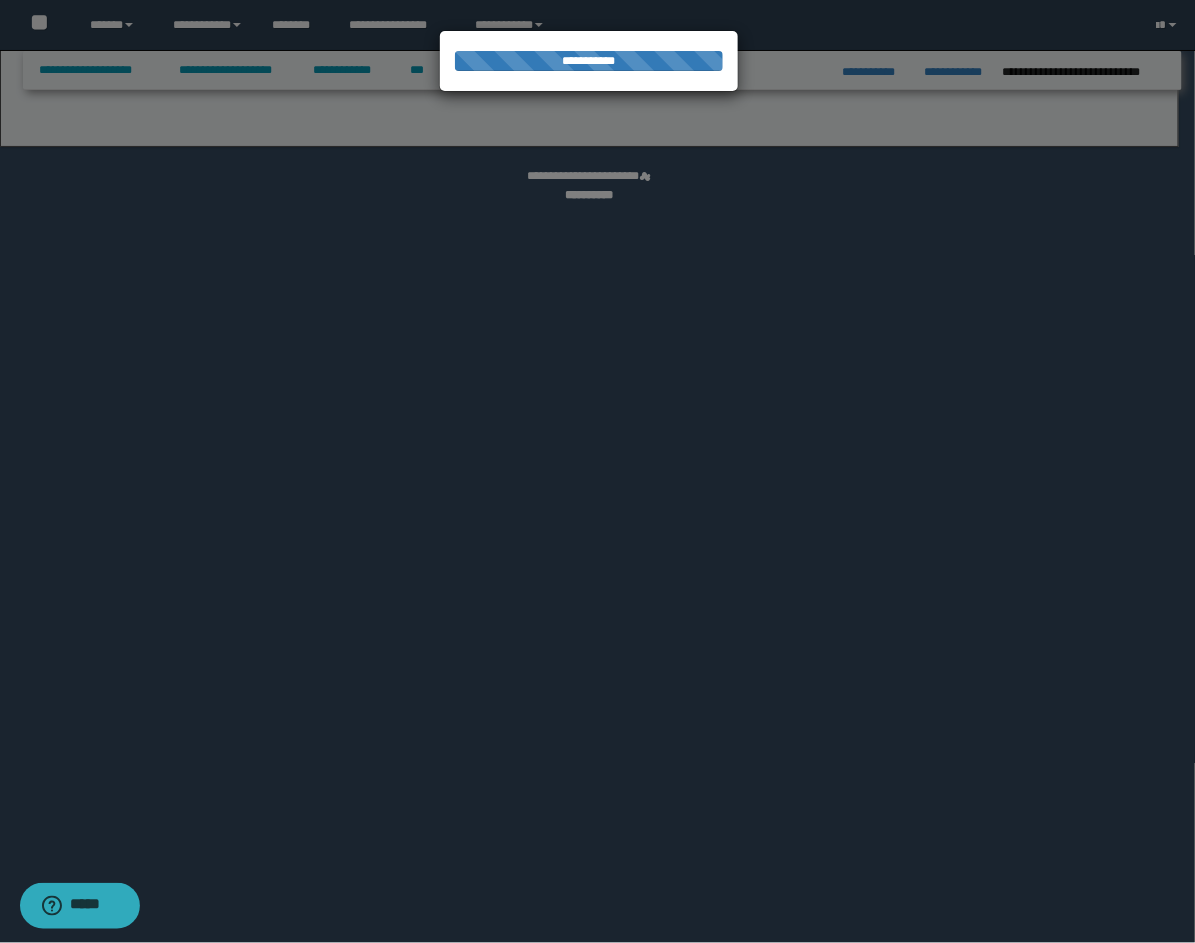select on "*" 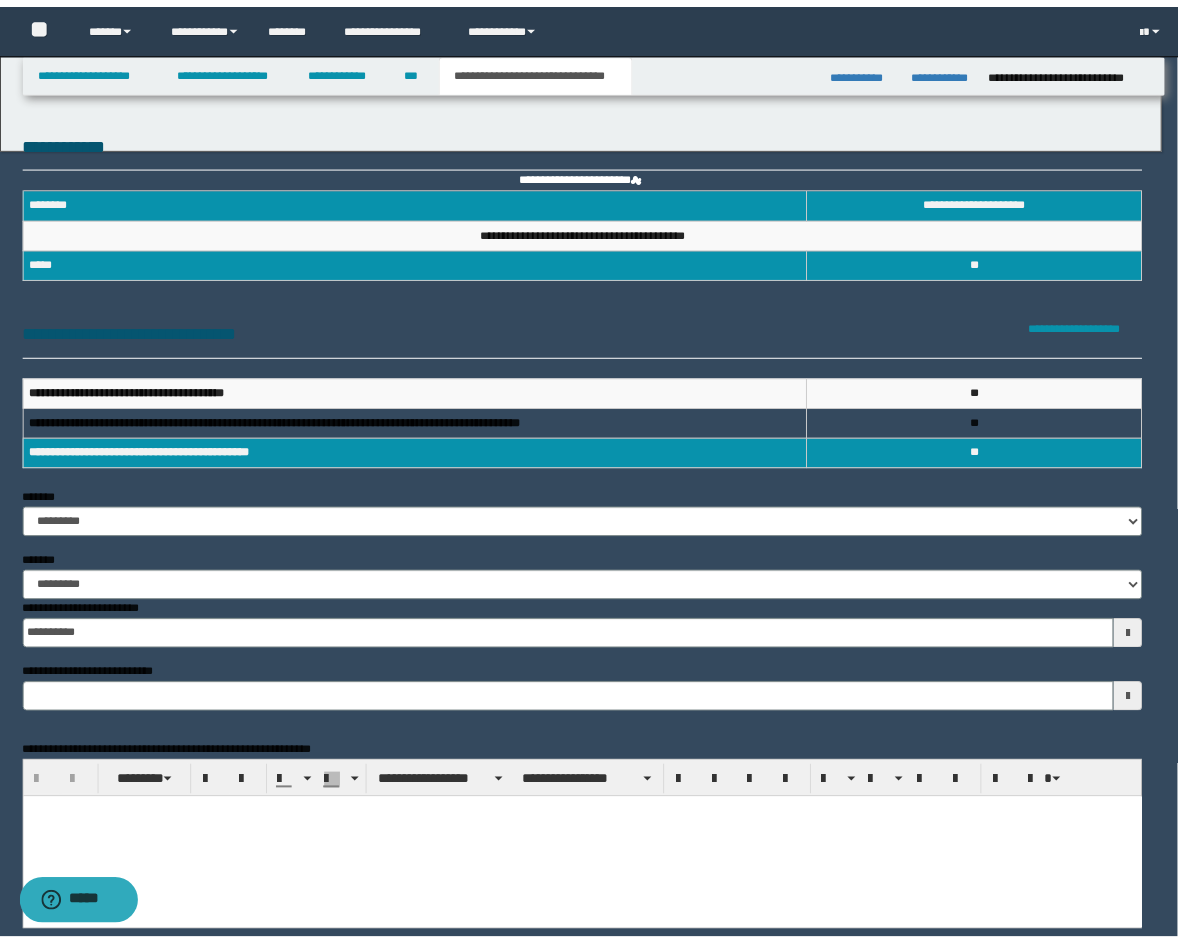 scroll, scrollTop: 0, scrollLeft: 0, axis: both 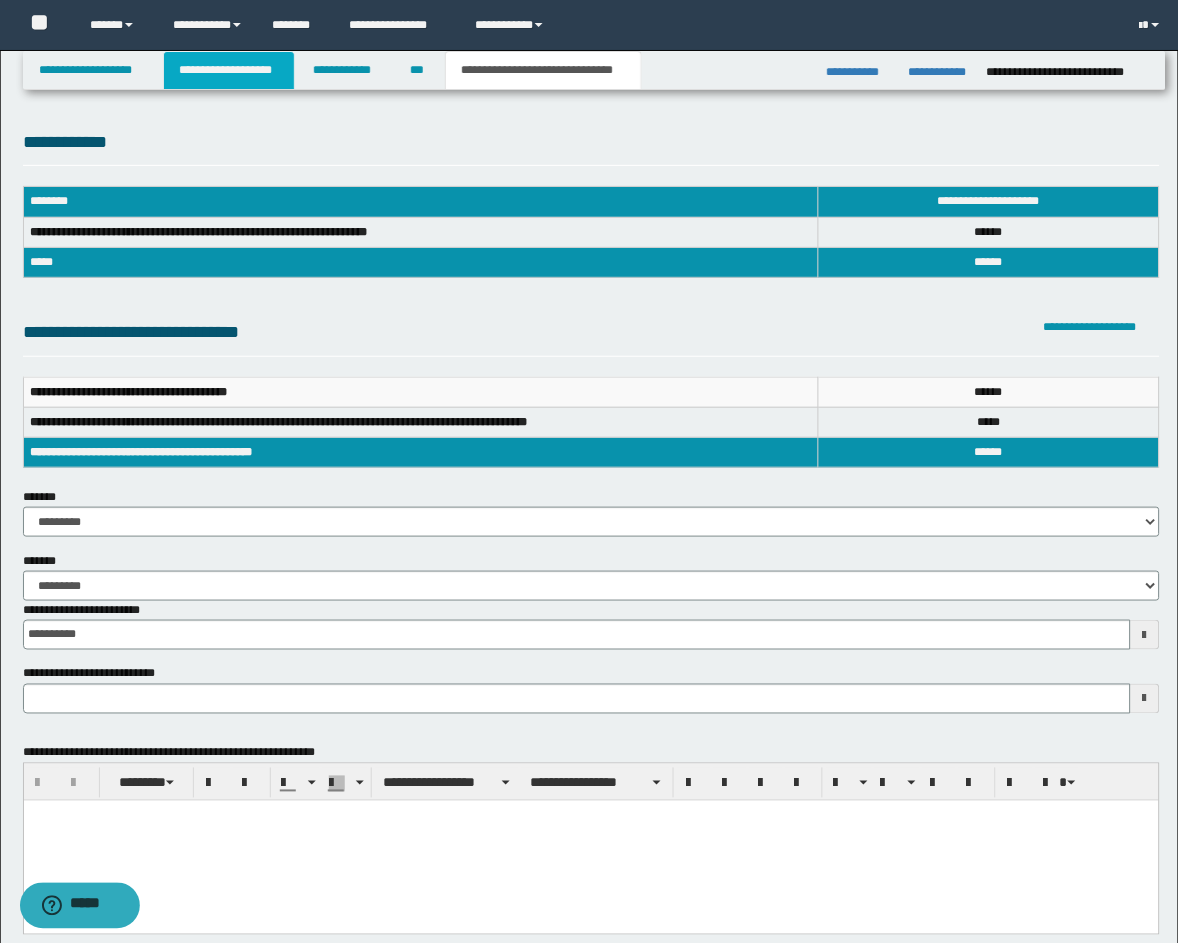click on "**********" at bounding box center (229, 70) 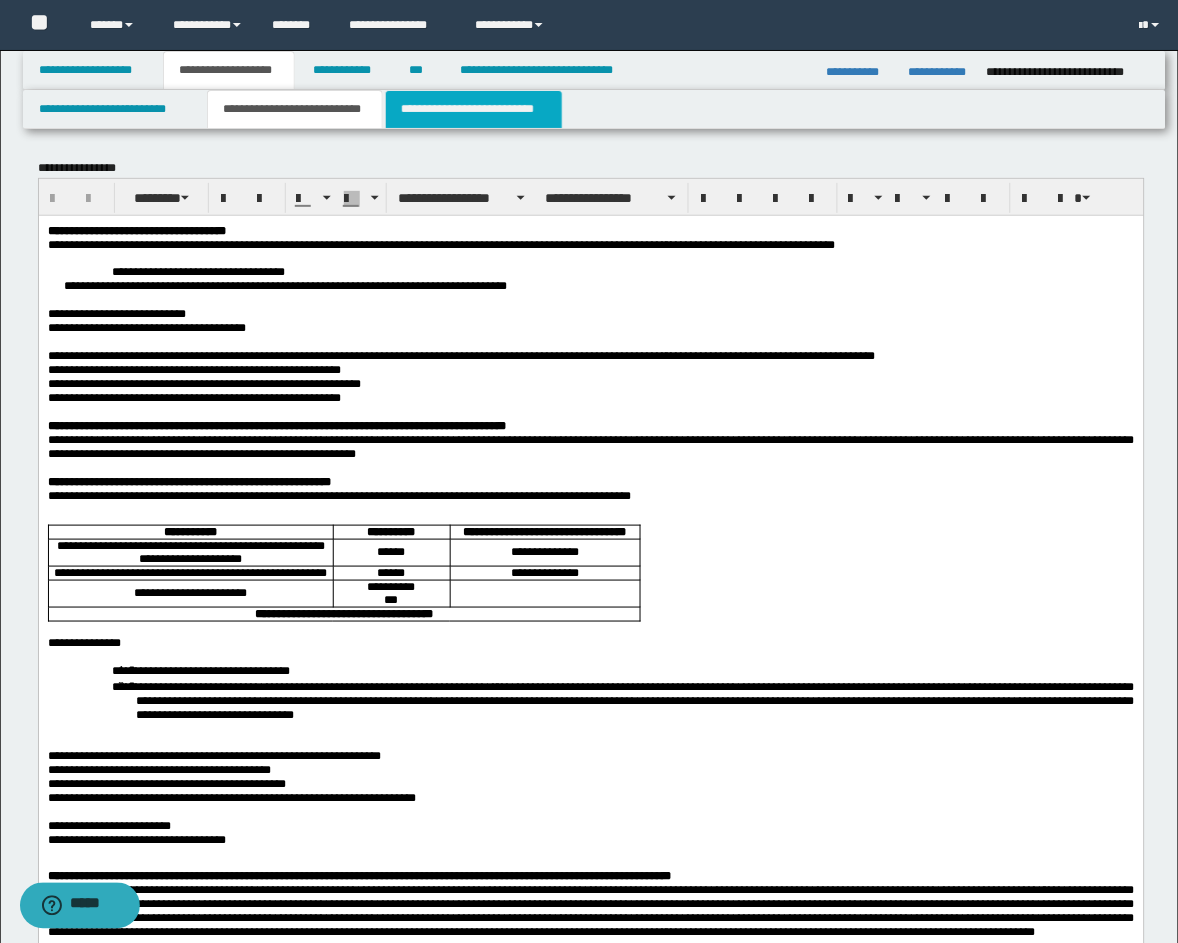 click on "**********" at bounding box center [474, 109] 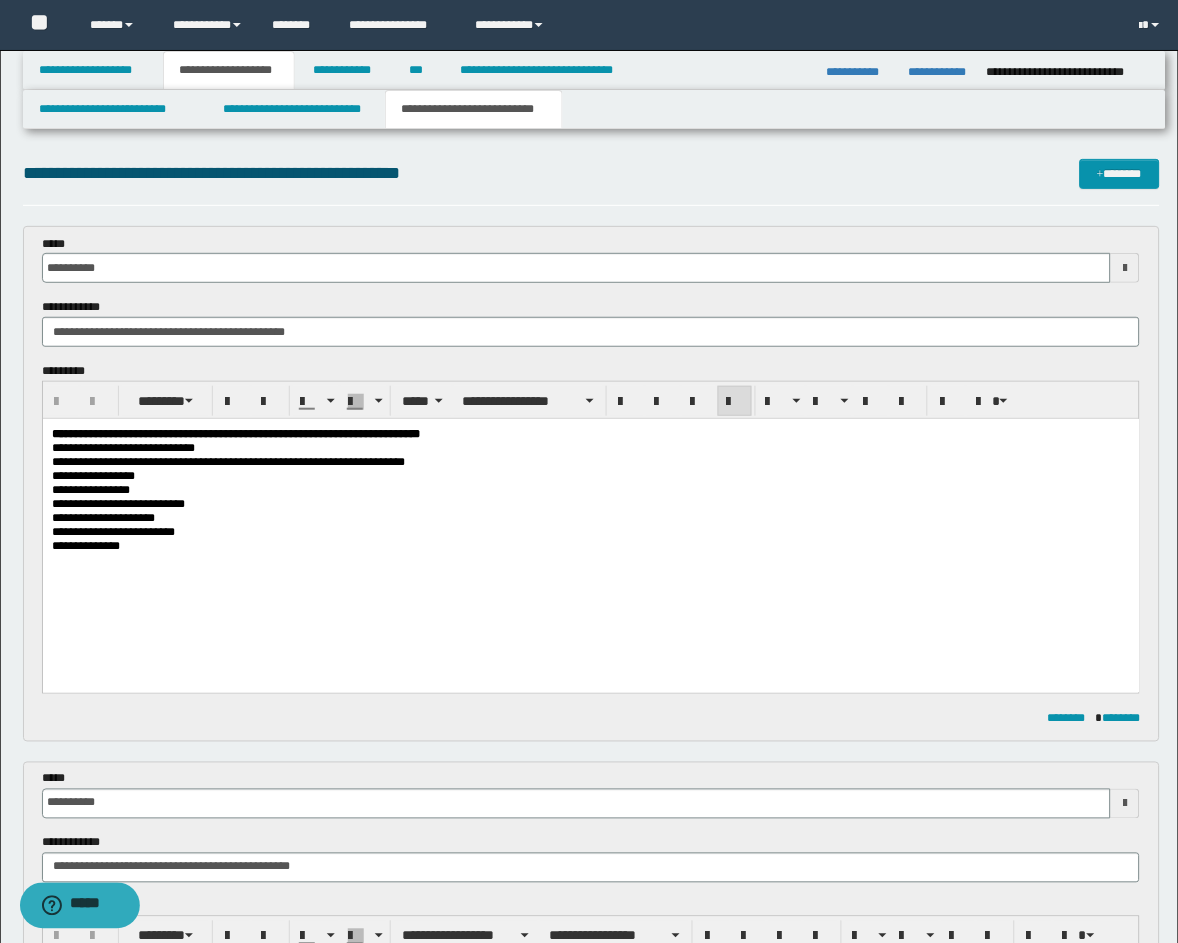 click on "**********" at bounding box center [590, 461] 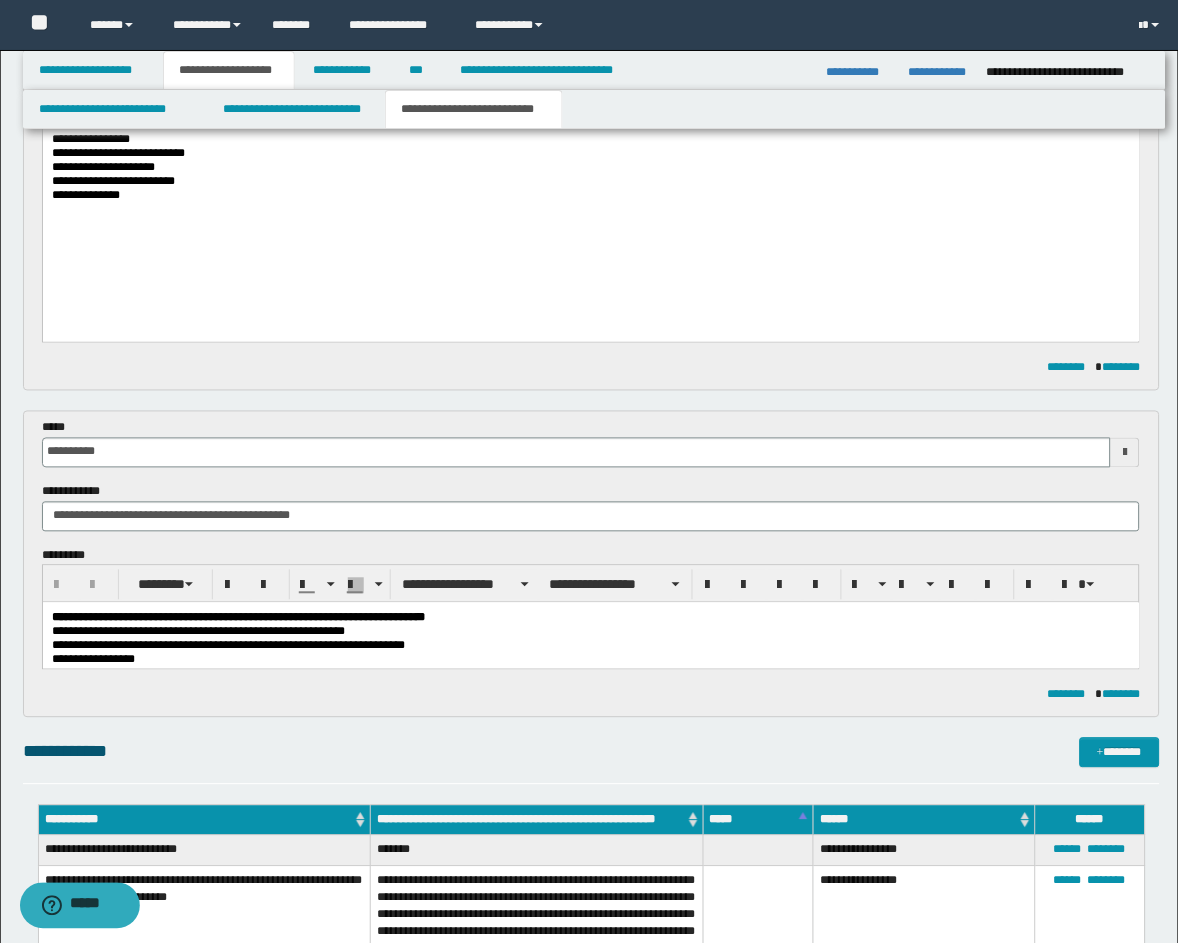 scroll, scrollTop: 370, scrollLeft: 0, axis: vertical 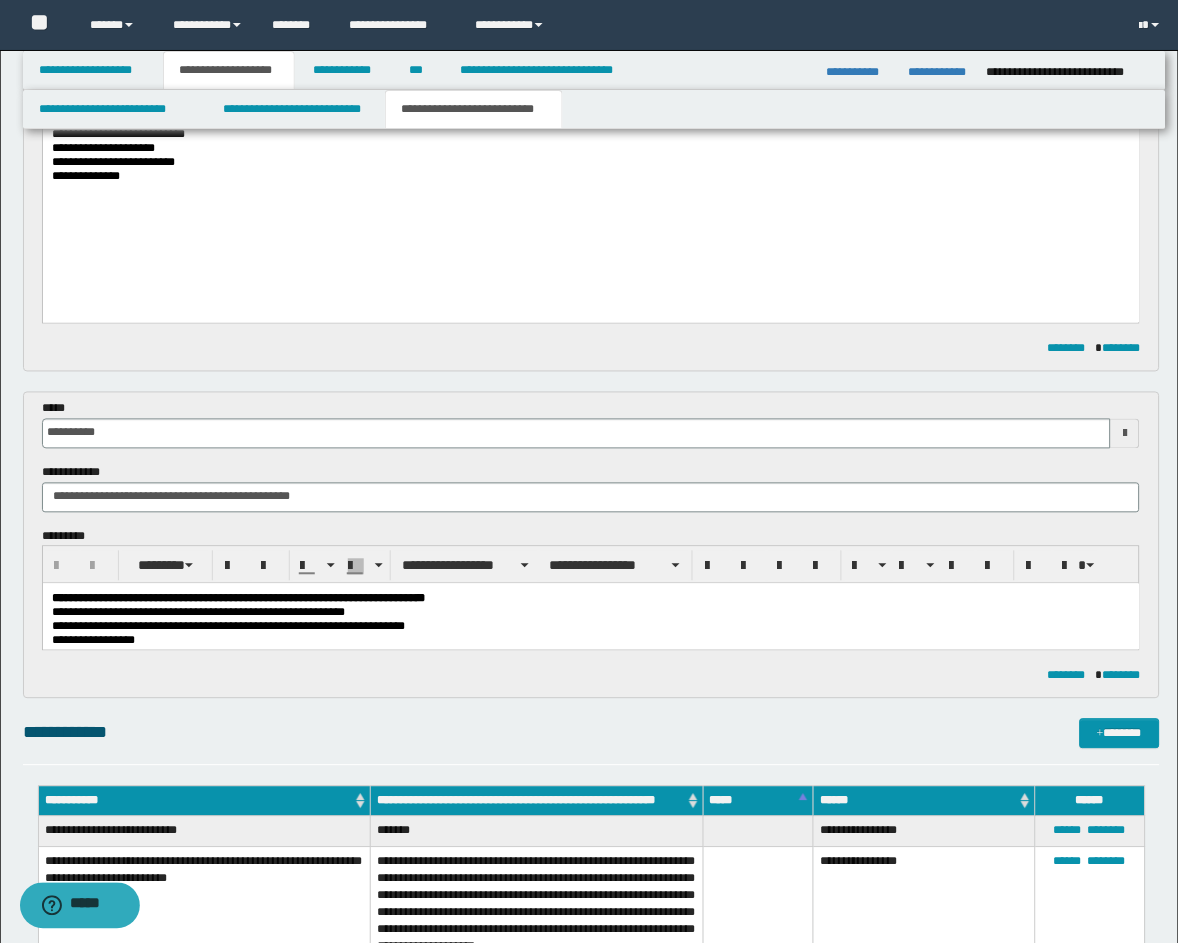 click on "**********" at bounding box center [590, 626] 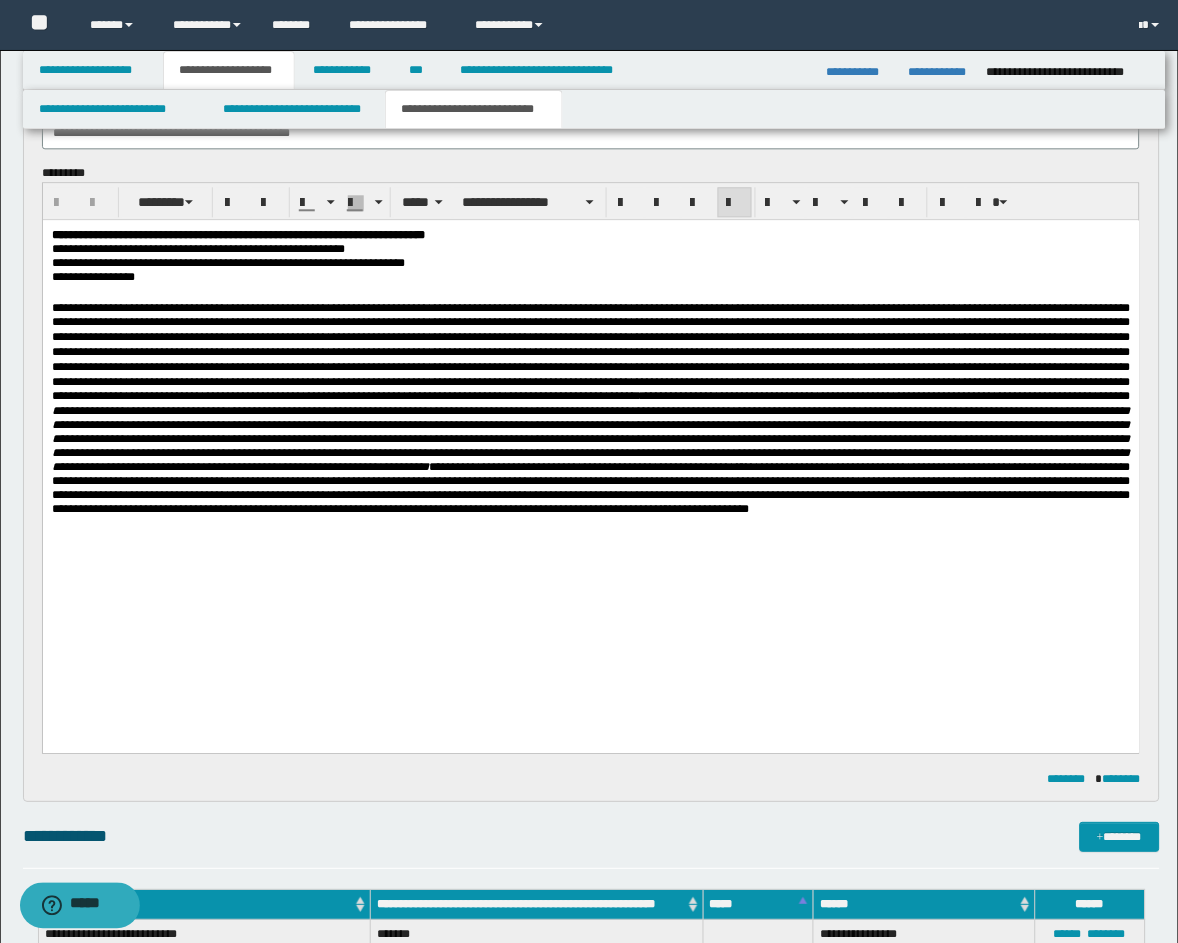 scroll, scrollTop: 741, scrollLeft: 0, axis: vertical 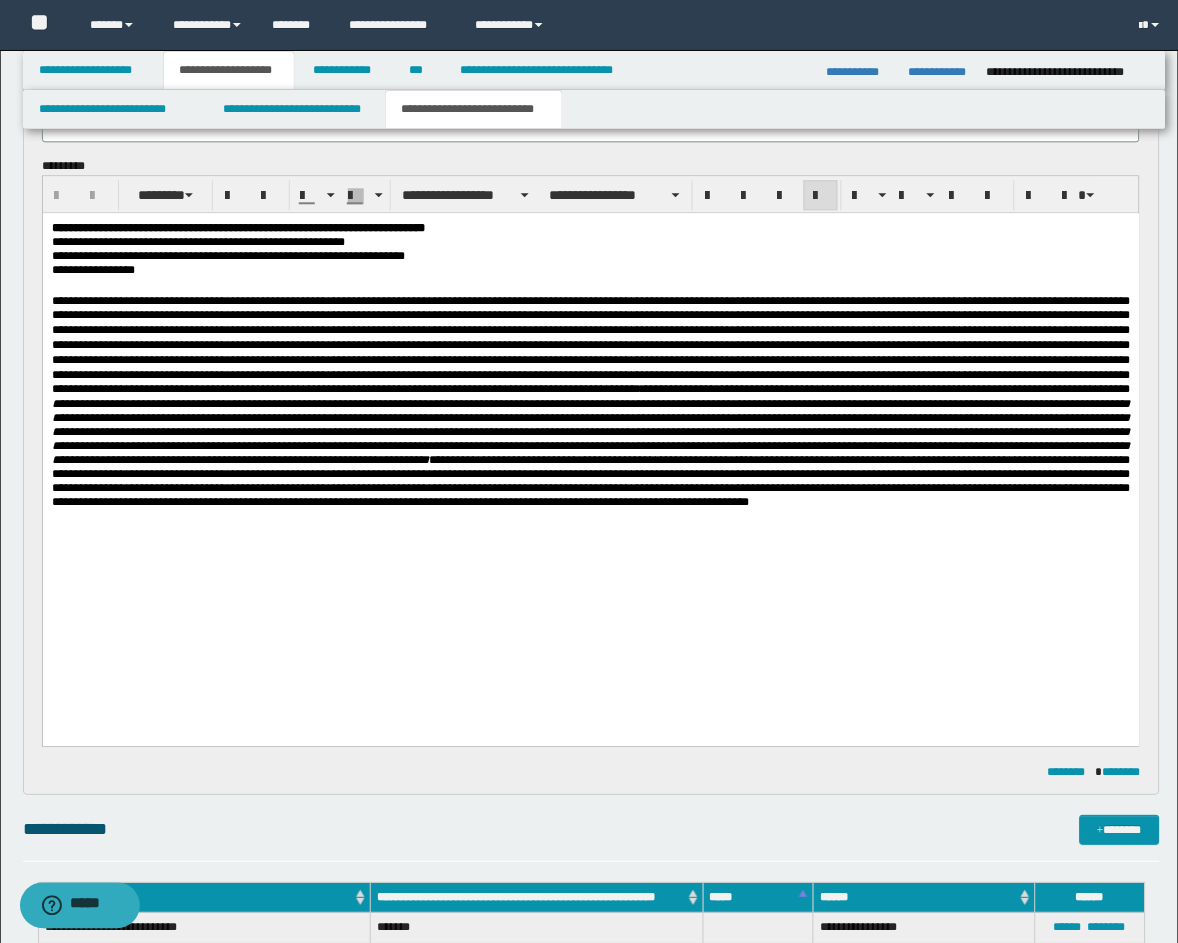 click on "**********" at bounding box center (590, 402) 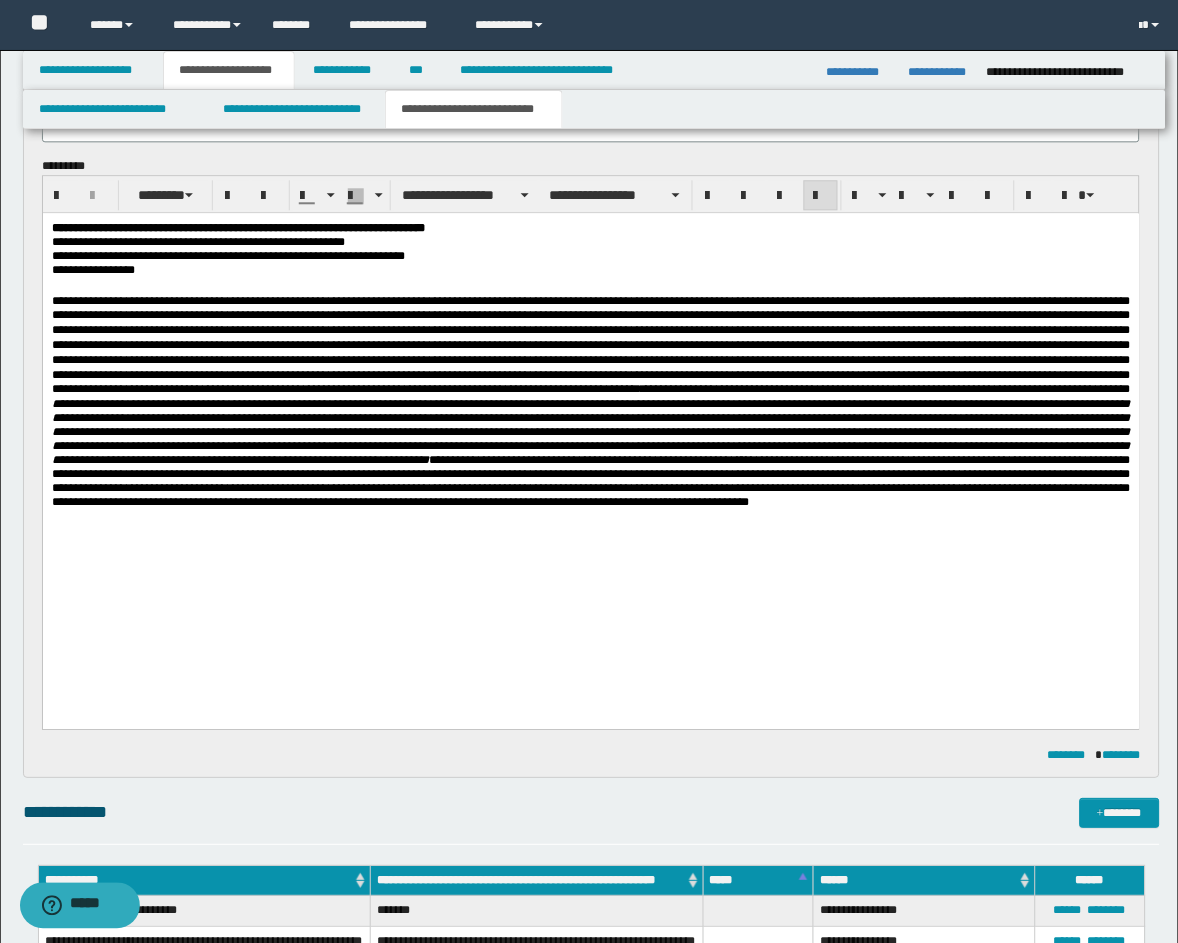 type 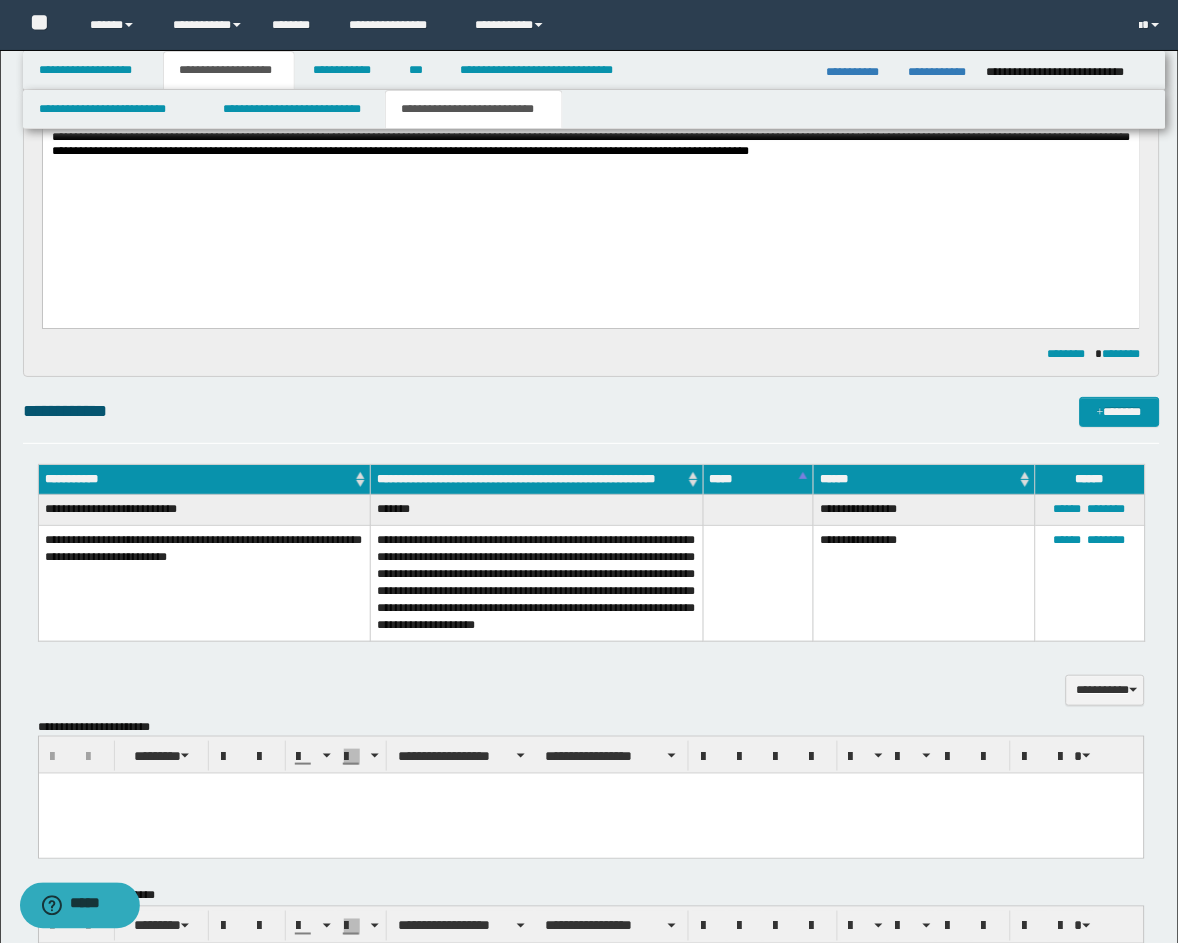scroll, scrollTop: 1111, scrollLeft: 0, axis: vertical 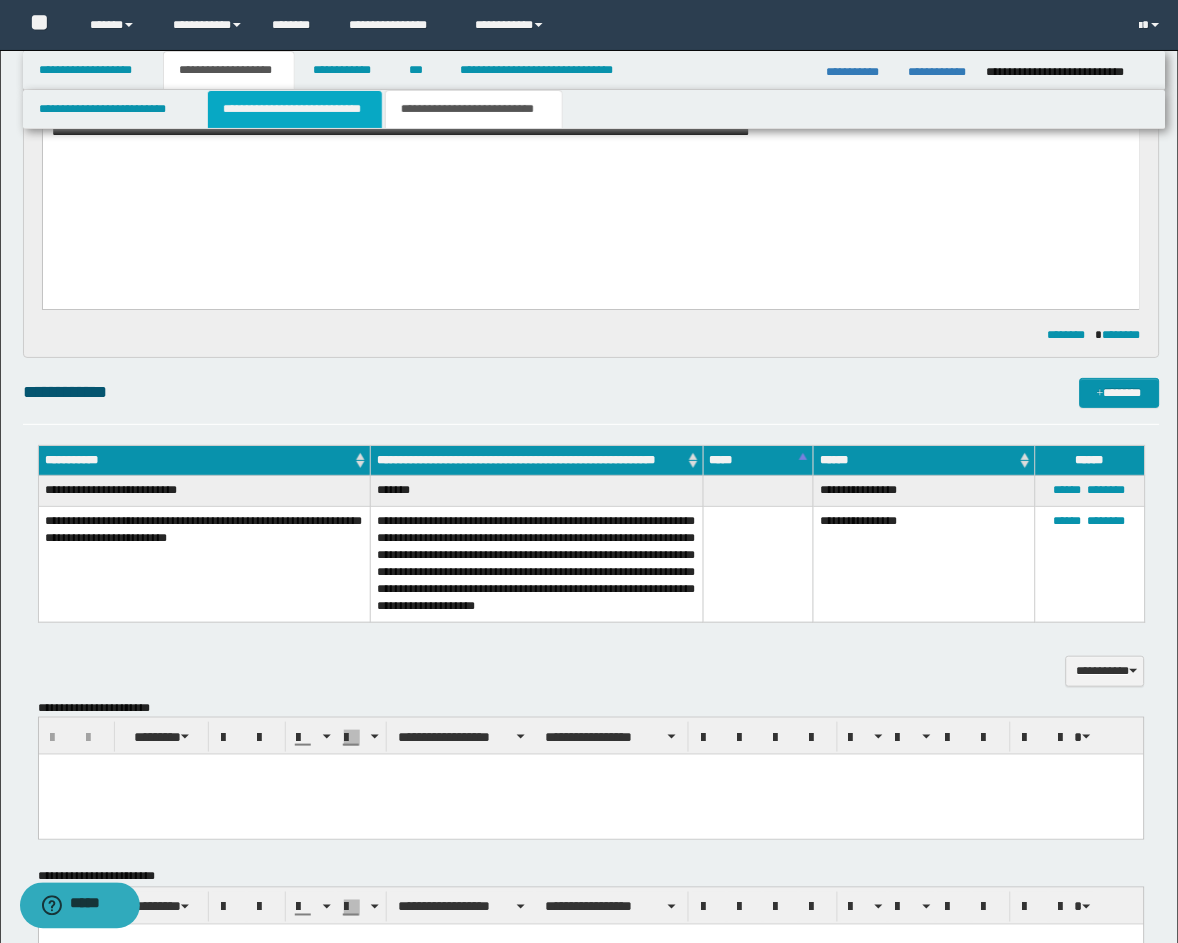 click on "**********" at bounding box center [295, 109] 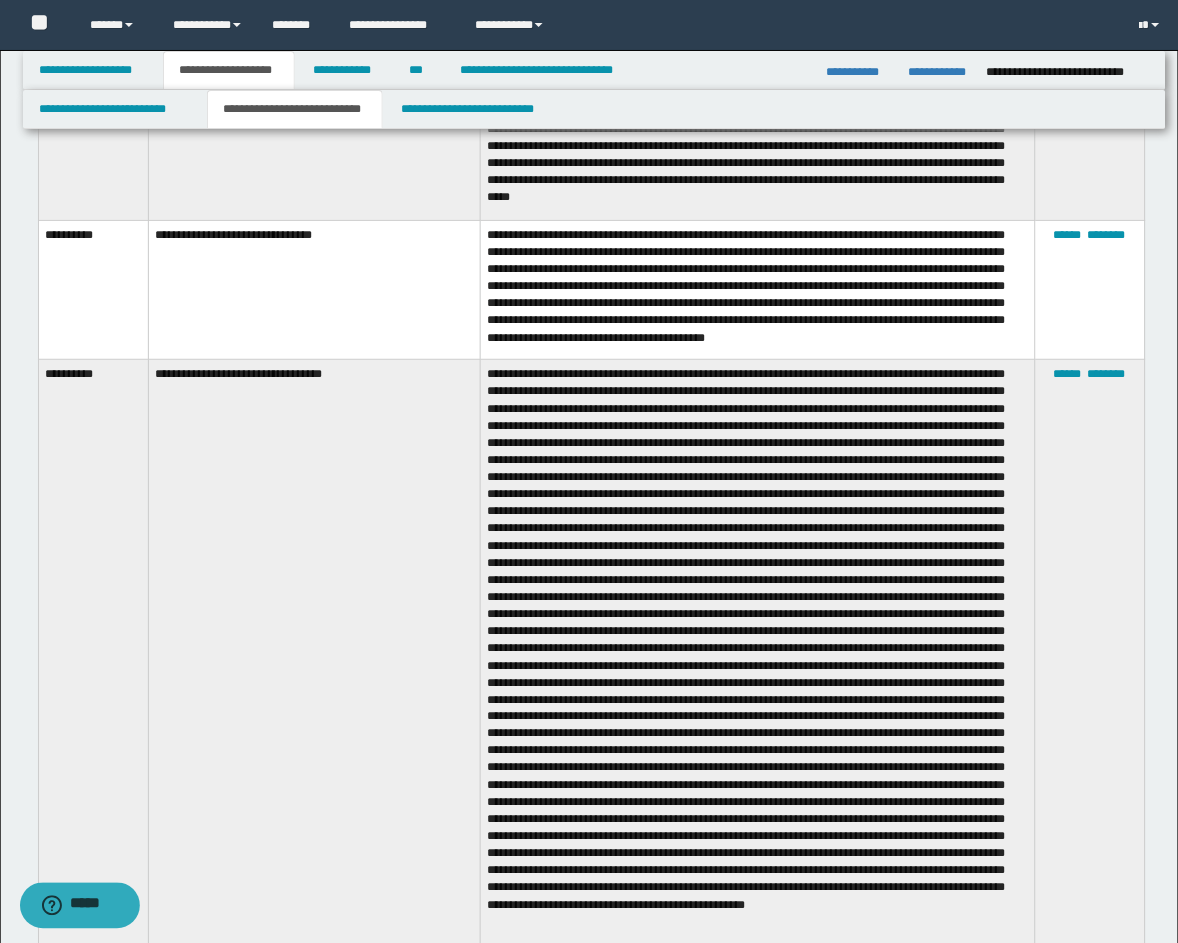 scroll, scrollTop: 2592, scrollLeft: 0, axis: vertical 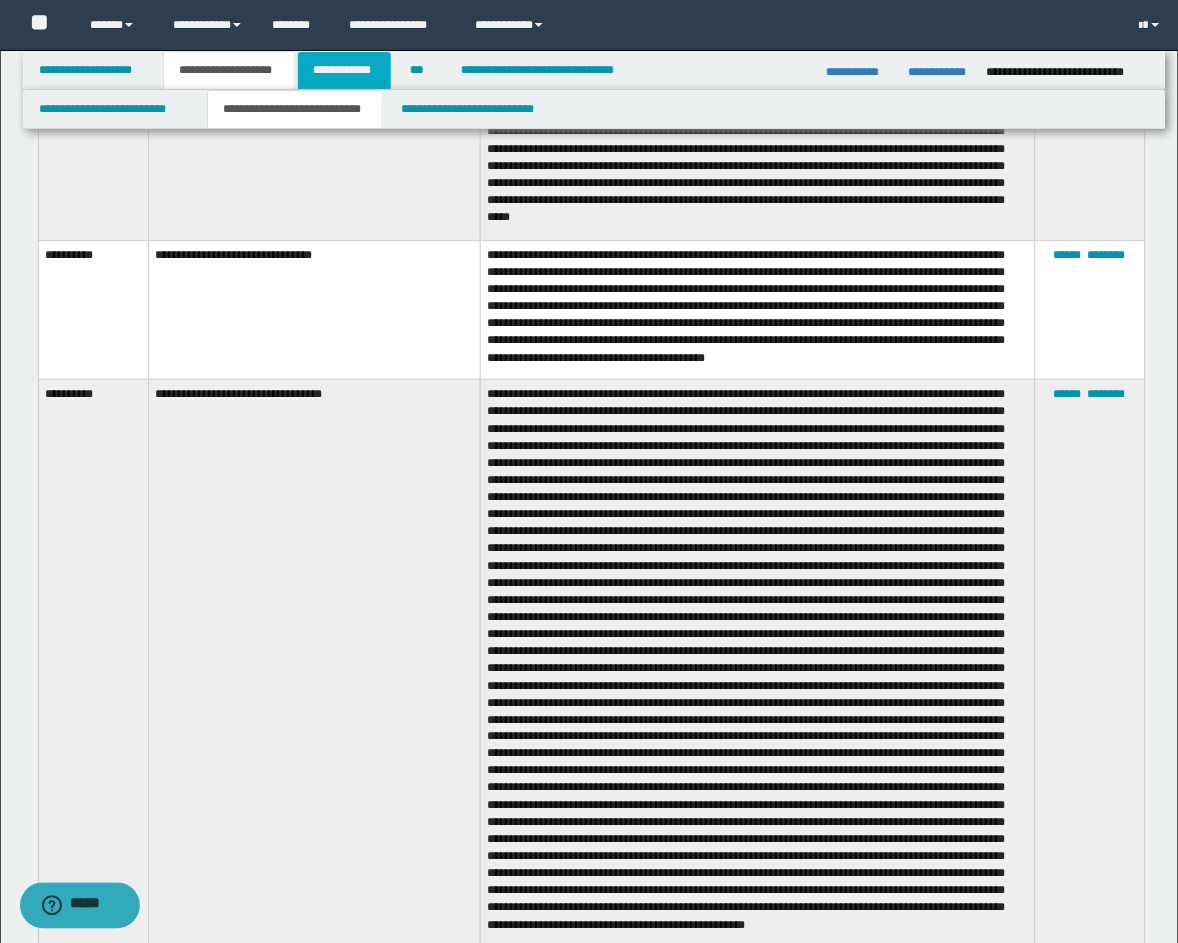 click on "**********" at bounding box center [344, 70] 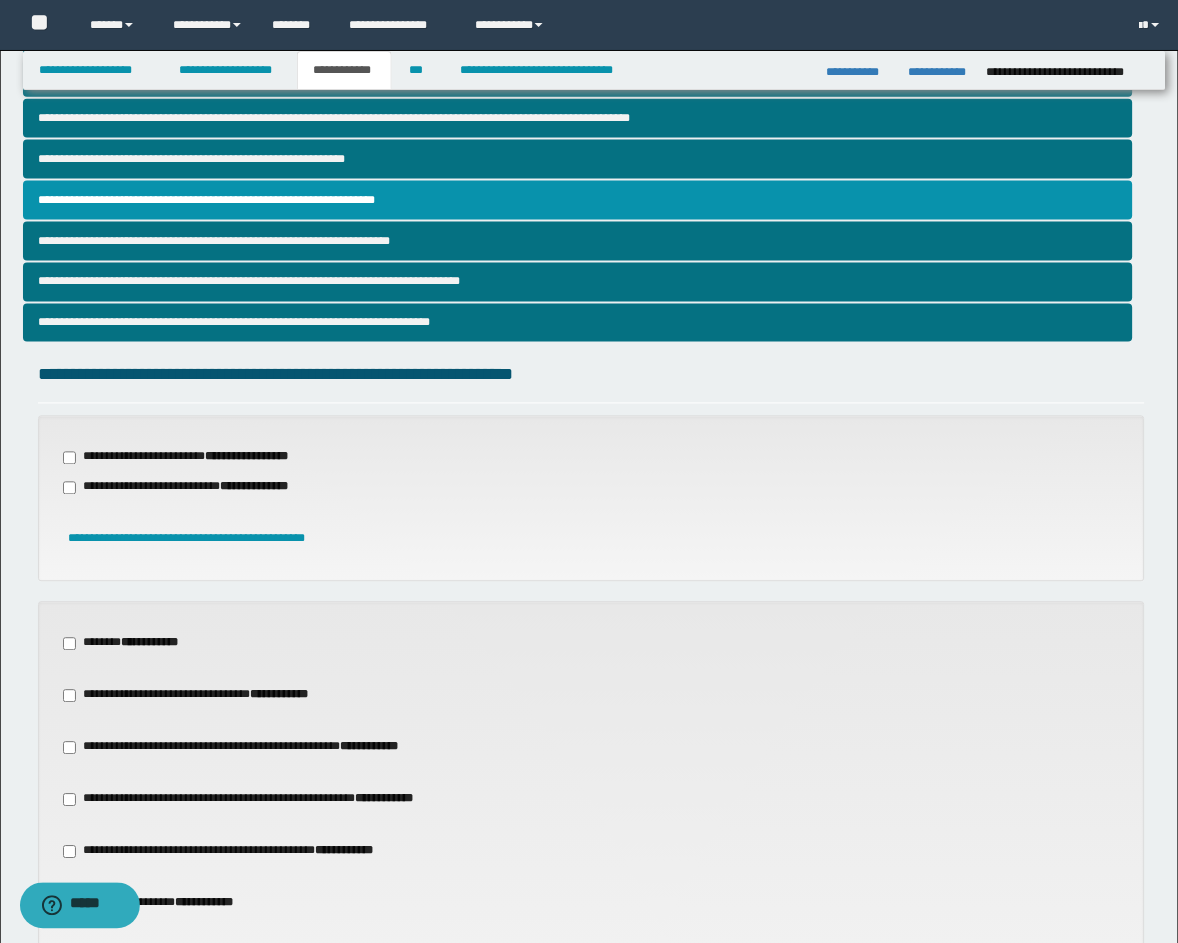 scroll, scrollTop: 120, scrollLeft: 0, axis: vertical 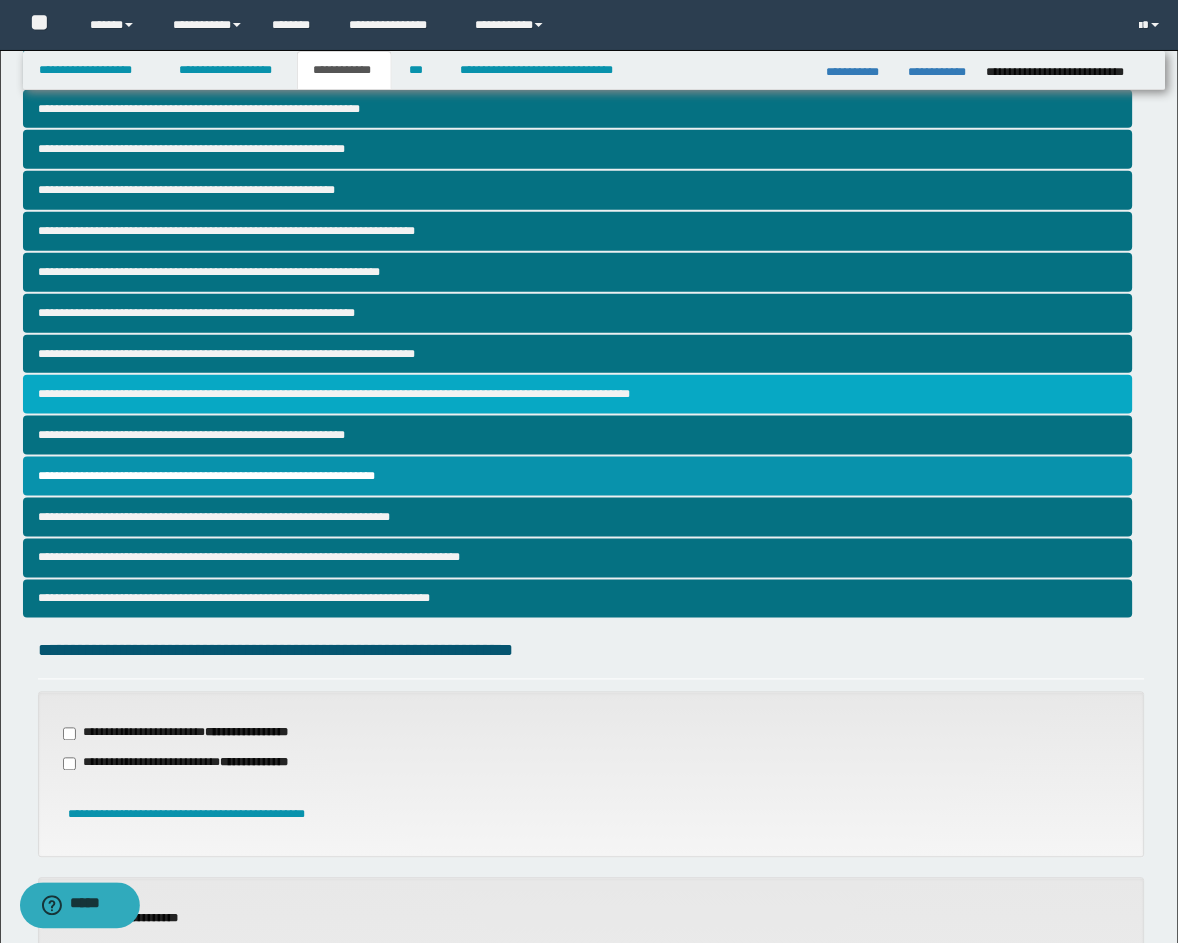 click on "**********" at bounding box center [578, 394] 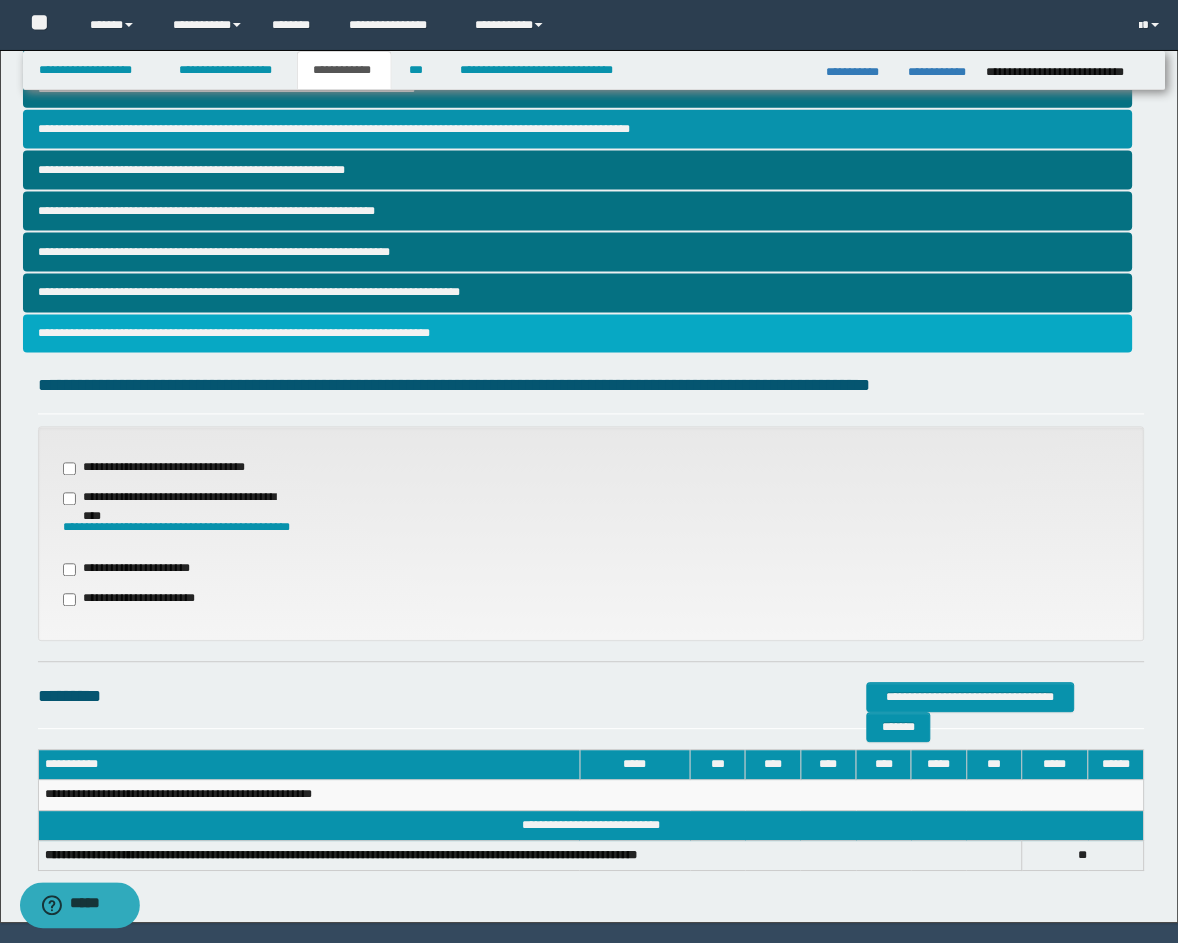 scroll, scrollTop: 443, scrollLeft: 0, axis: vertical 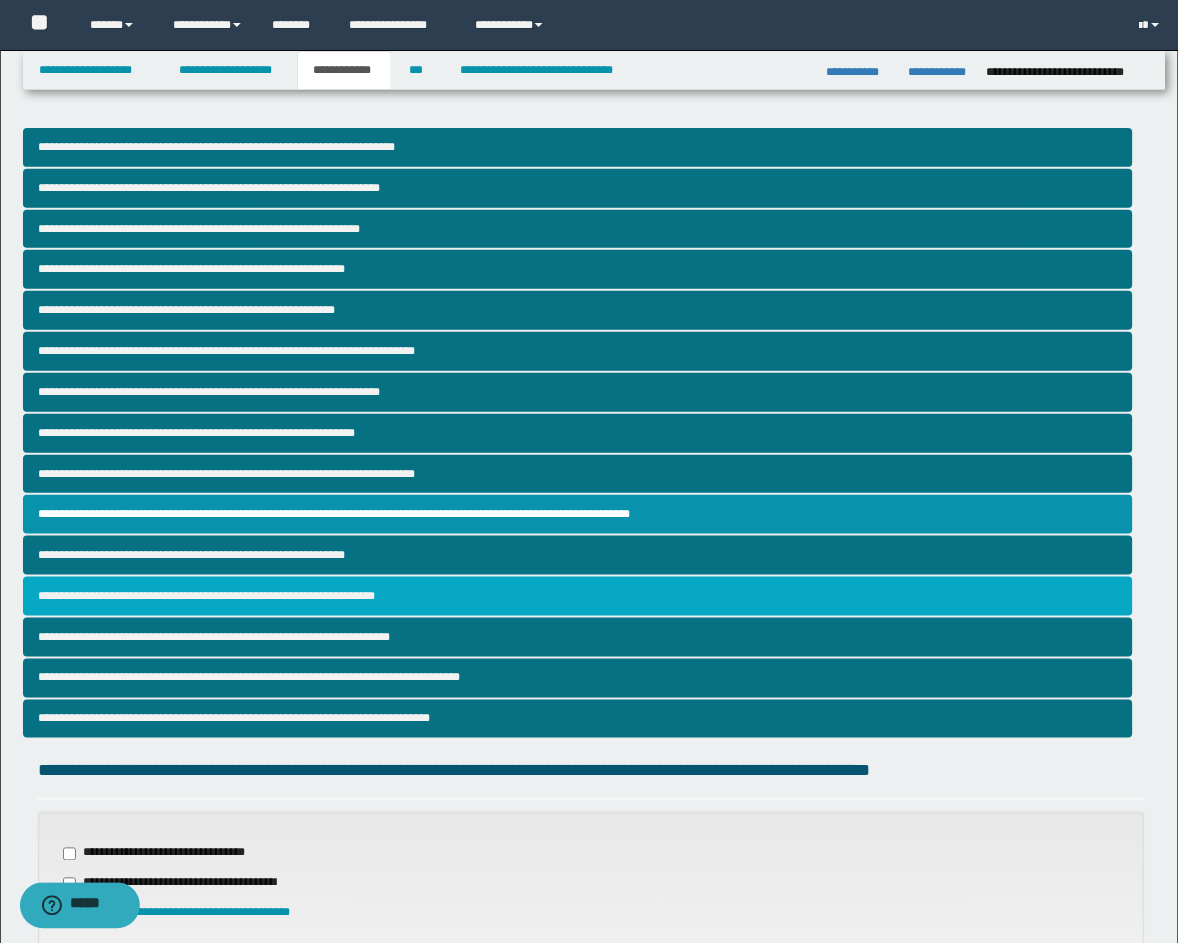 click on "**********" at bounding box center [578, 596] 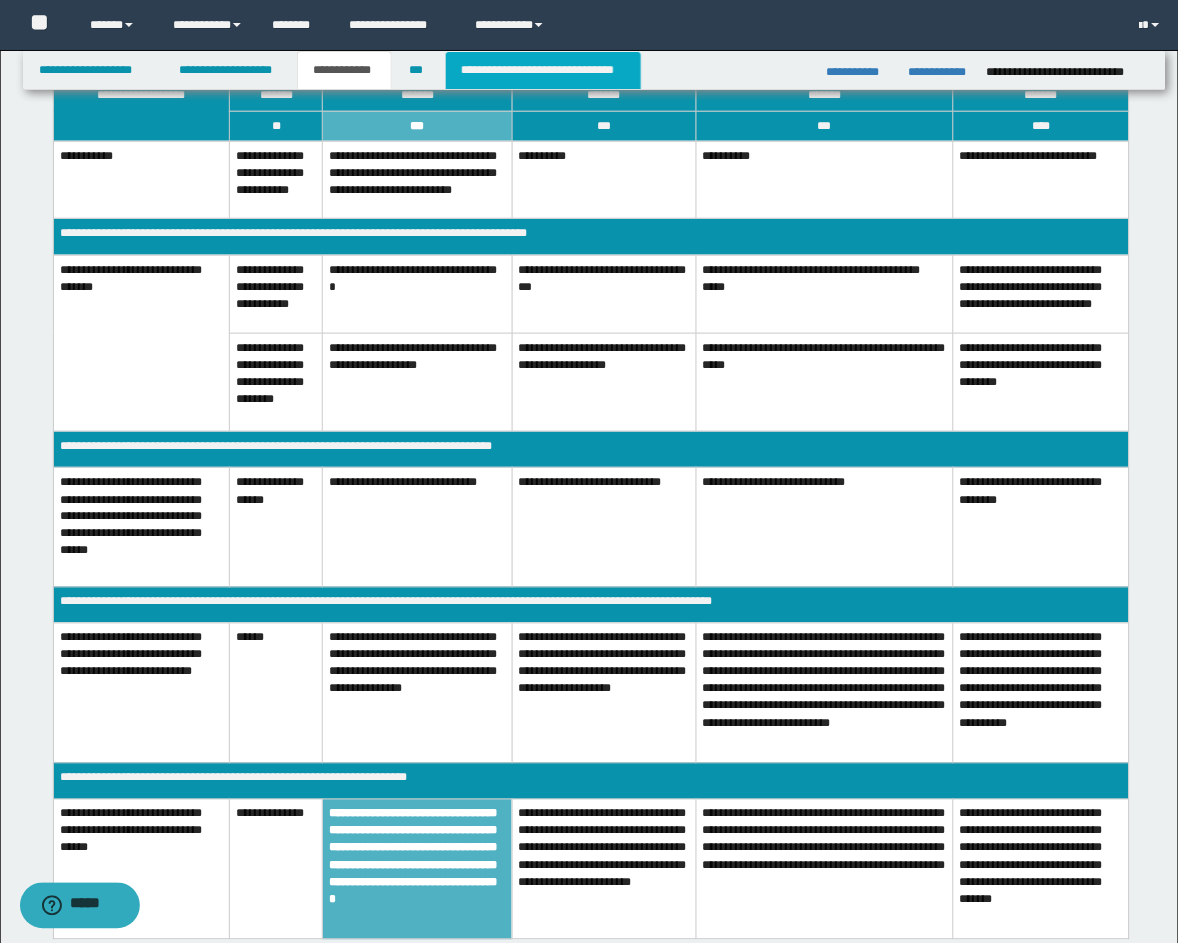 click on "**********" at bounding box center (543, 70) 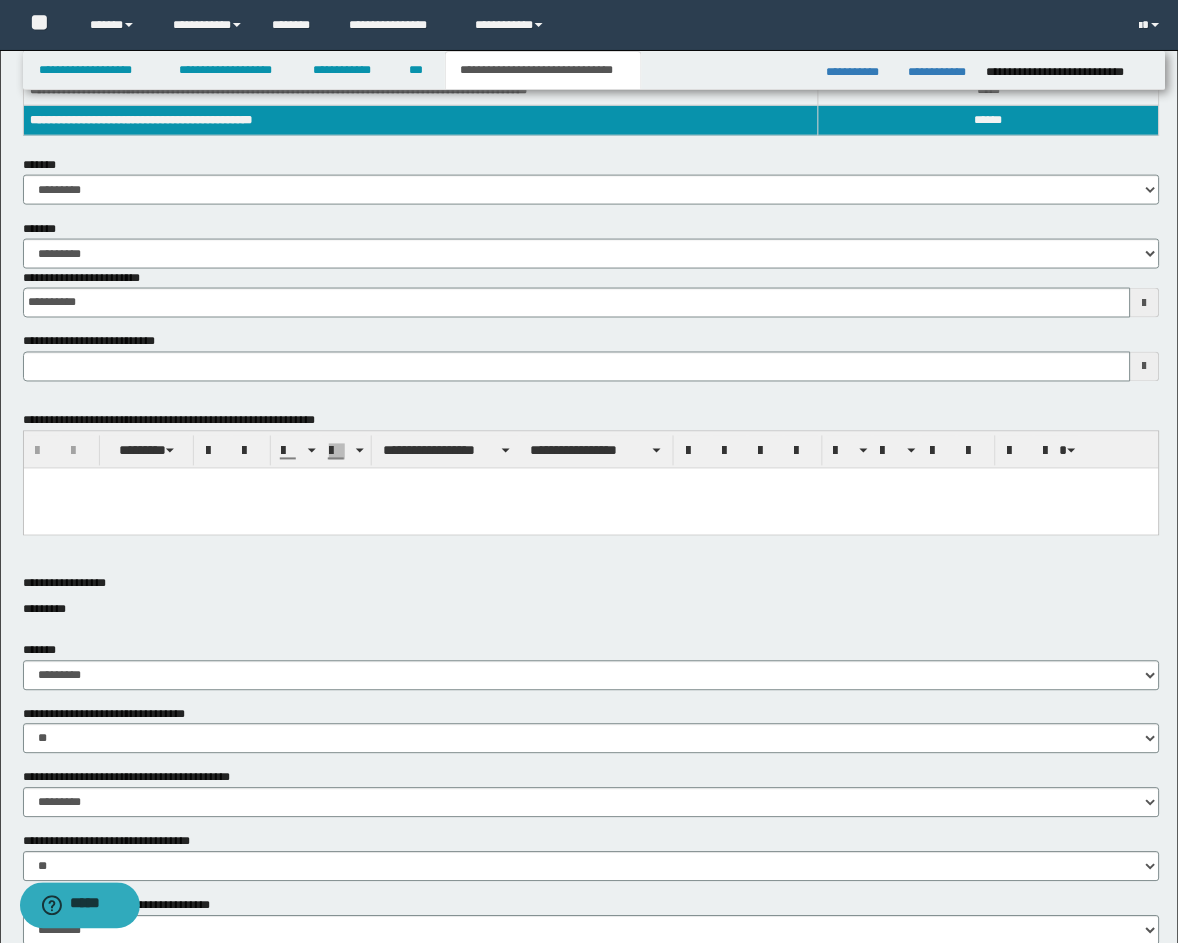 scroll, scrollTop: 0, scrollLeft: 0, axis: both 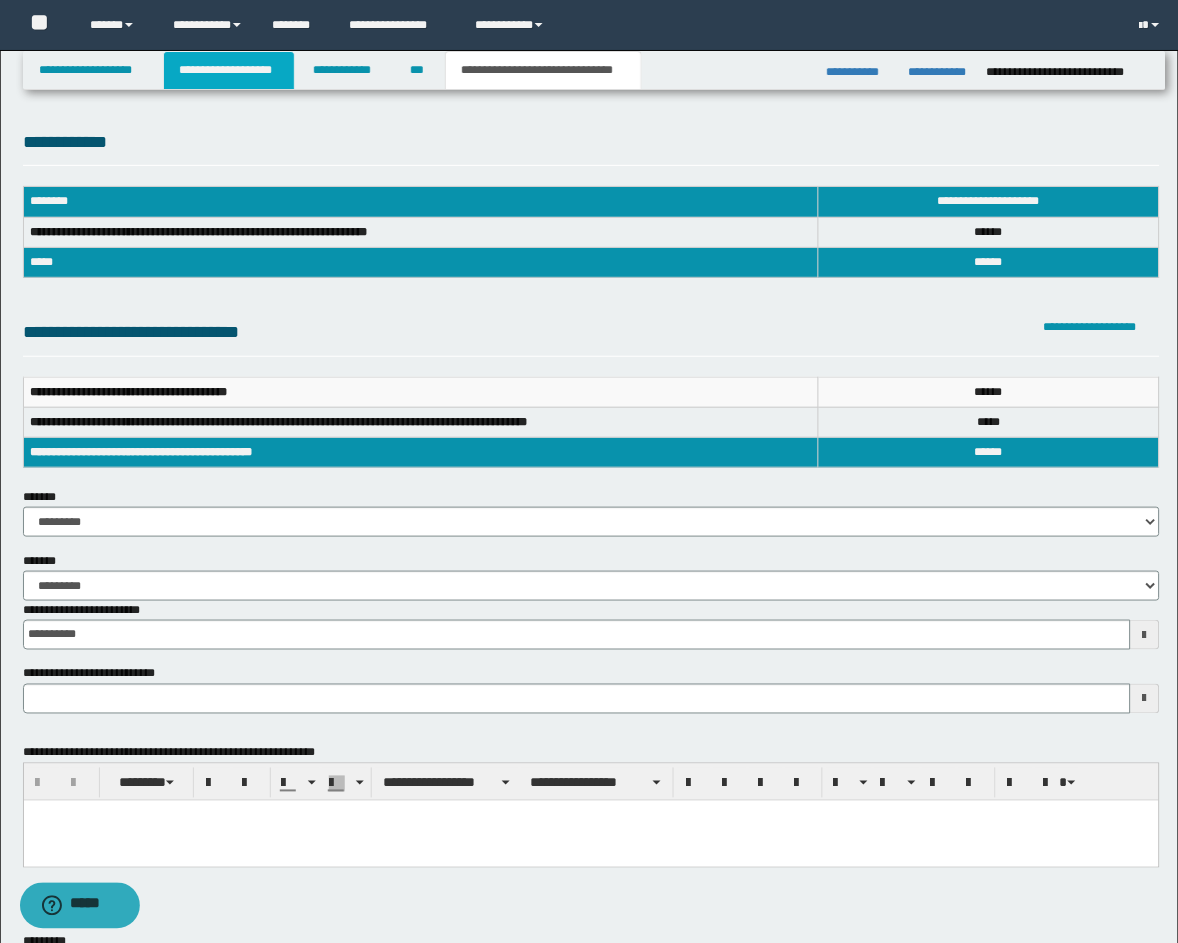 click on "**********" at bounding box center [229, 70] 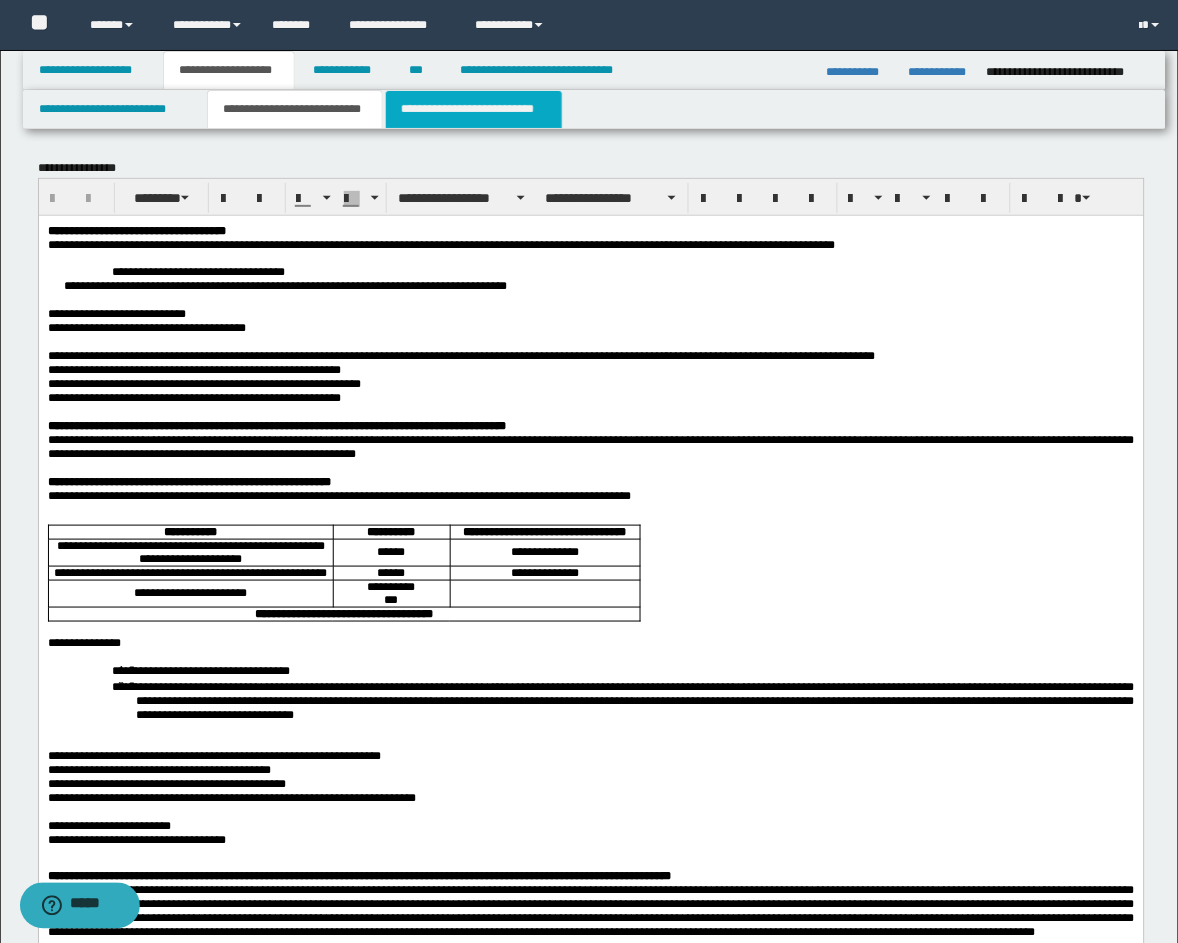 click on "**********" at bounding box center [474, 109] 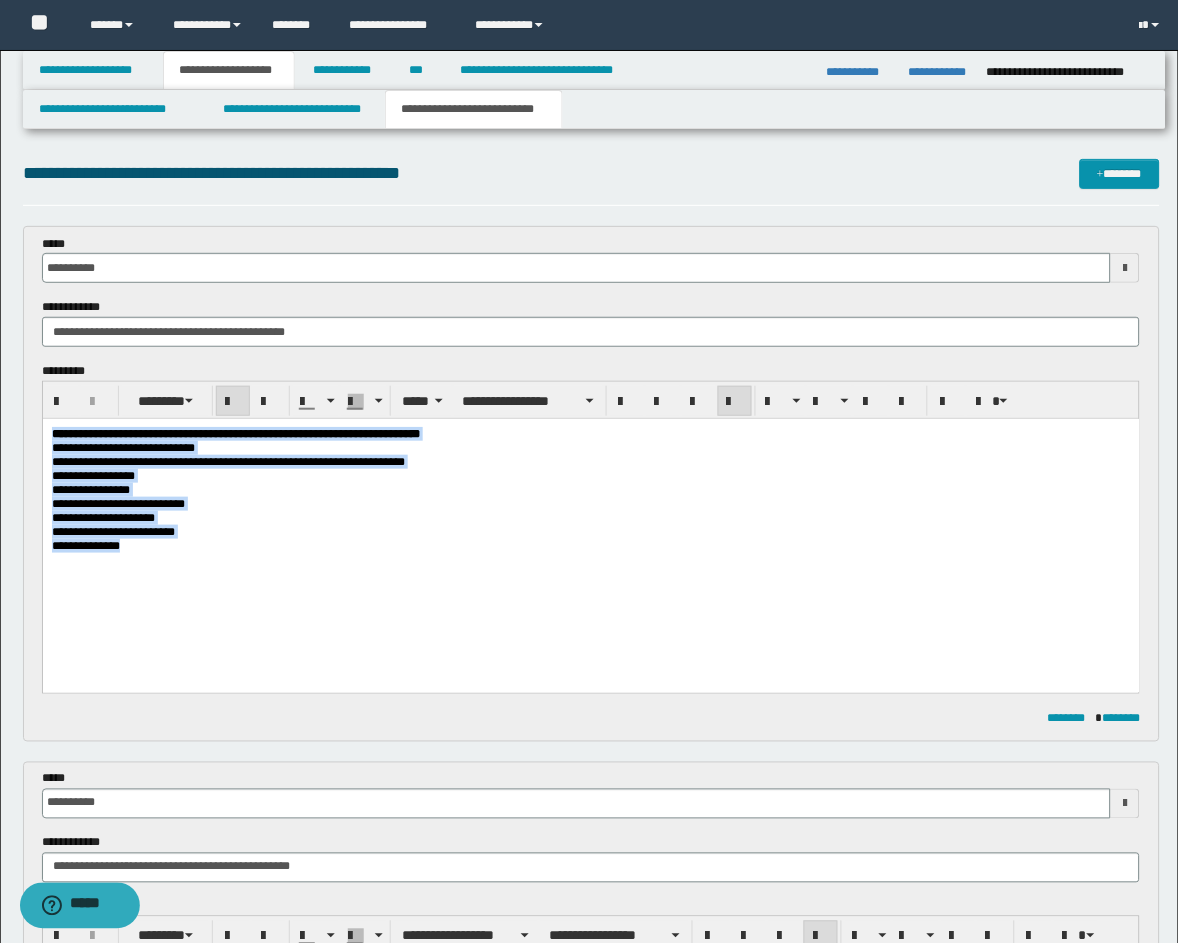drag, startPoint x: 251, startPoint y: 580, endPoint x: -15, endPoint y: 380, distance: 332.80023 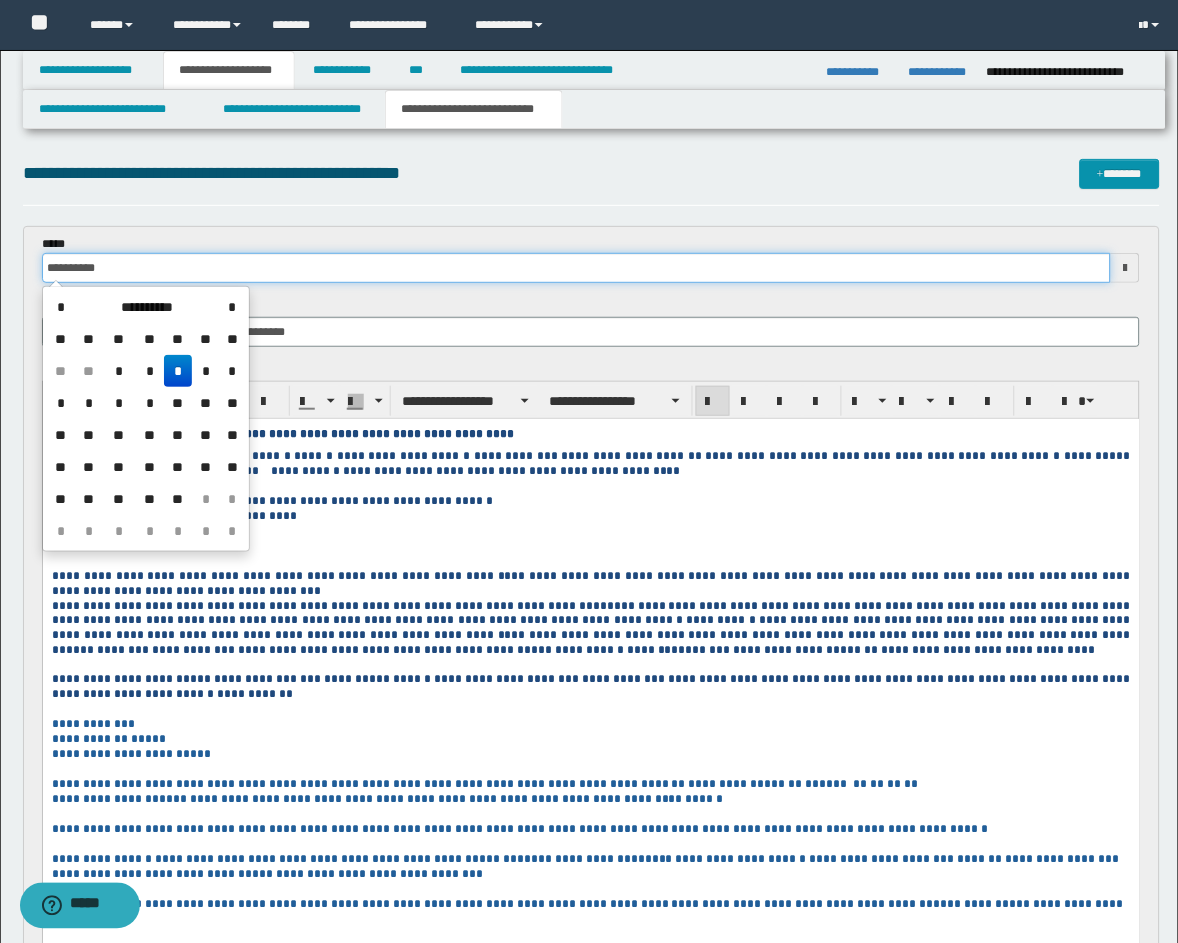 drag, startPoint x: 188, startPoint y: 261, endPoint x: 184, endPoint y: 273, distance: 12.649111 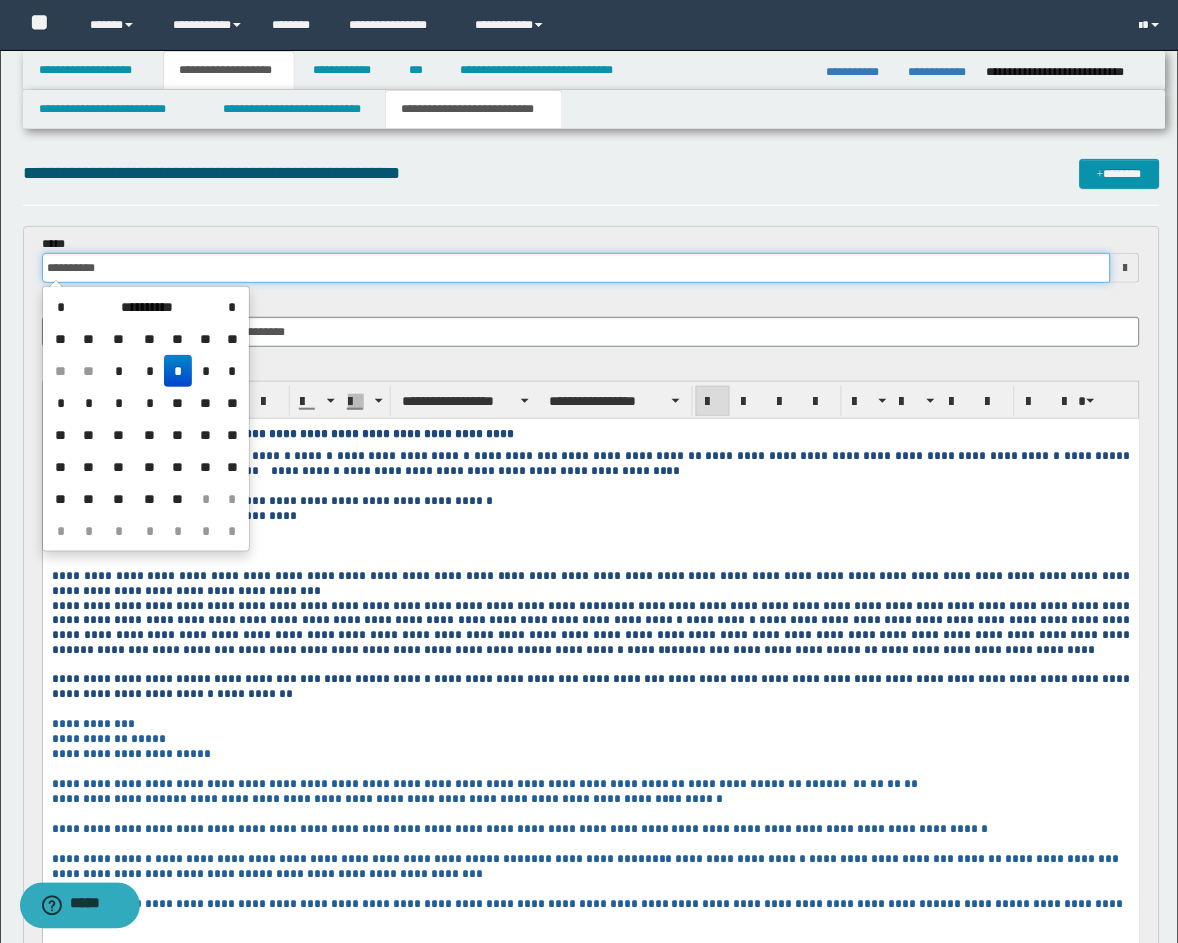 click on "**********" at bounding box center [577, 268] 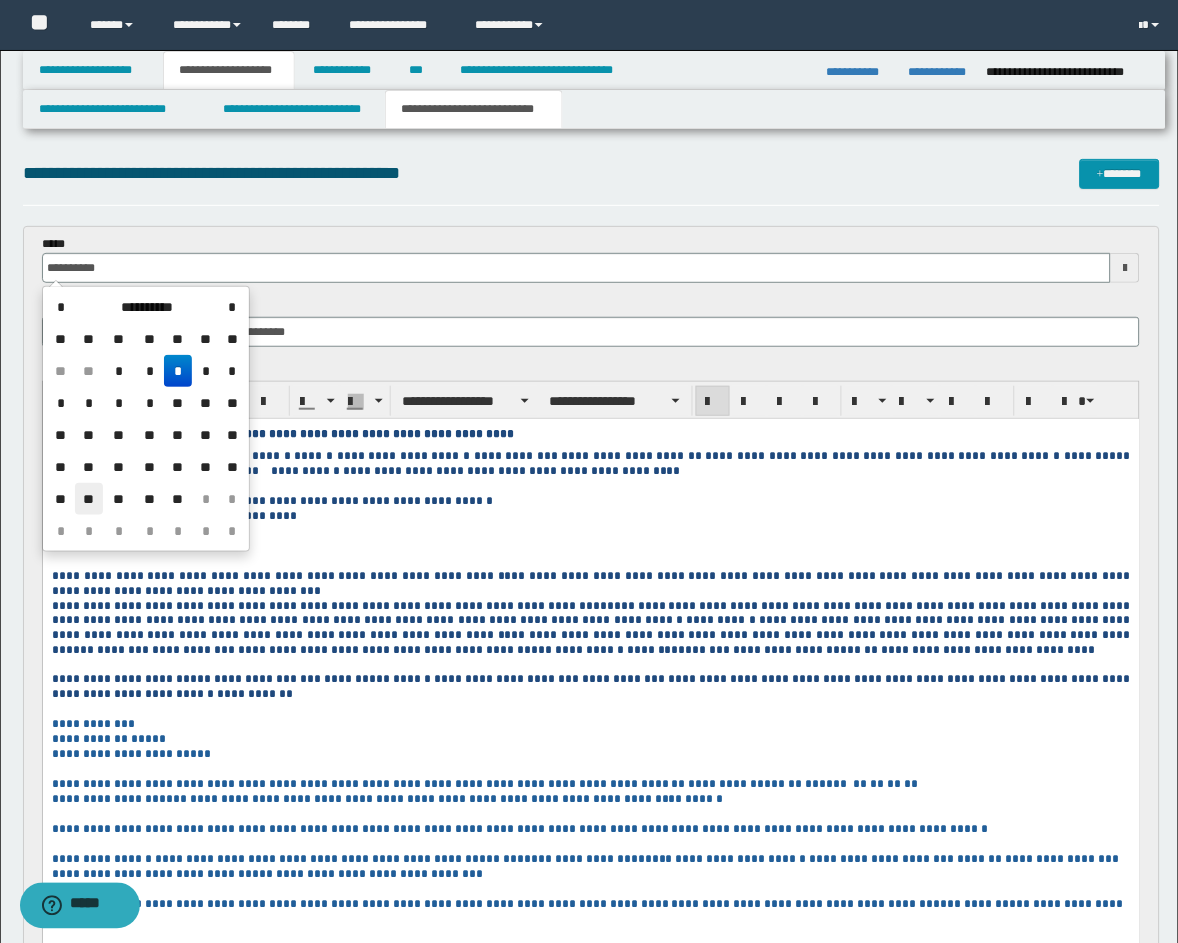 click on "**" at bounding box center [89, 499] 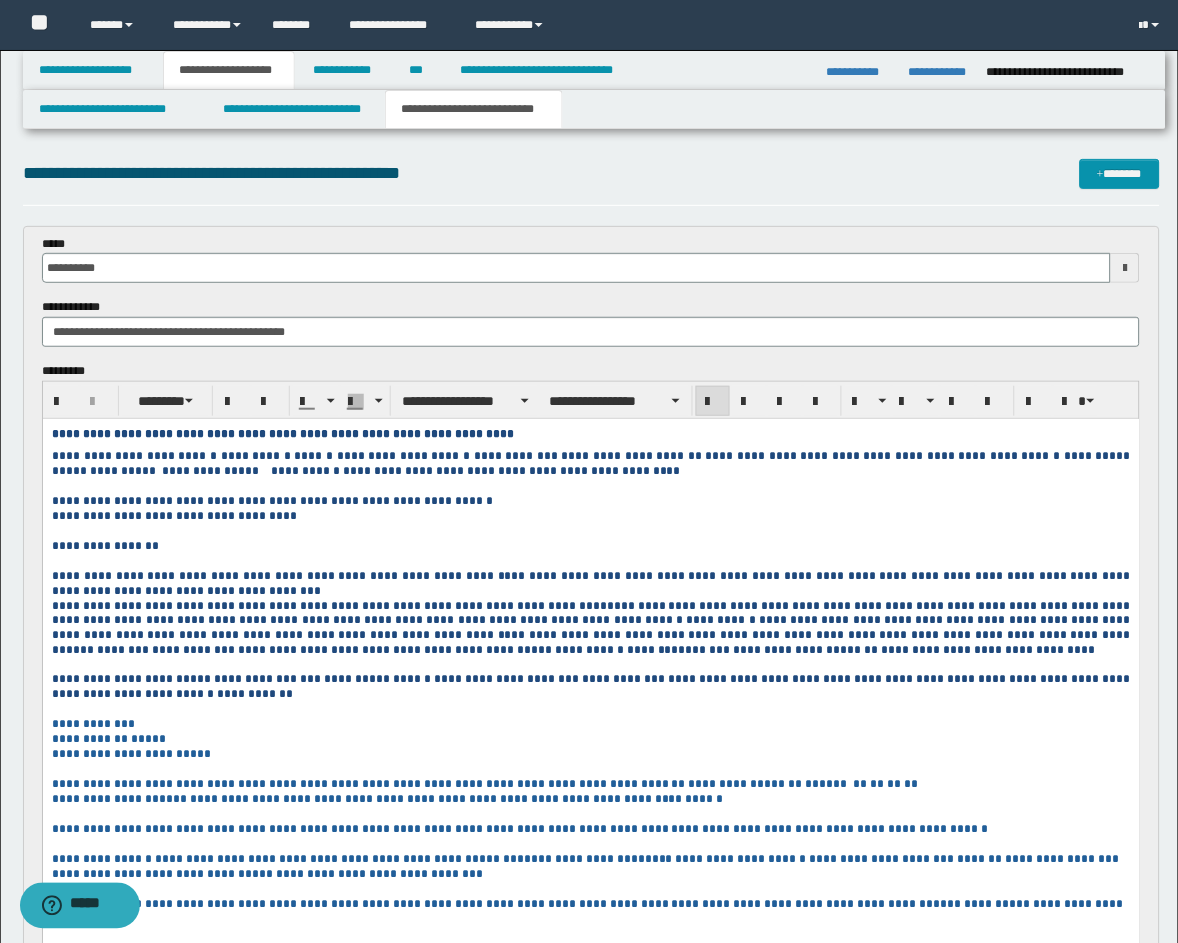 click on "**********" at bounding box center [380, 500] 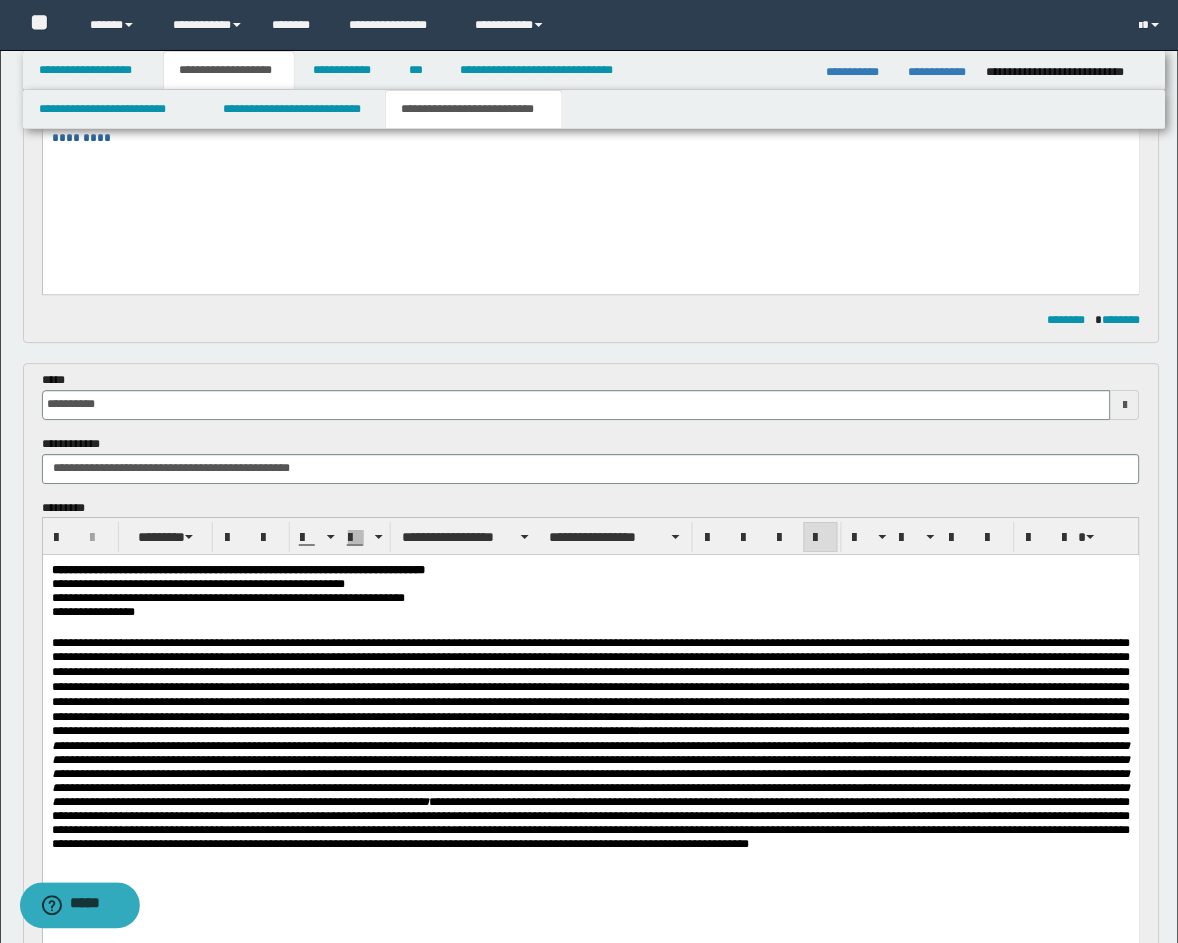 scroll, scrollTop: 741, scrollLeft: 0, axis: vertical 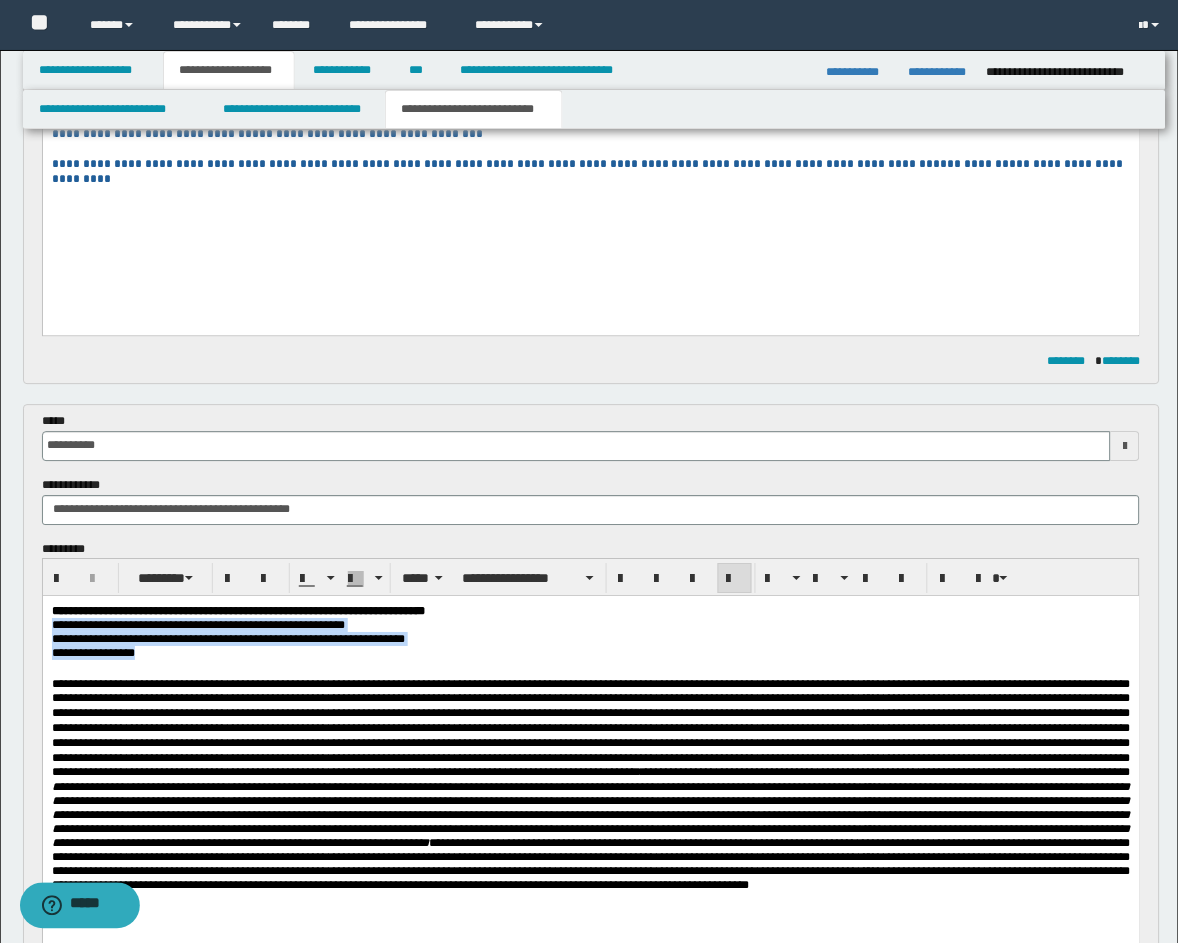 drag, startPoint x: 157, startPoint y: 660, endPoint x: 34, endPoint y: 623, distance: 128.44453 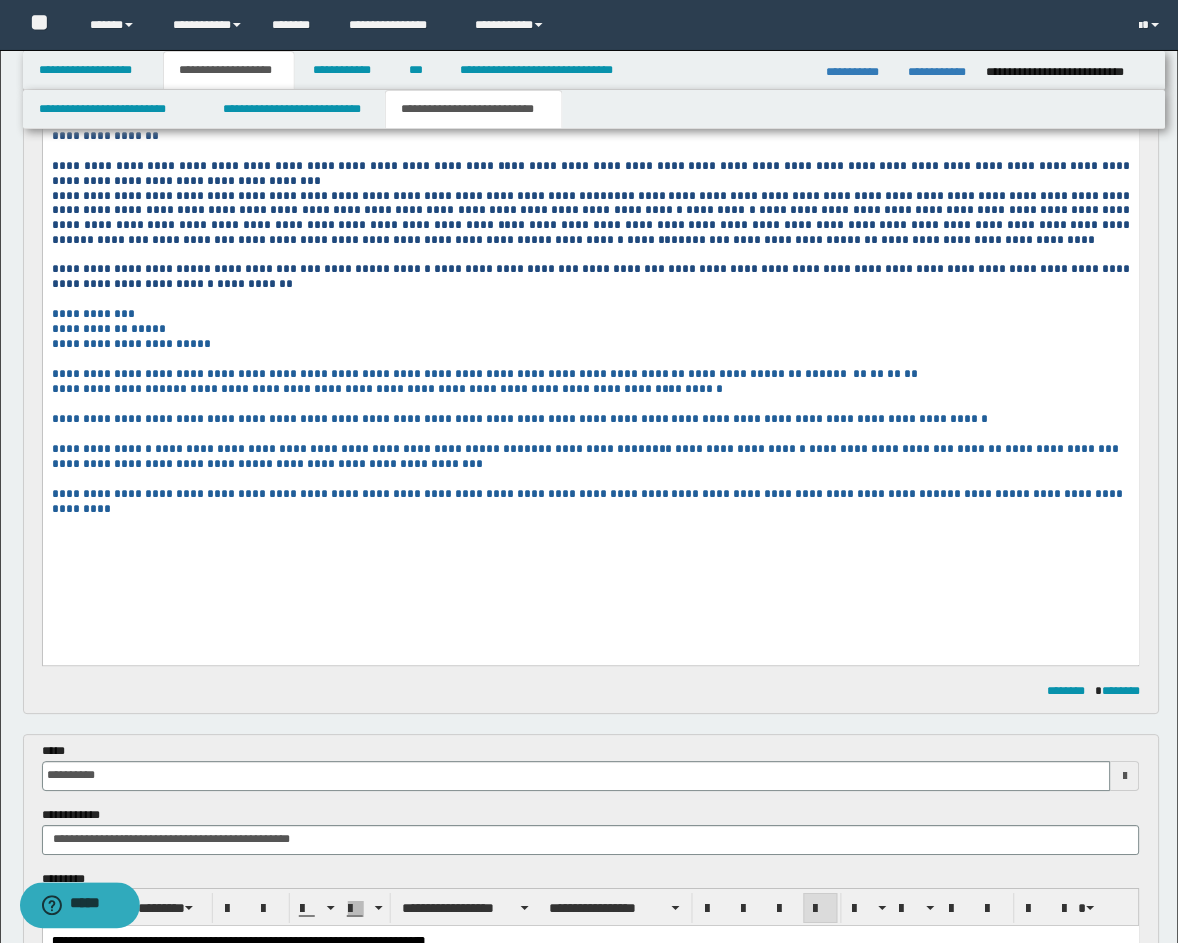 scroll, scrollTop: 370, scrollLeft: 0, axis: vertical 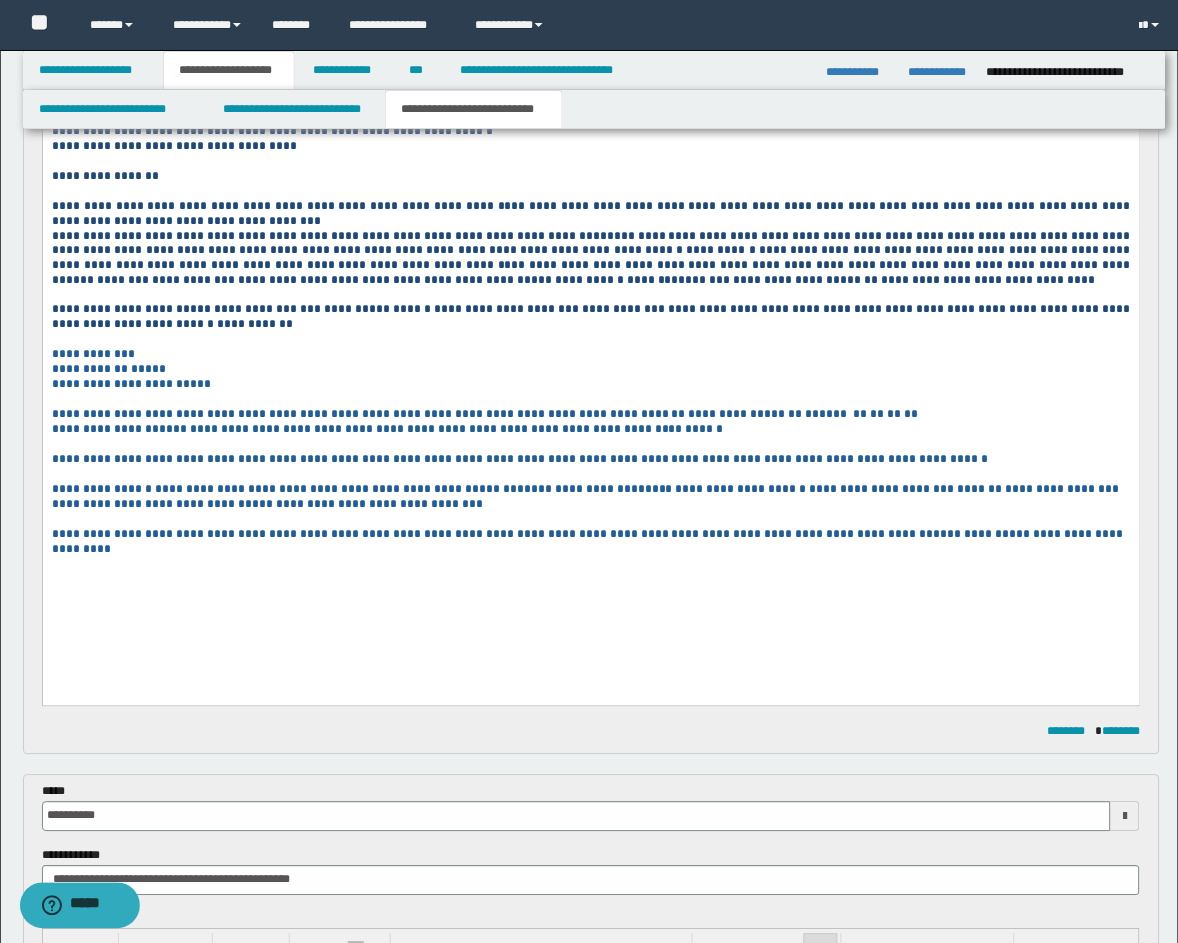 click on "**********" at bounding box center (590, 332) 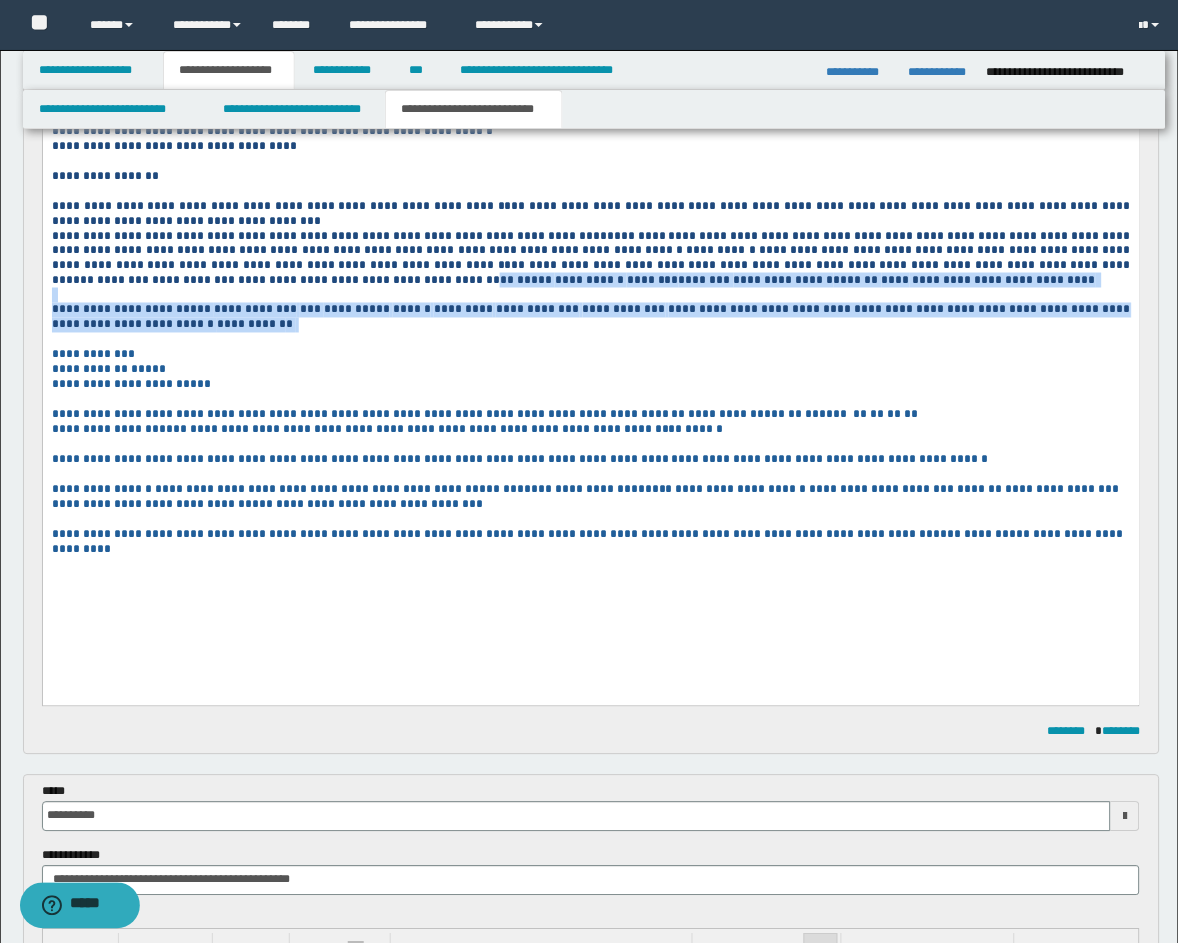 scroll, scrollTop: 0, scrollLeft: 0, axis: both 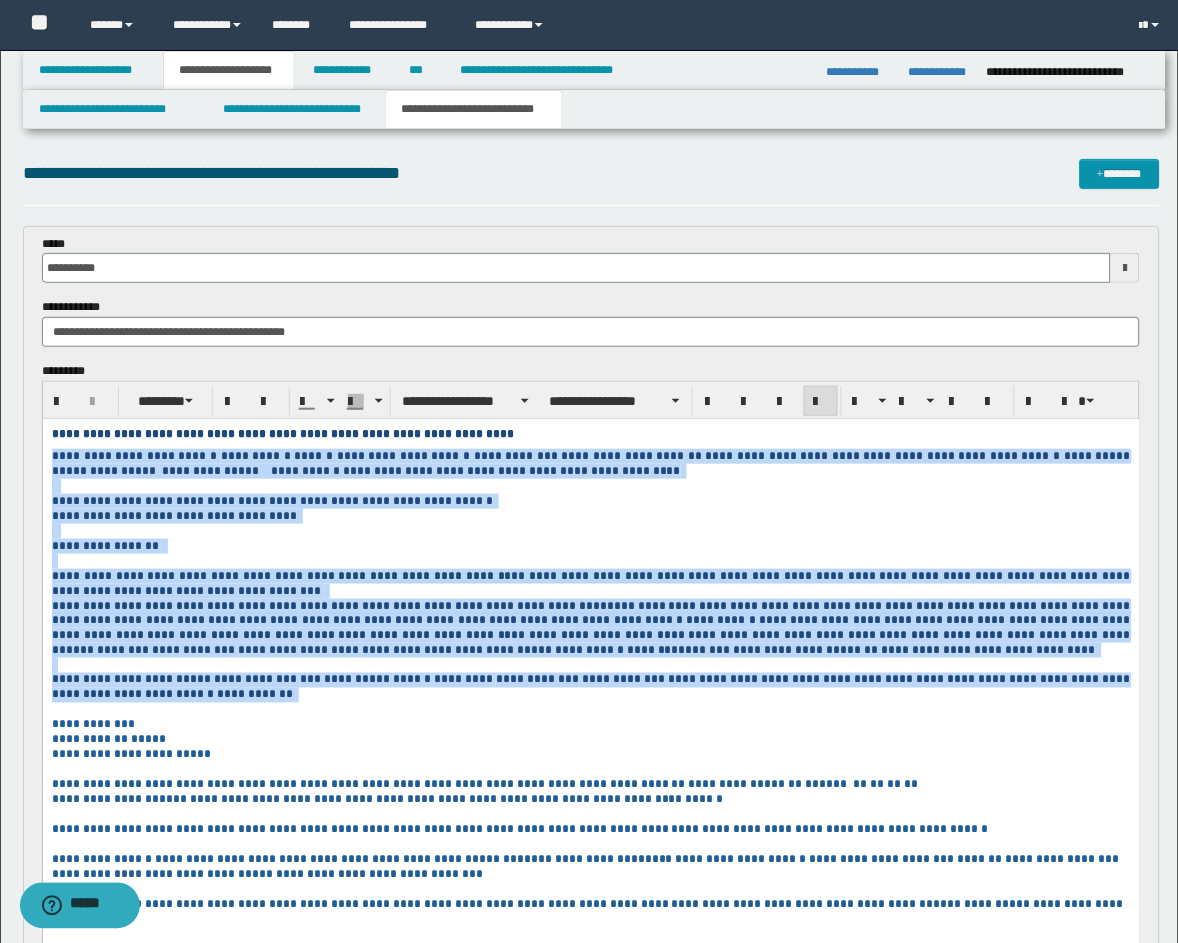 drag, startPoint x: 165, startPoint y: 731, endPoint x: 47, endPoint y: 457, distance: 298.32867 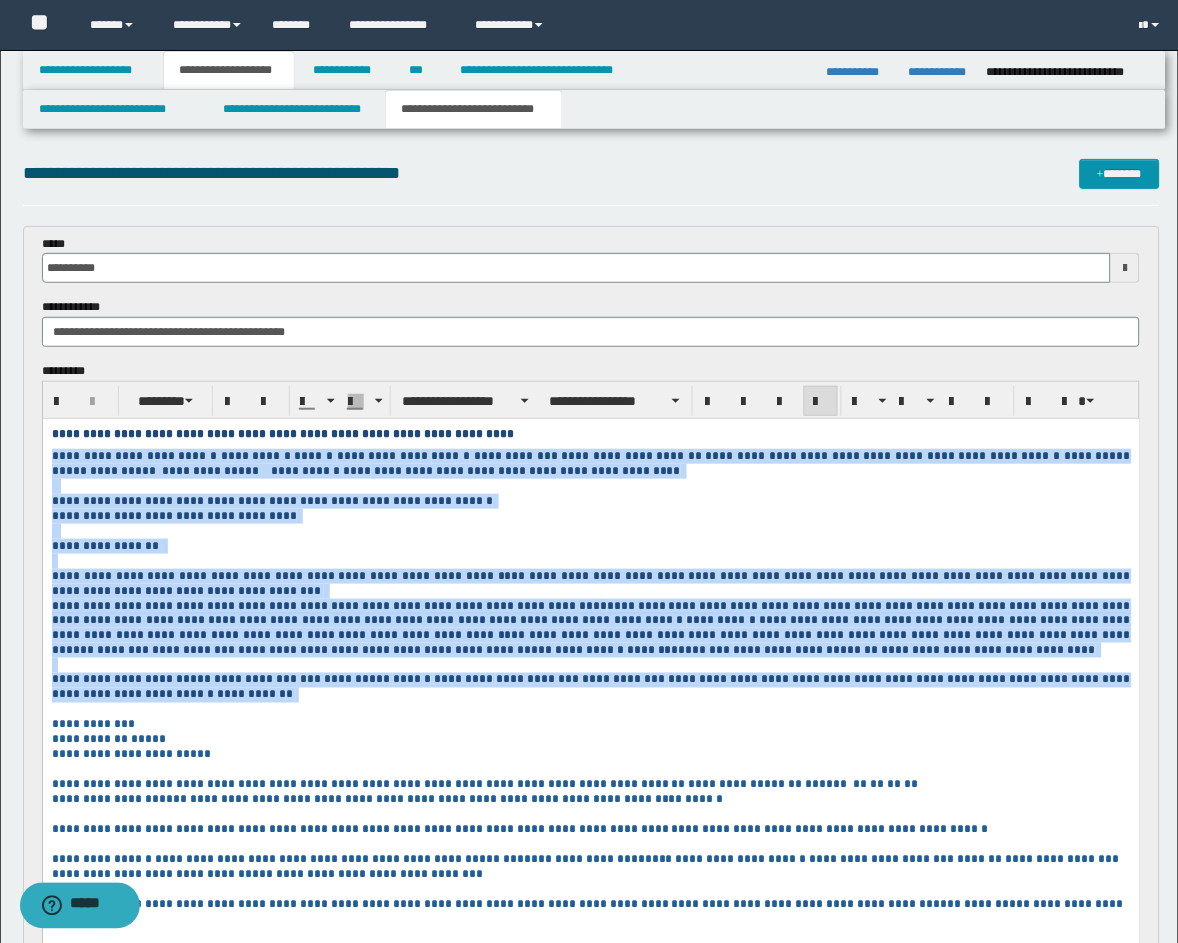 click on "**********" at bounding box center [590, 701] 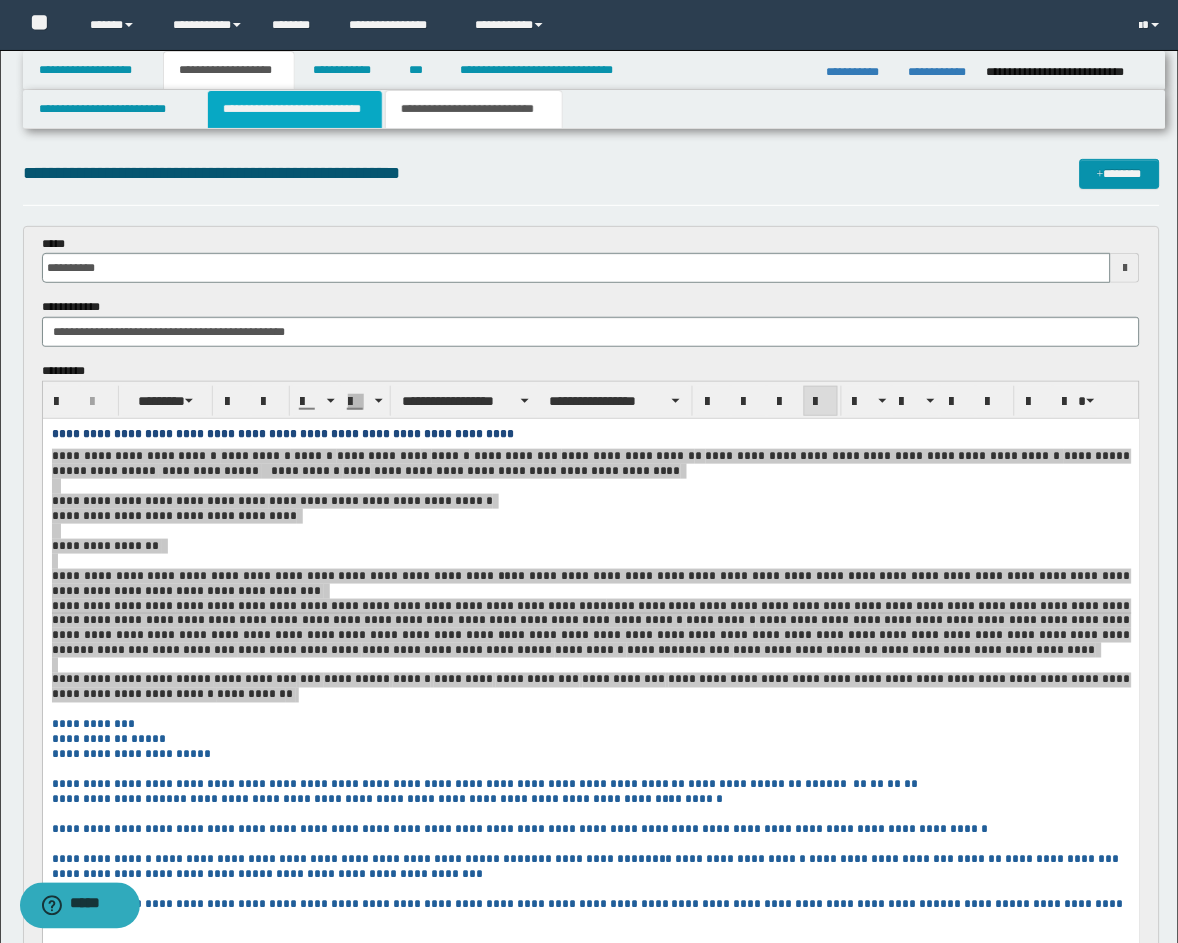 click on "**********" at bounding box center [295, 109] 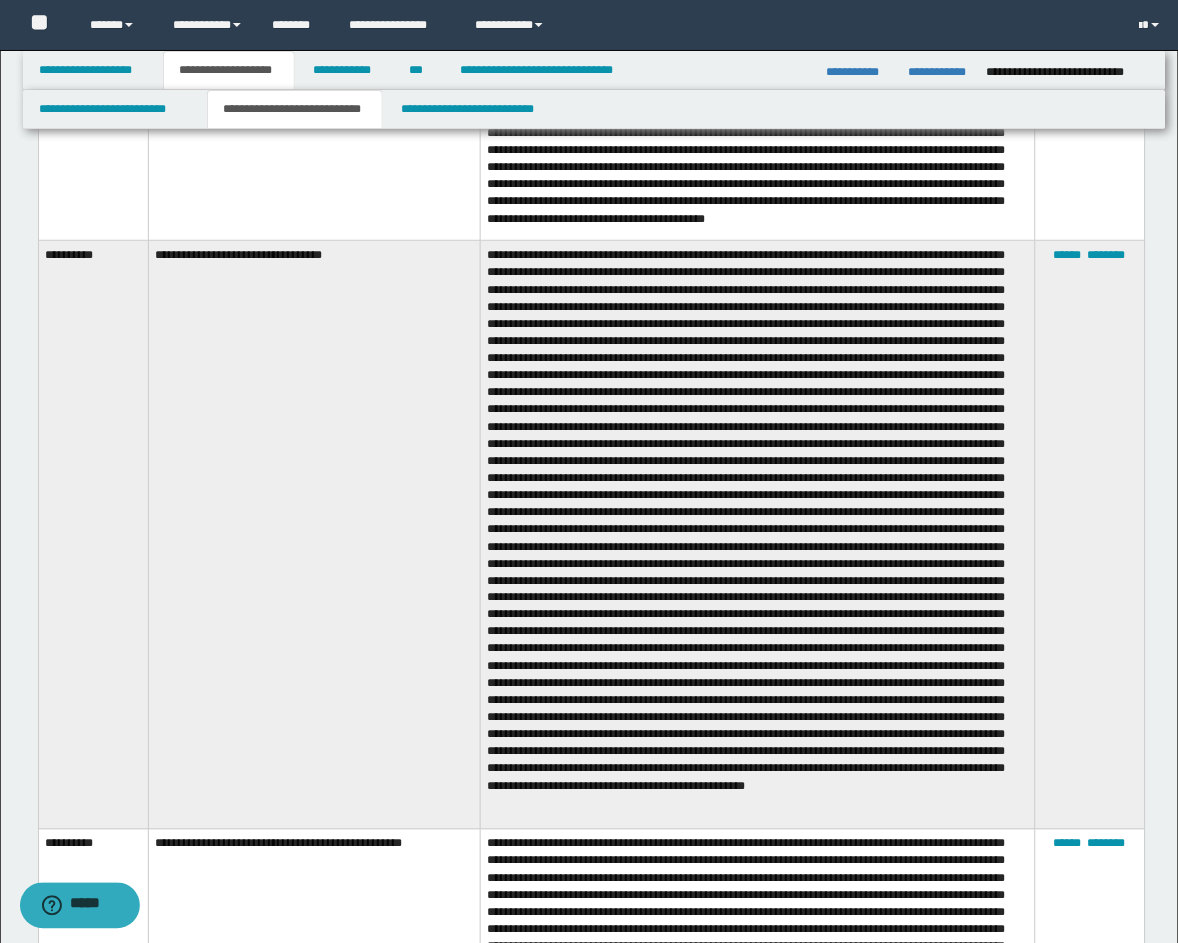 scroll, scrollTop: 1973, scrollLeft: 0, axis: vertical 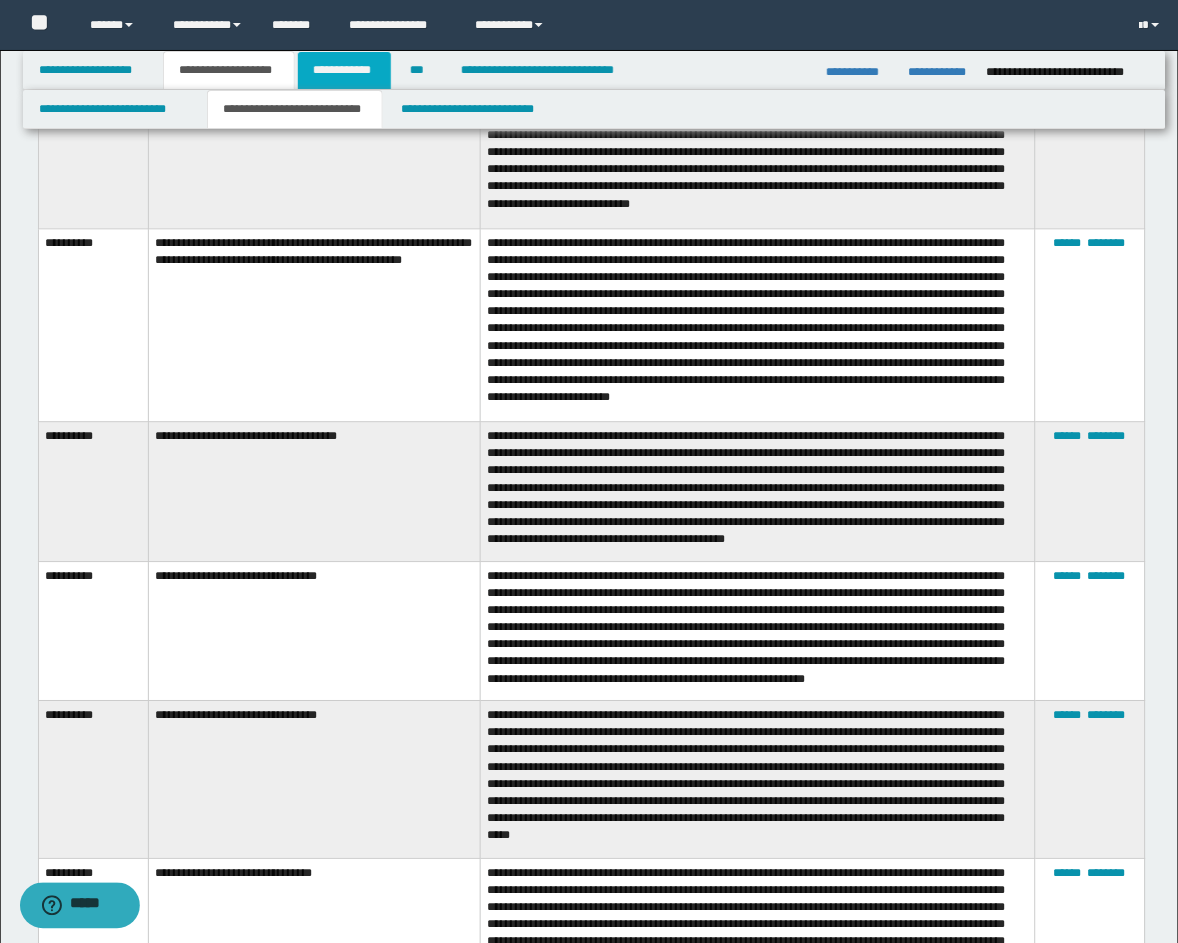 click on "**********" at bounding box center (344, 70) 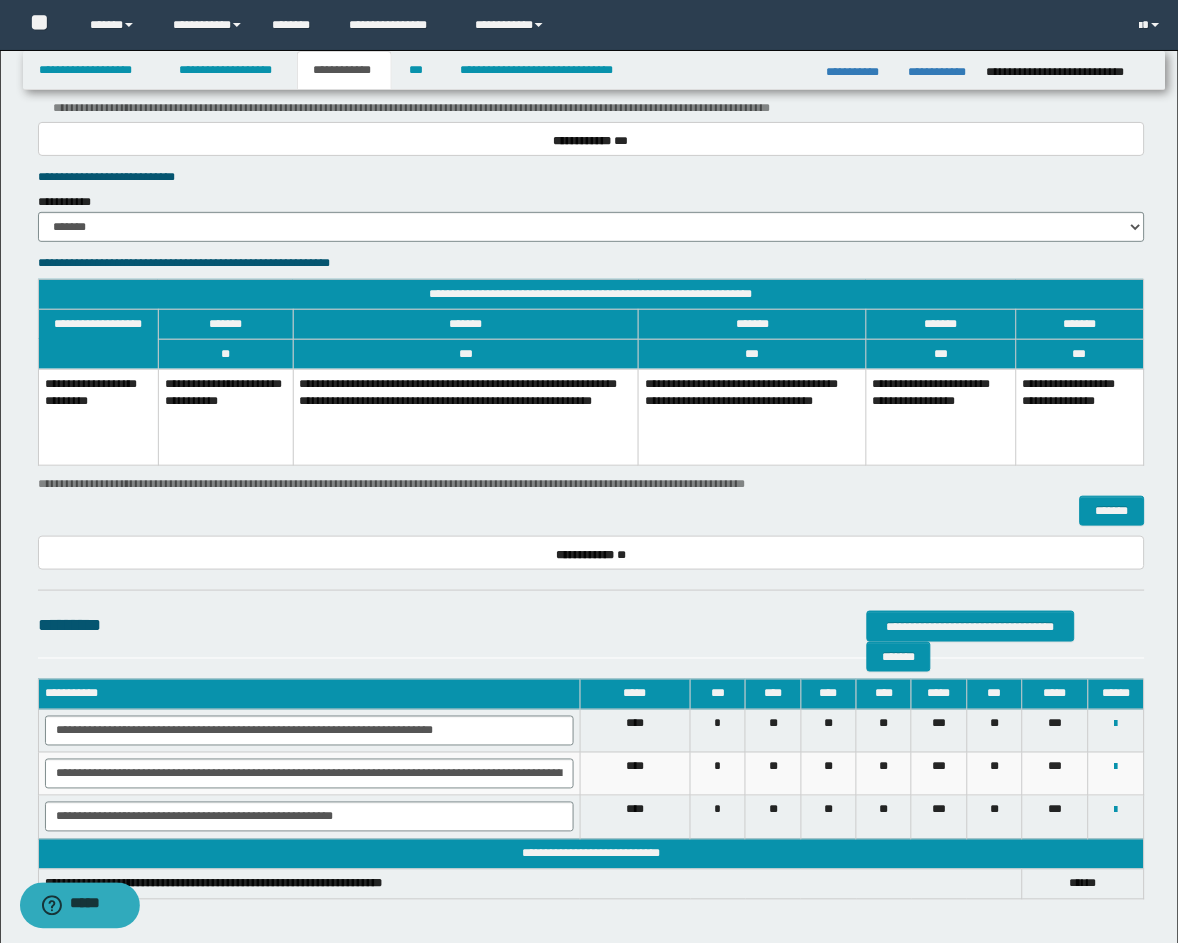 scroll, scrollTop: 2682, scrollLeft: 0, axis: vertical 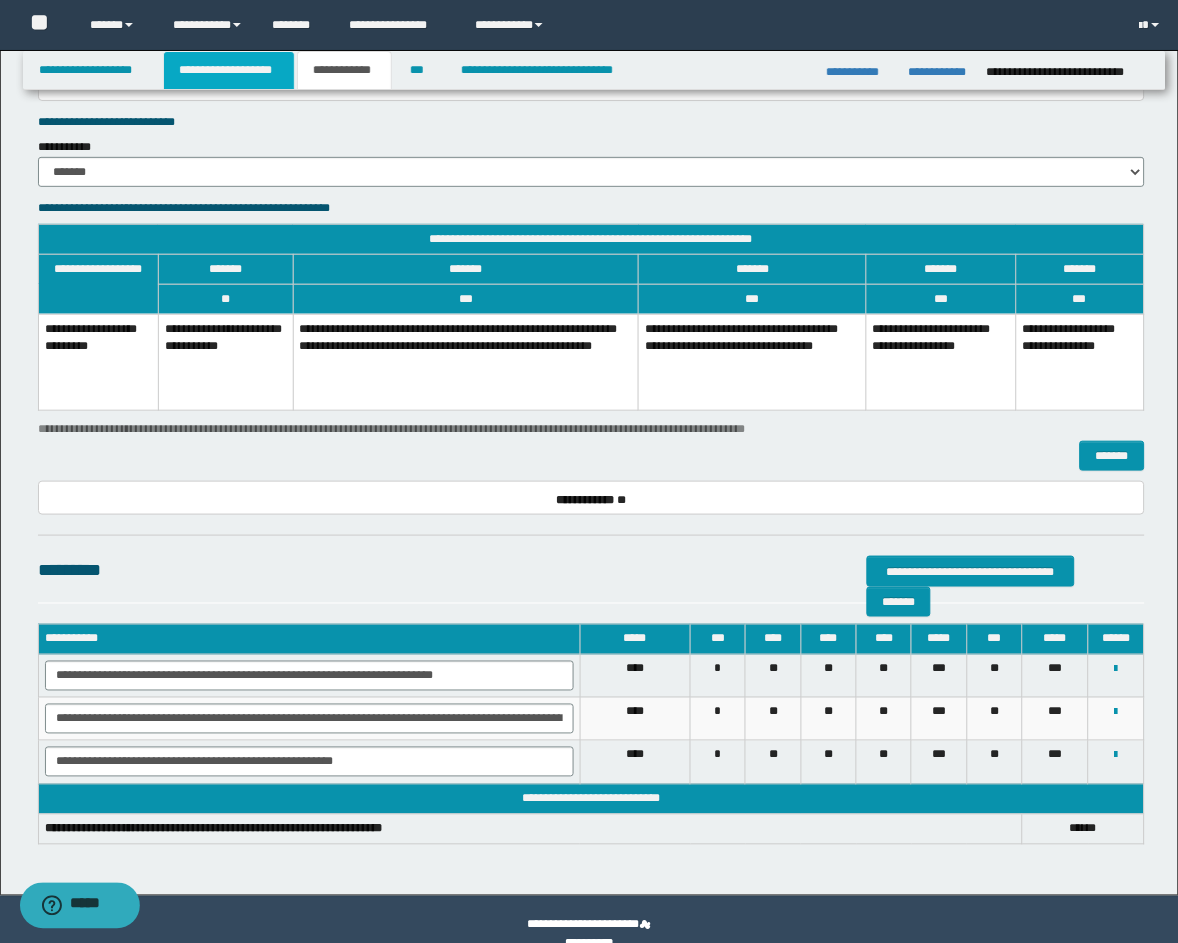 click on "**********" at bounding box center [229, 70] 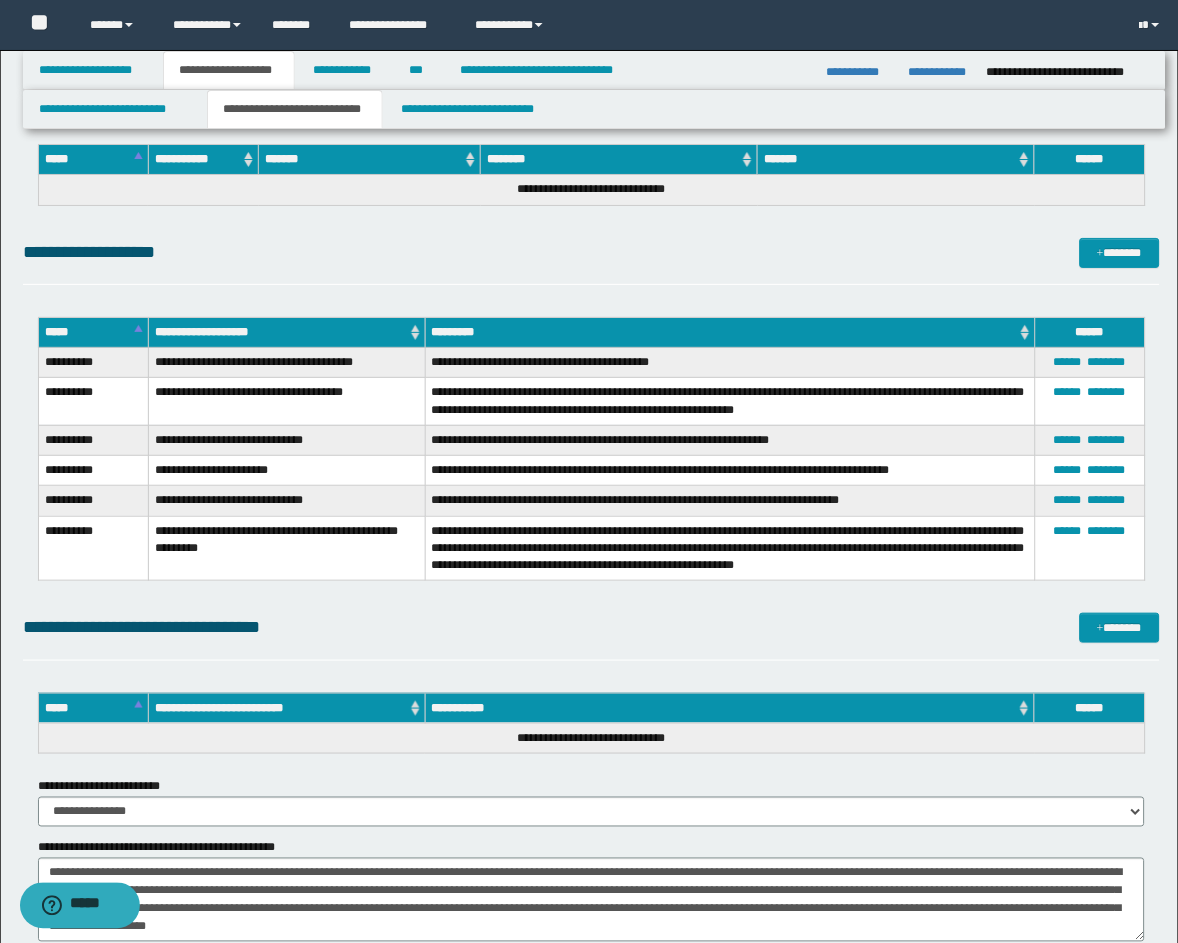 scroll, scrollTop: 4173, scrollLeft: 0, axis: vertical 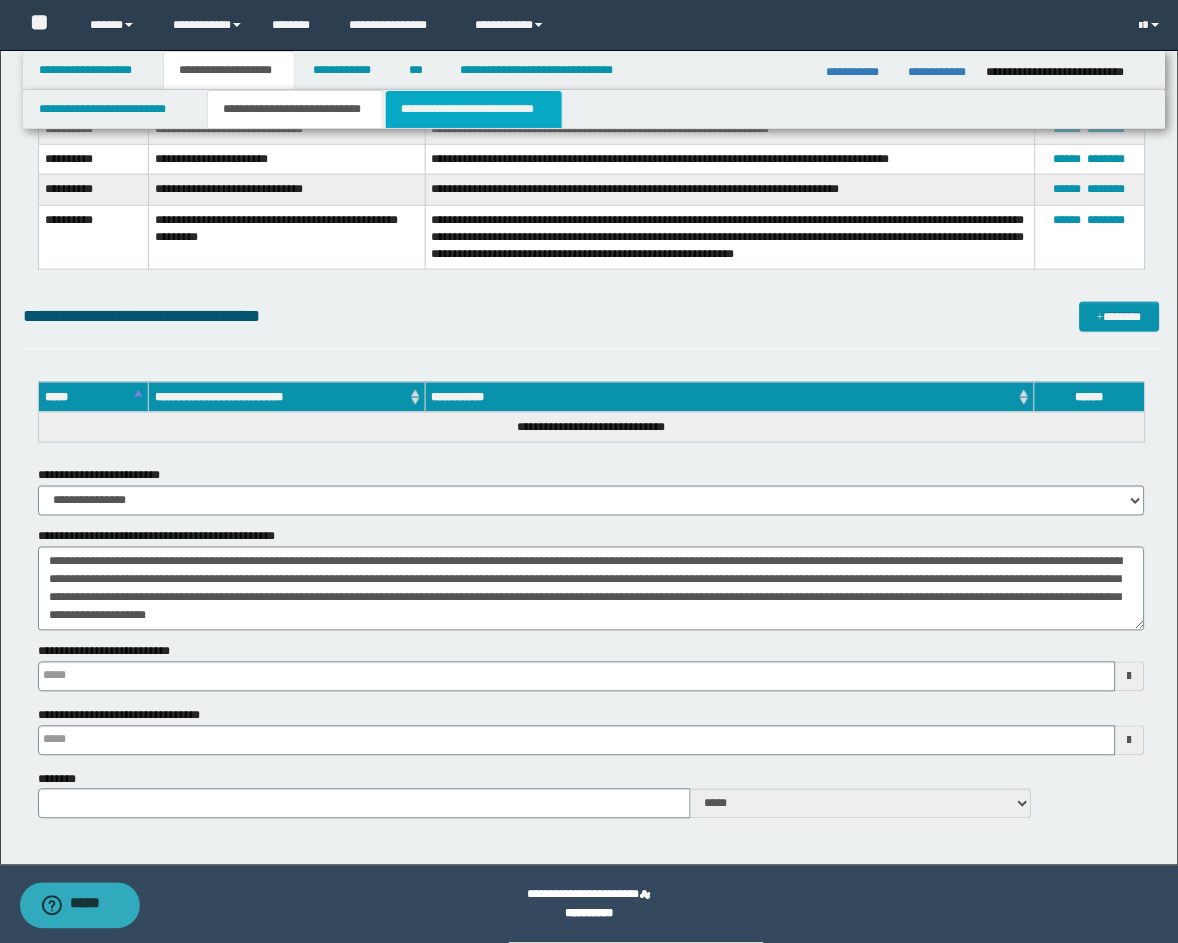 click on "**********" at bounding box center [474, 109] 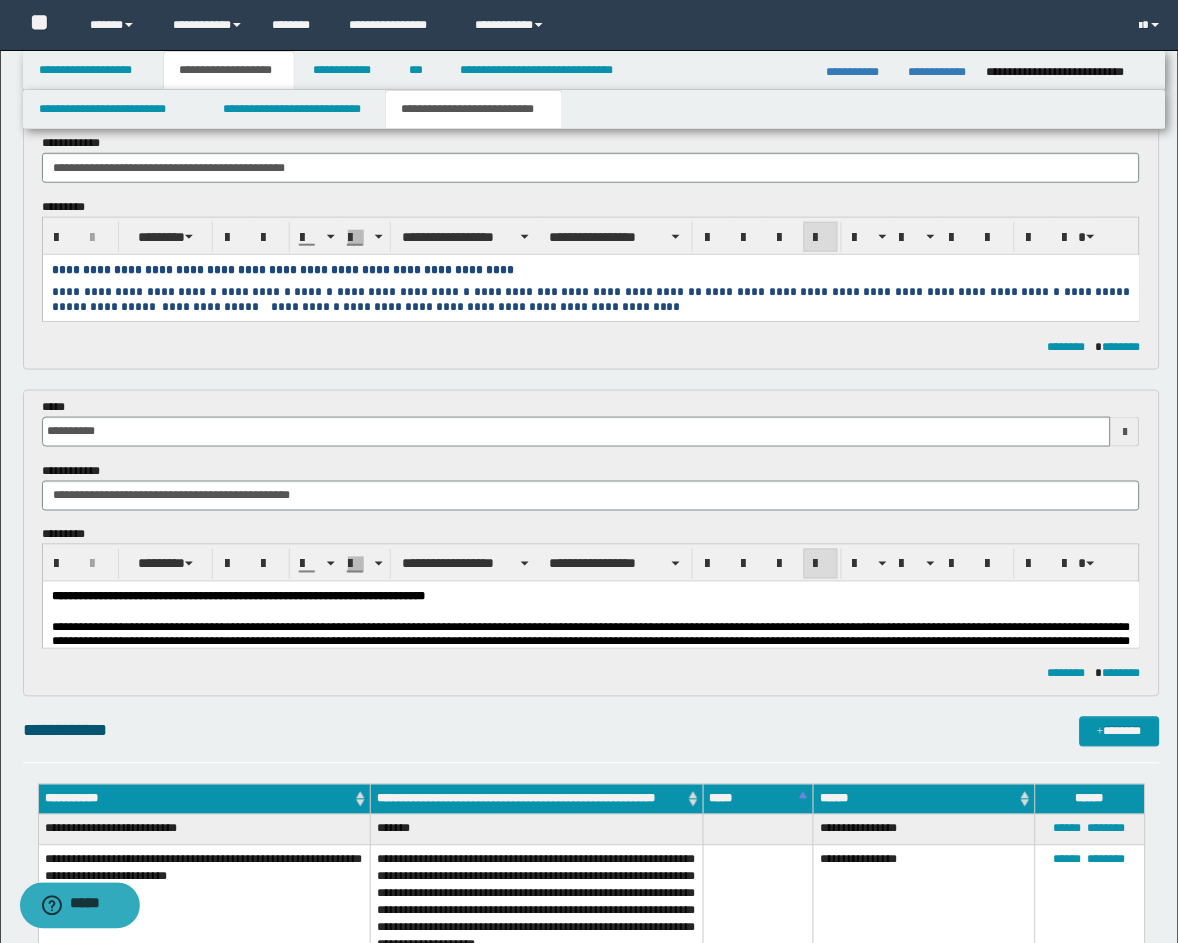 scroll, scrollTop: 0, scrollLeft: 0, axis: both 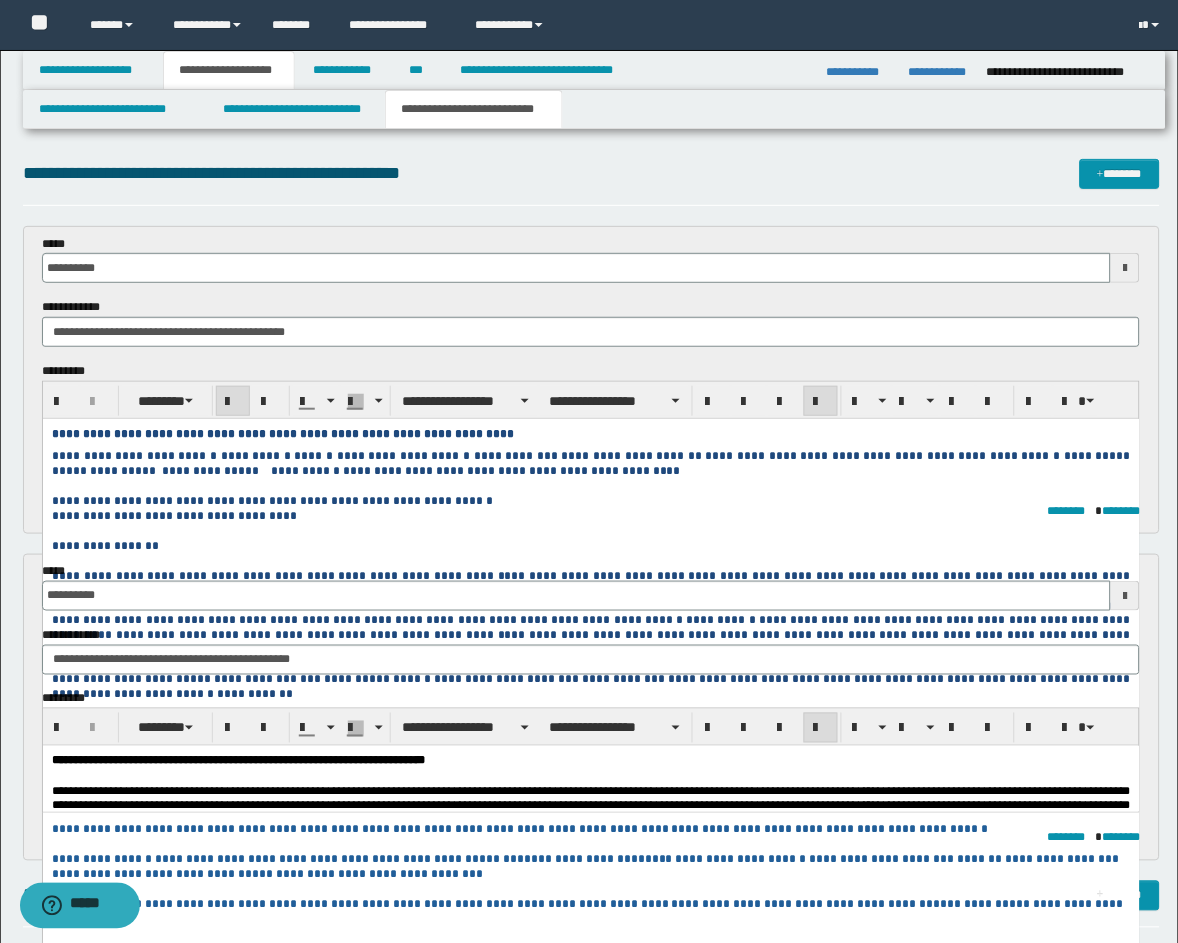 click on "**********" at bounding box center [283, 433] 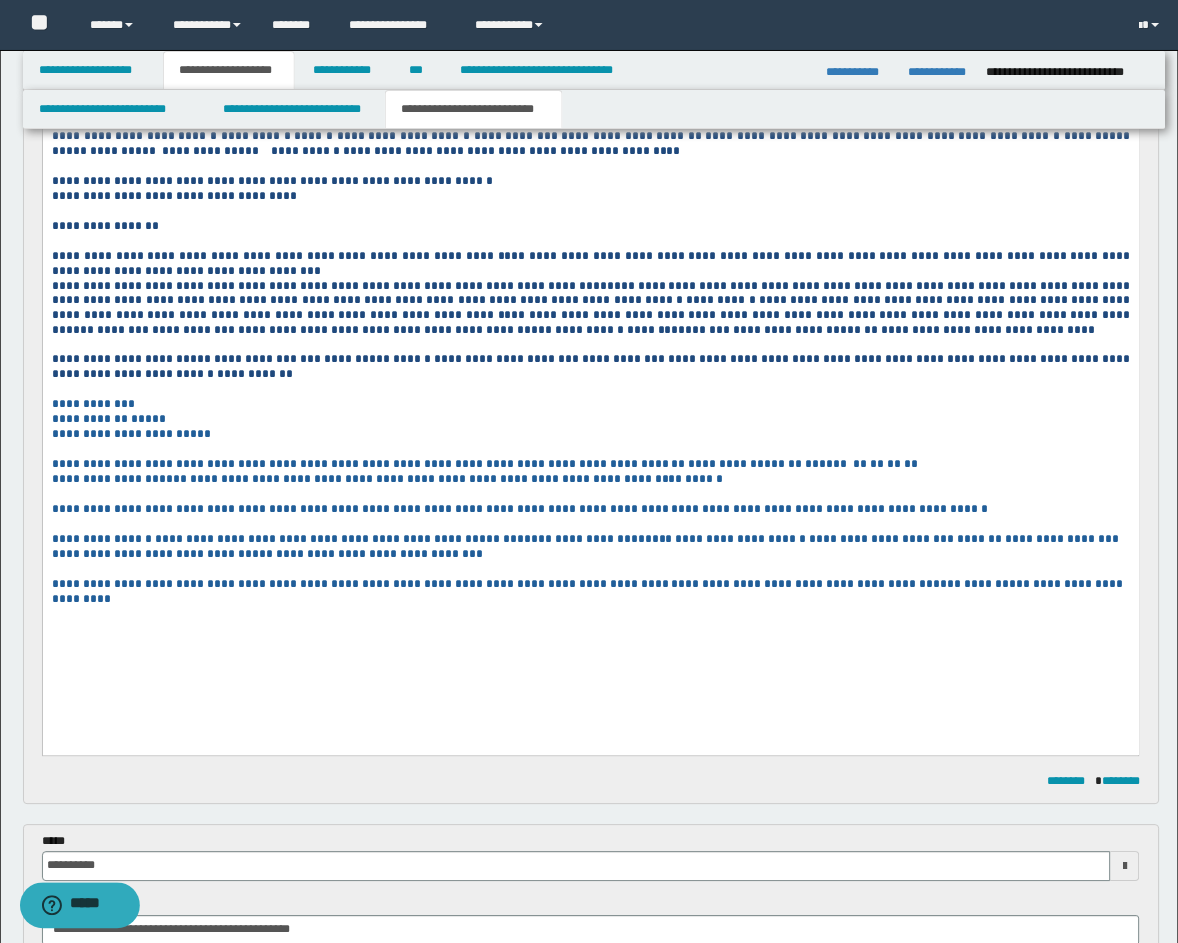 scroll, scrollTop: 370, scrollLeft: 0, axis: vertical 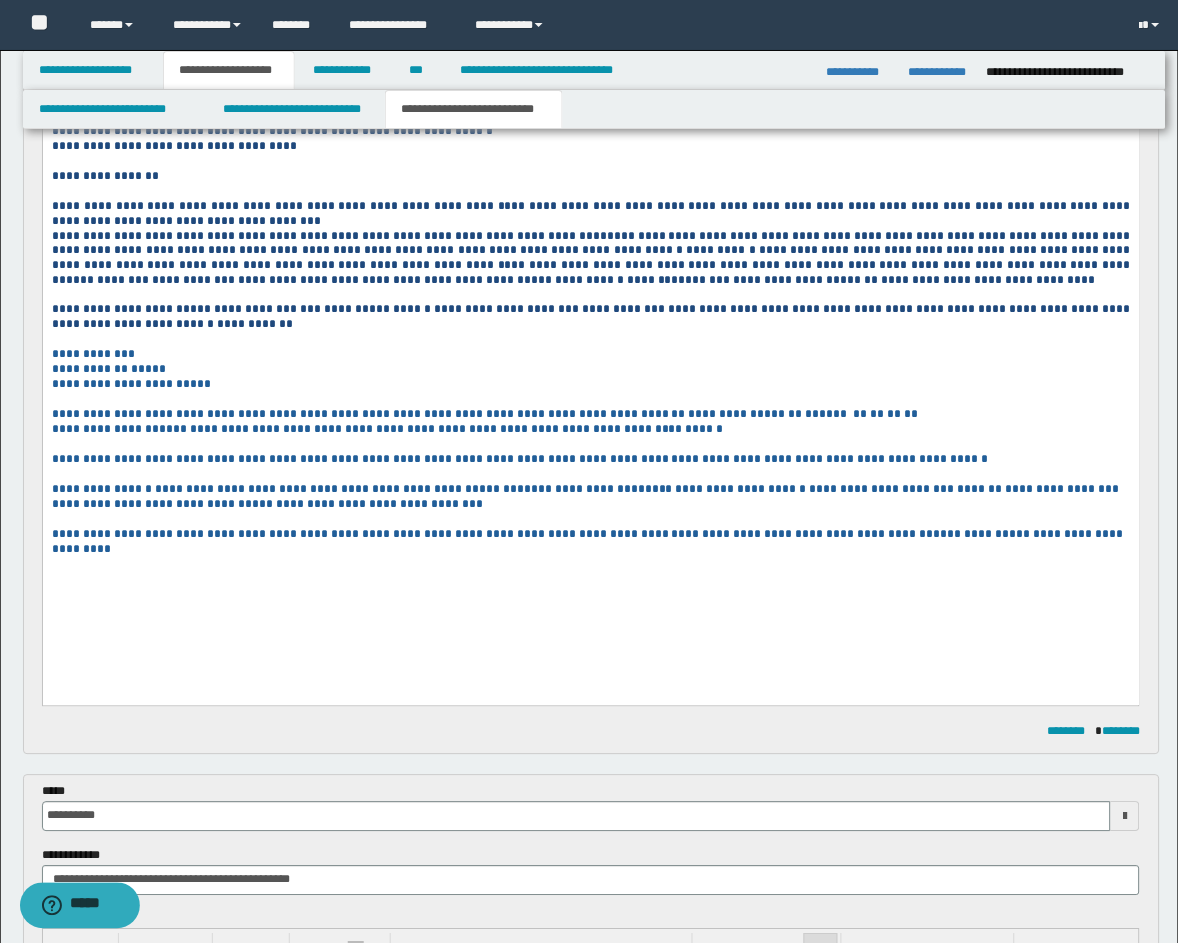 click on "**********" at bounding box center [590, 498] 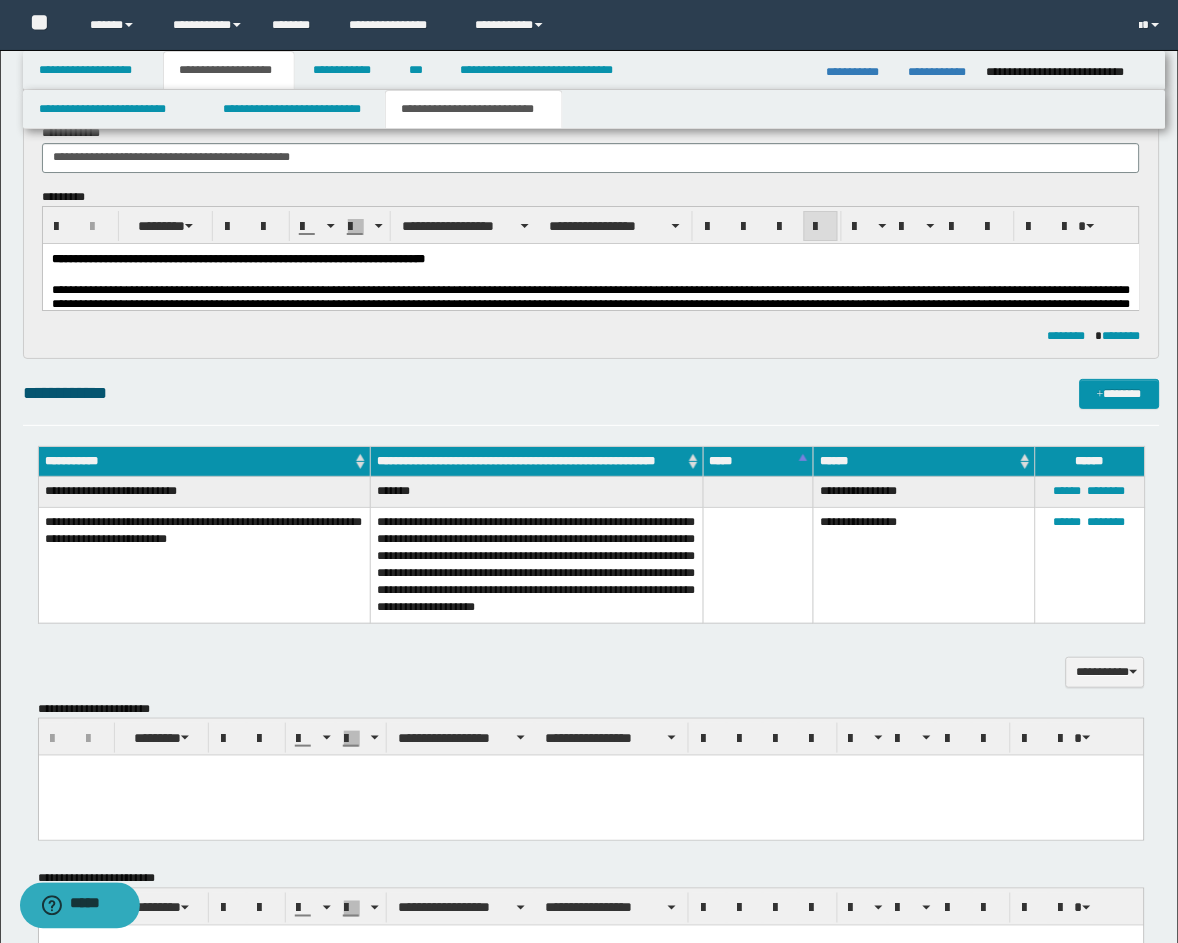 scroll, scrollTop: 1111, scrollLeft: 0, axis: vertical 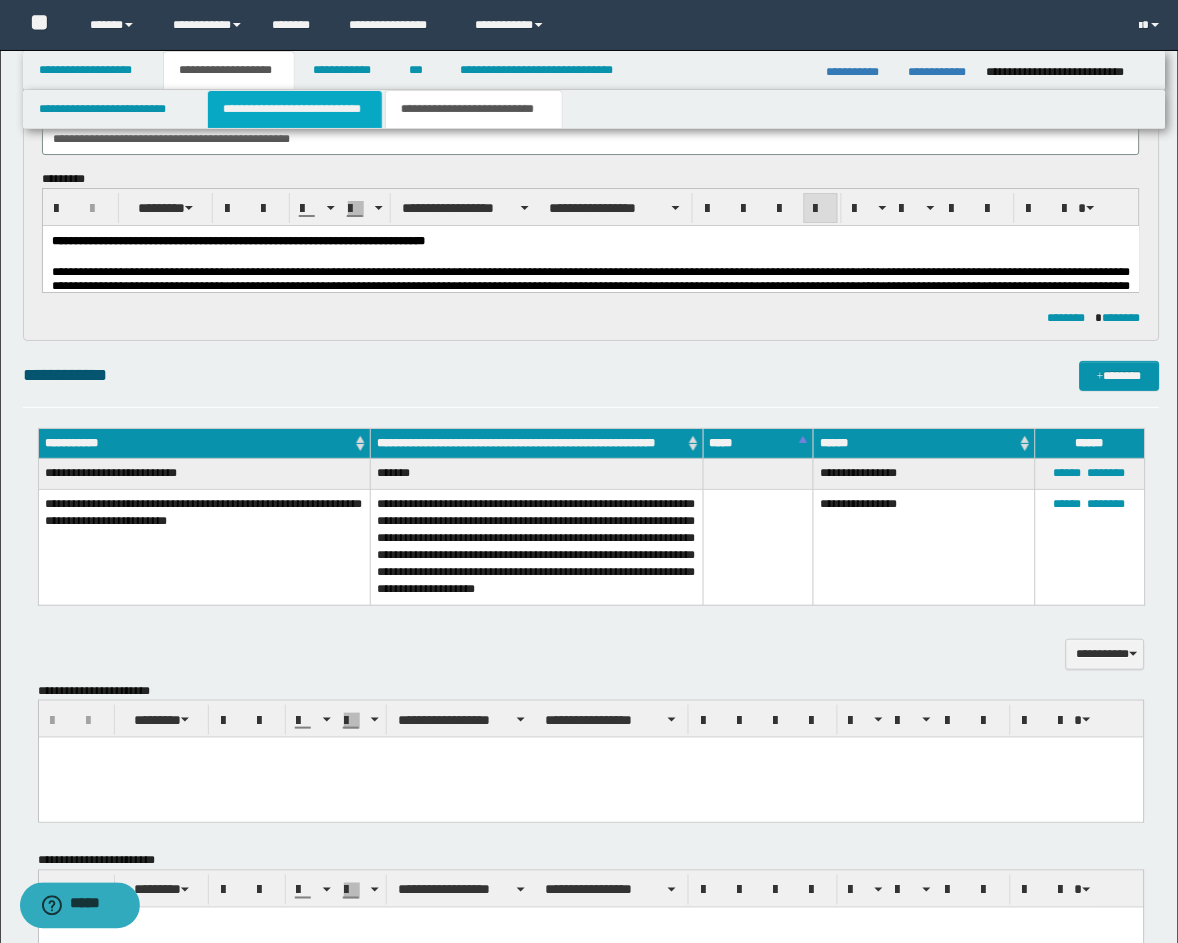 click on "**********" at bounding box center (295, 109) 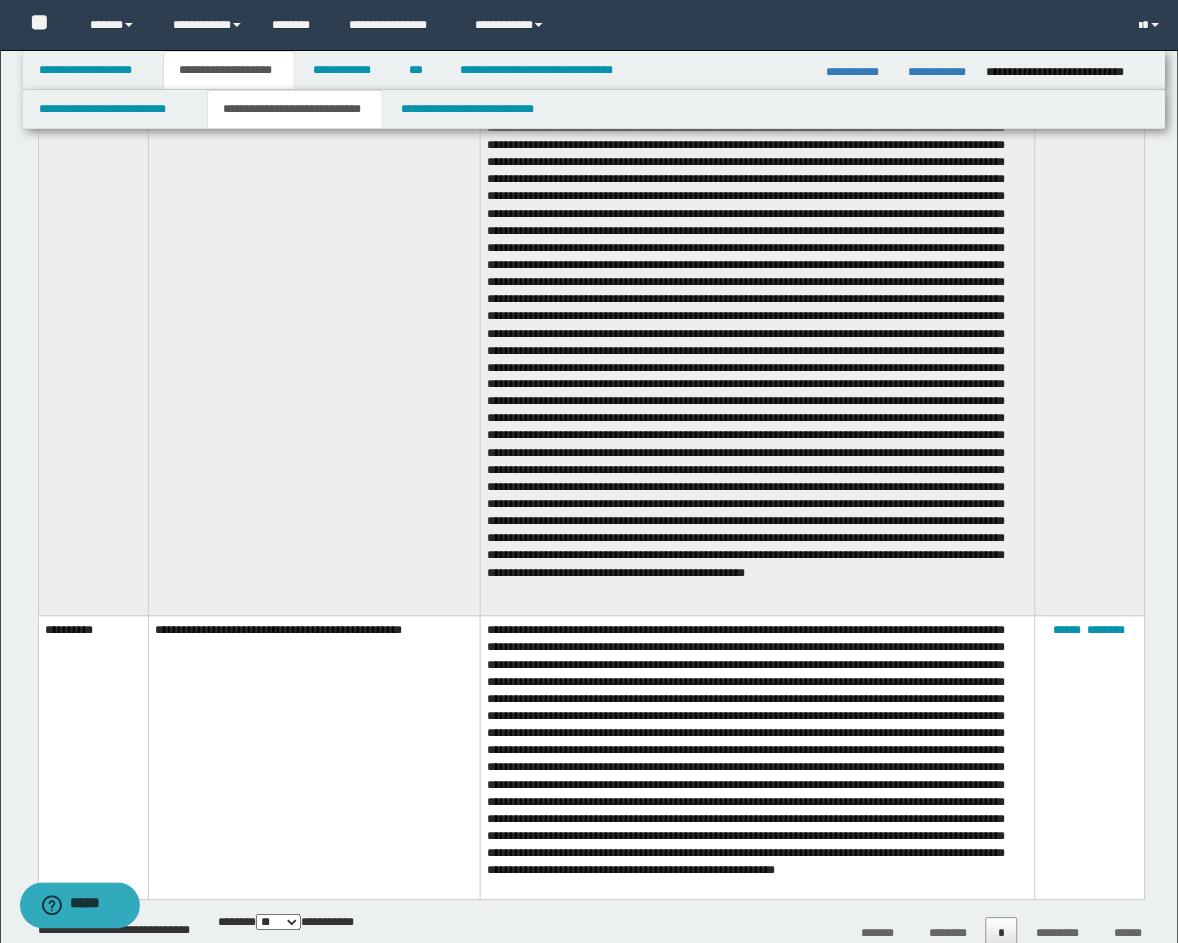 scroll, scrollTop: 2963, scrollLeft: 0, axis: vertical 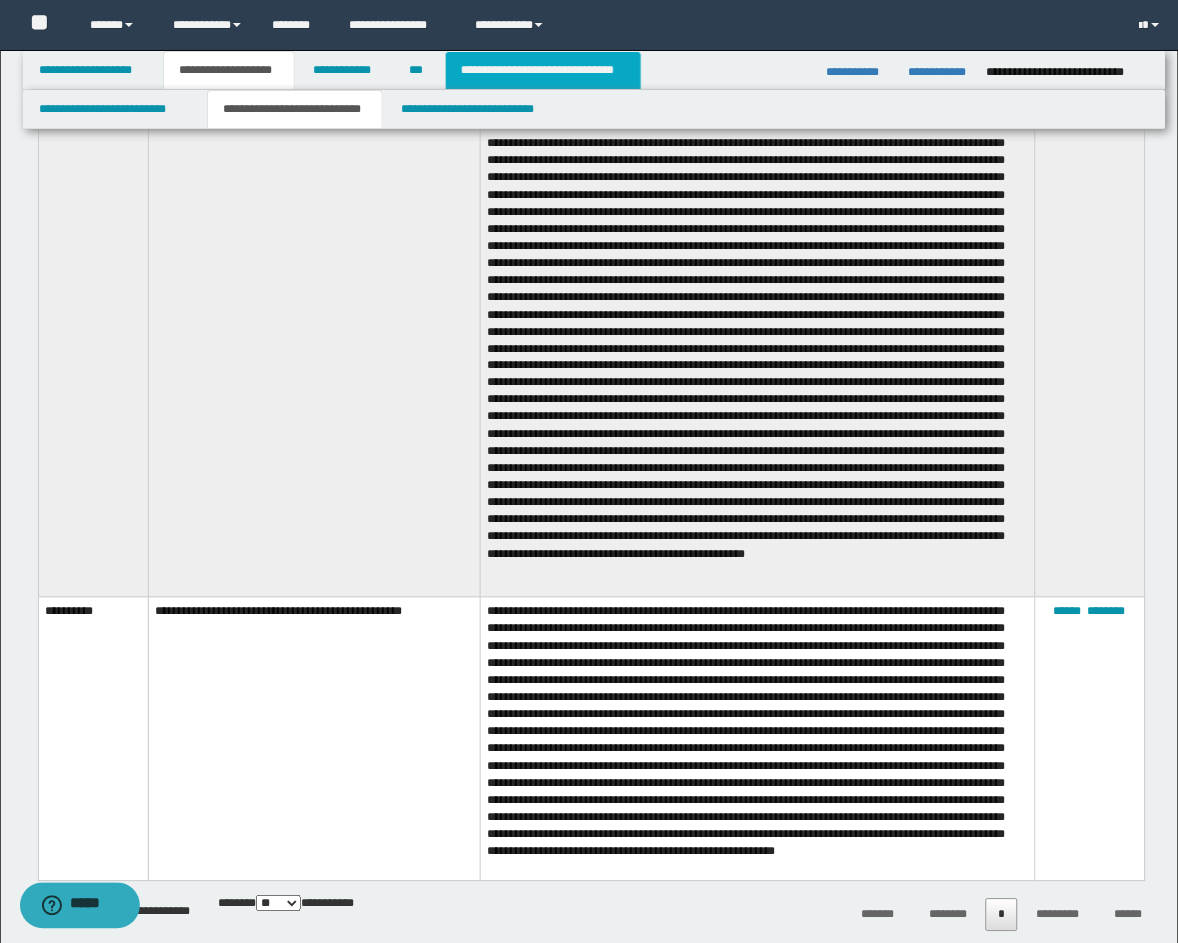 click on "**********" at bounding box center (543, 70) 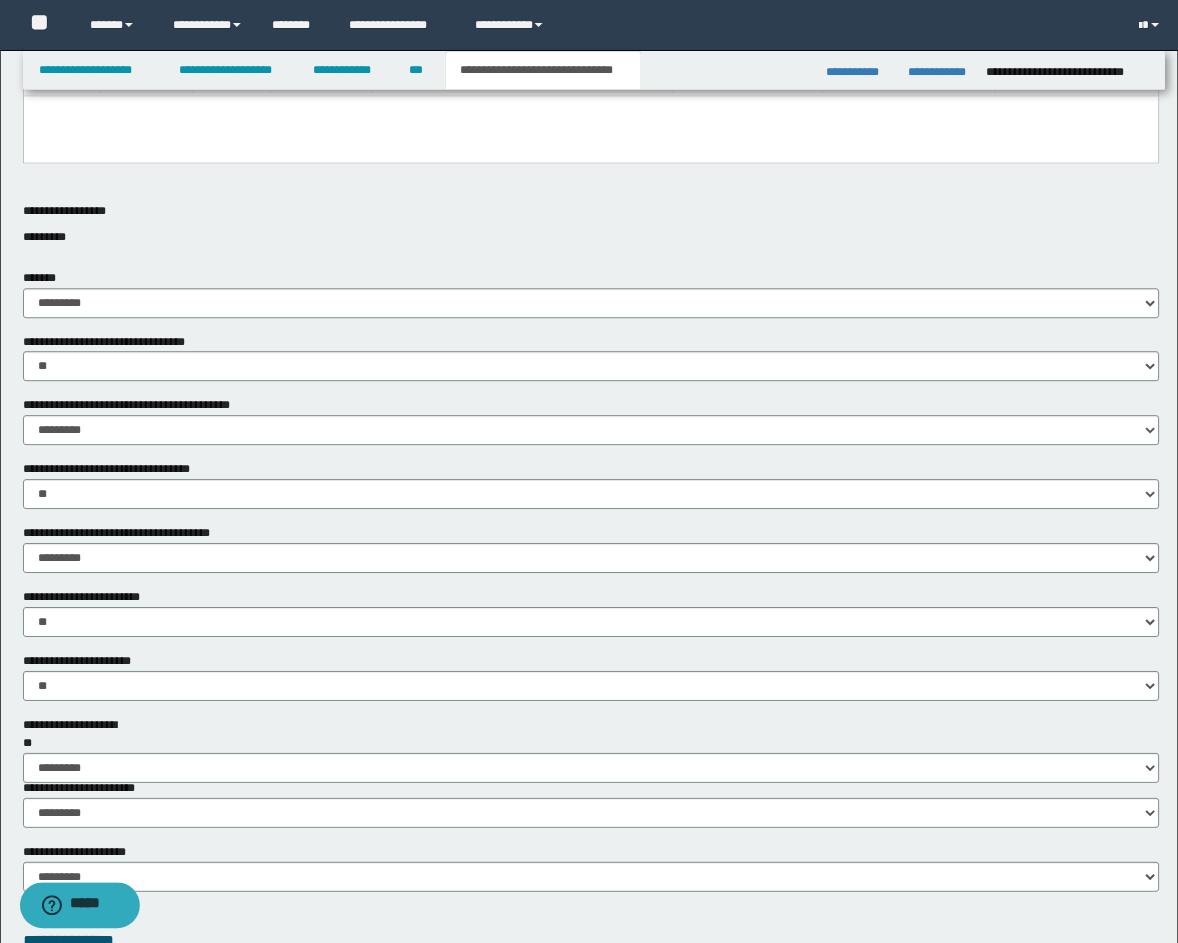 scroll, scrollTop: 0, scrollLeft: 0, axis: both 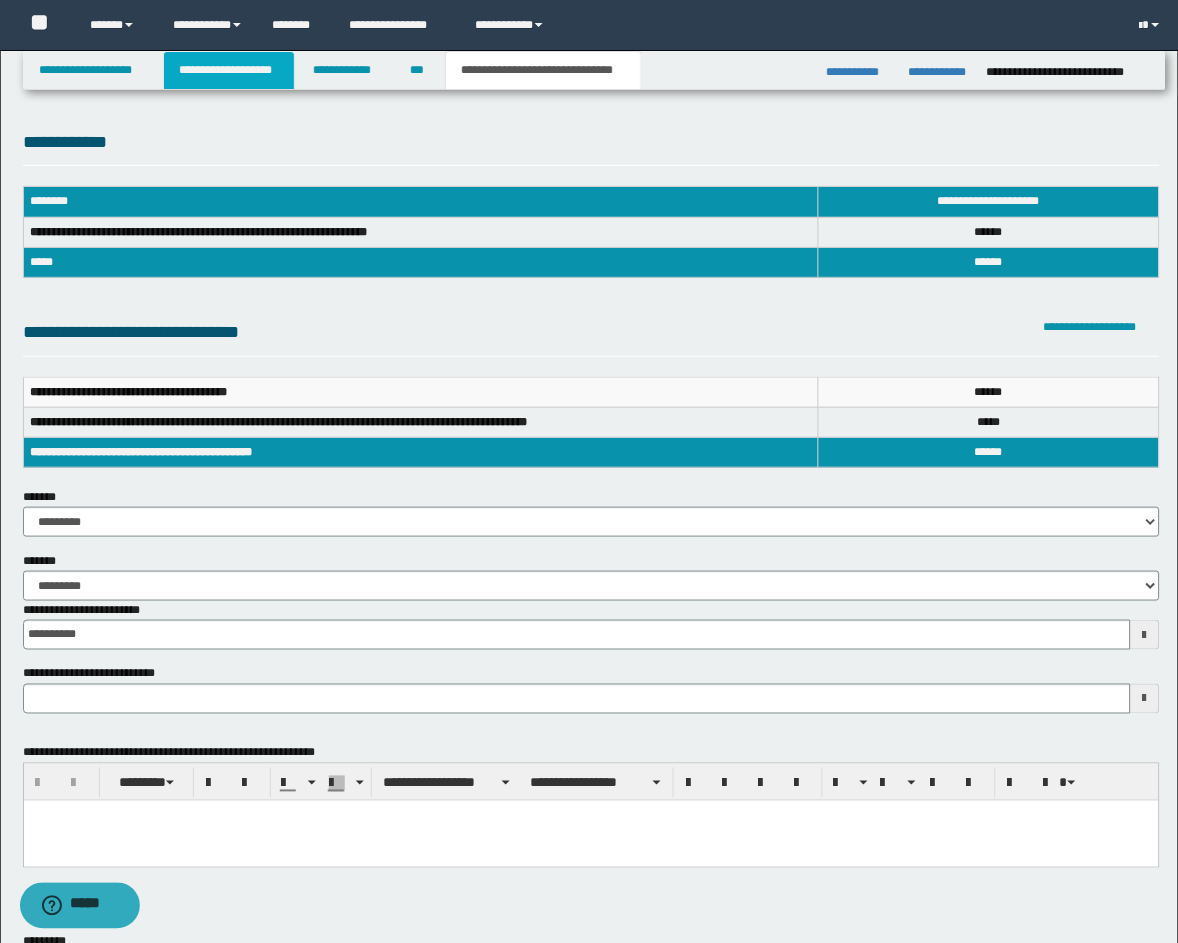 click on "**********" at bounding box center [229, 70] 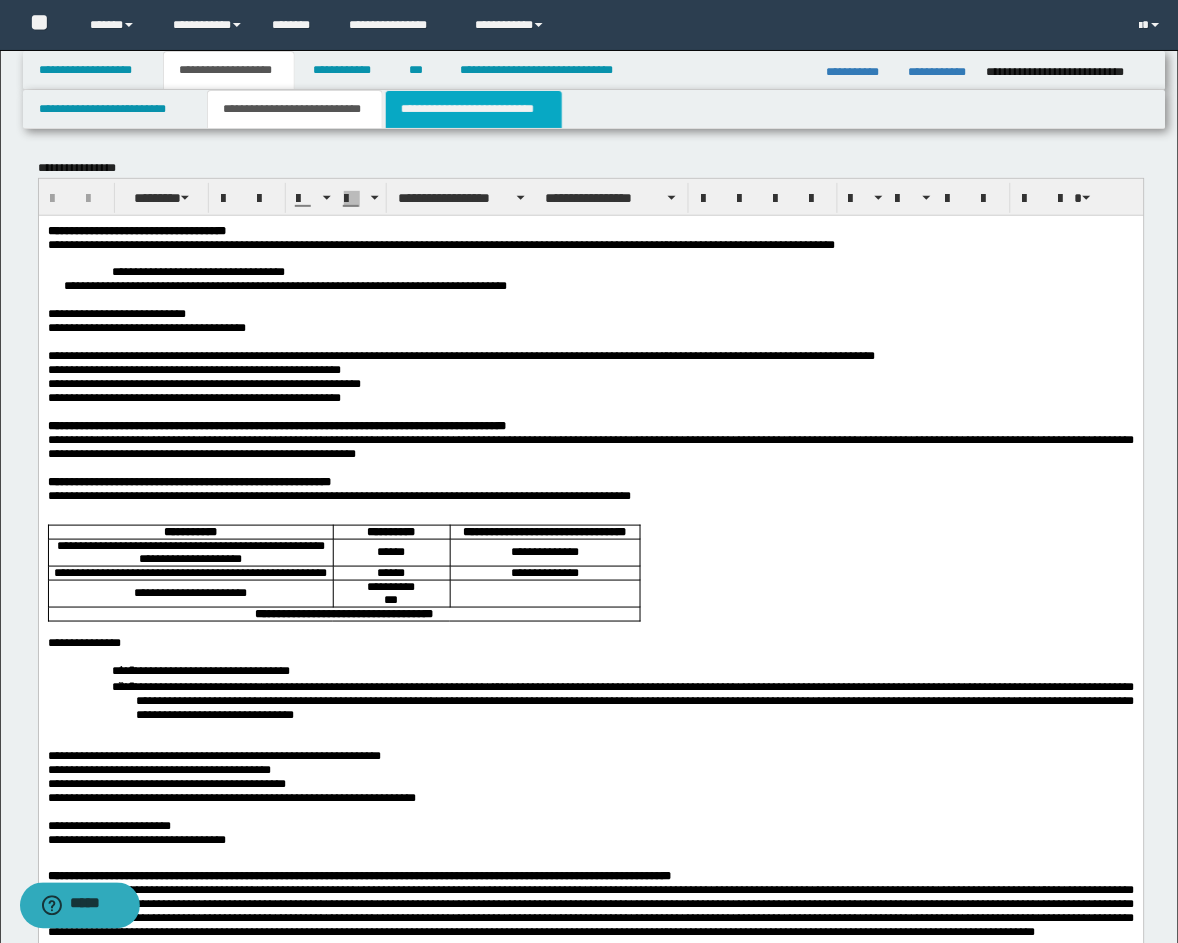 click on "**********" at bounding box center (474, 109) 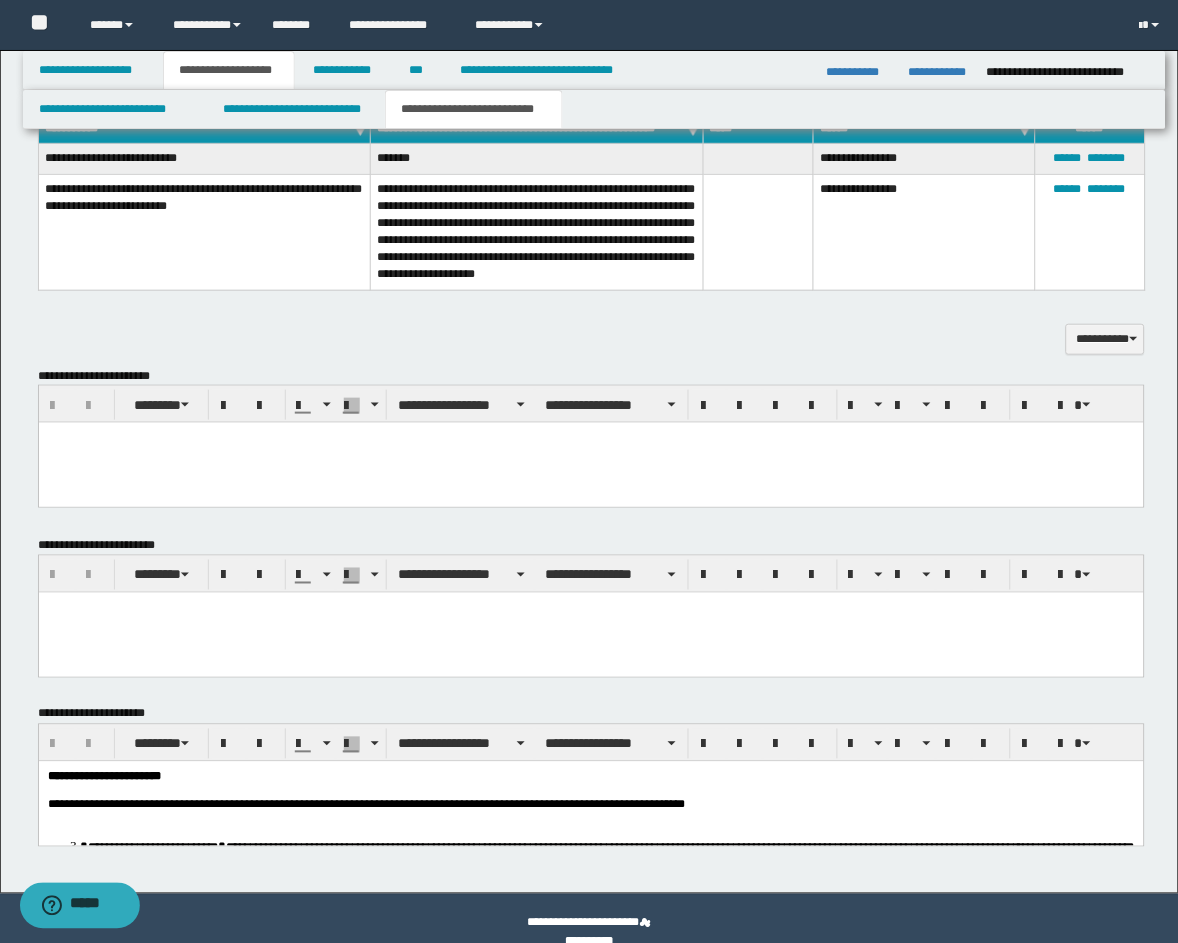 scroll, scrollTop: 1454, scrollLeft: 0, axis: vertical 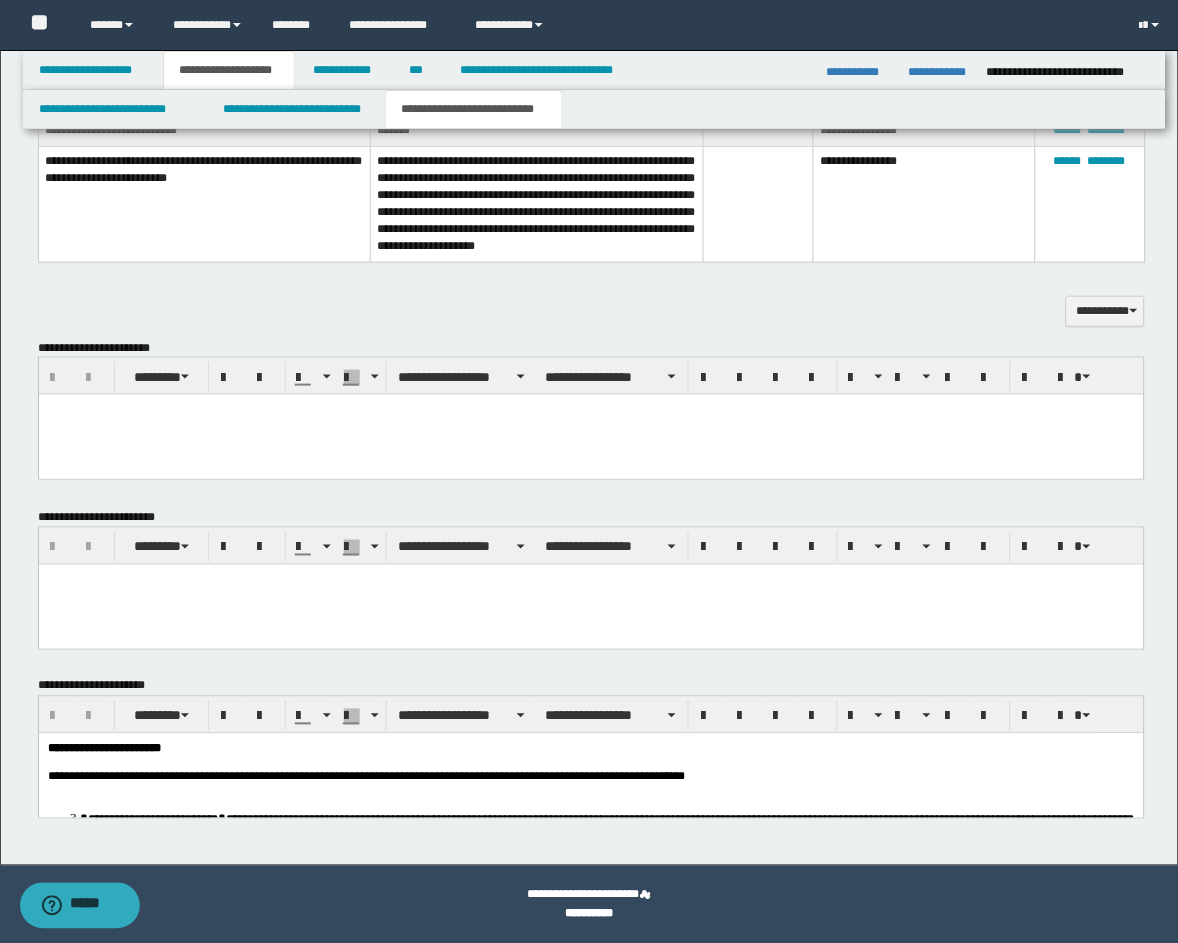 click at bounding box center [590, 410] 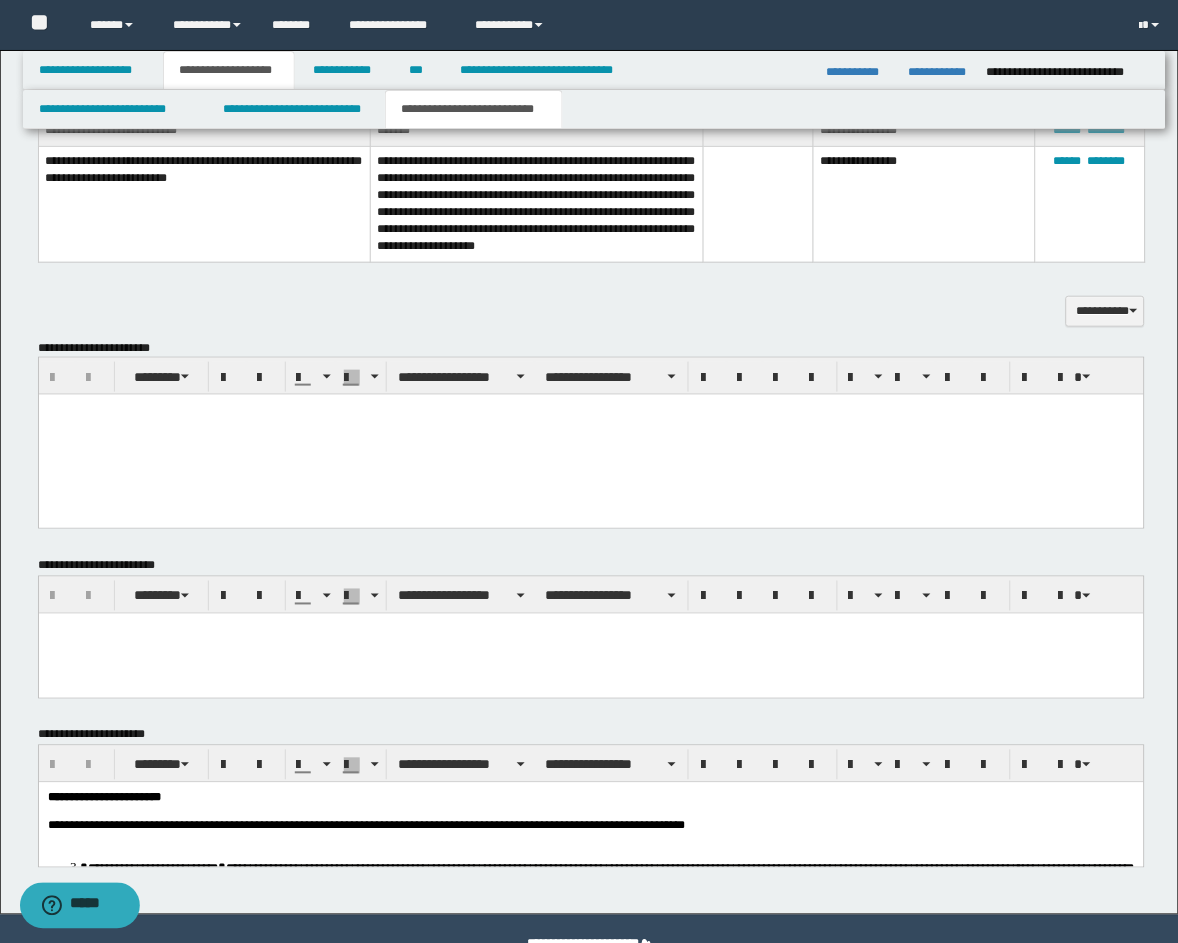 type 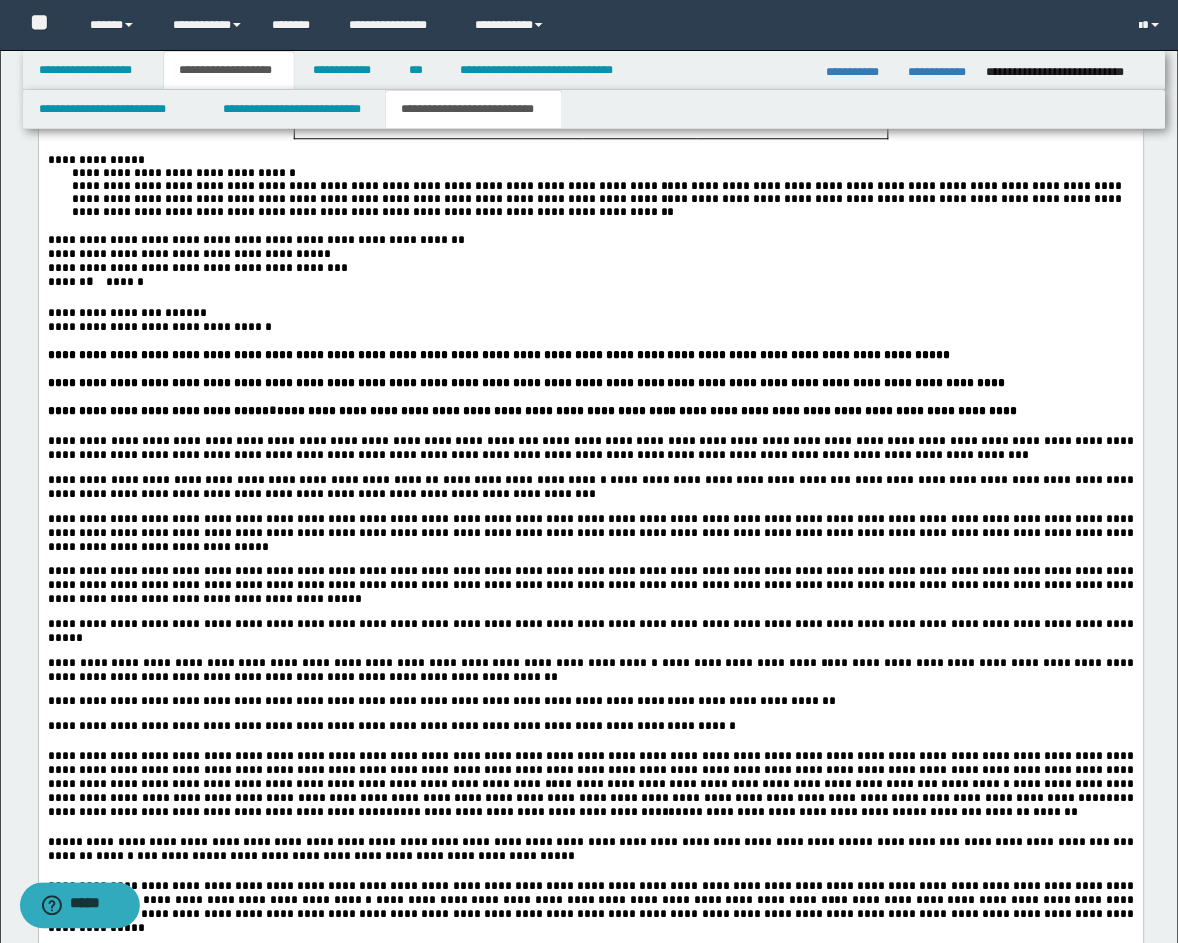 scroll, scrollTop: 2565, scrollLeft: 0, axis: vertical 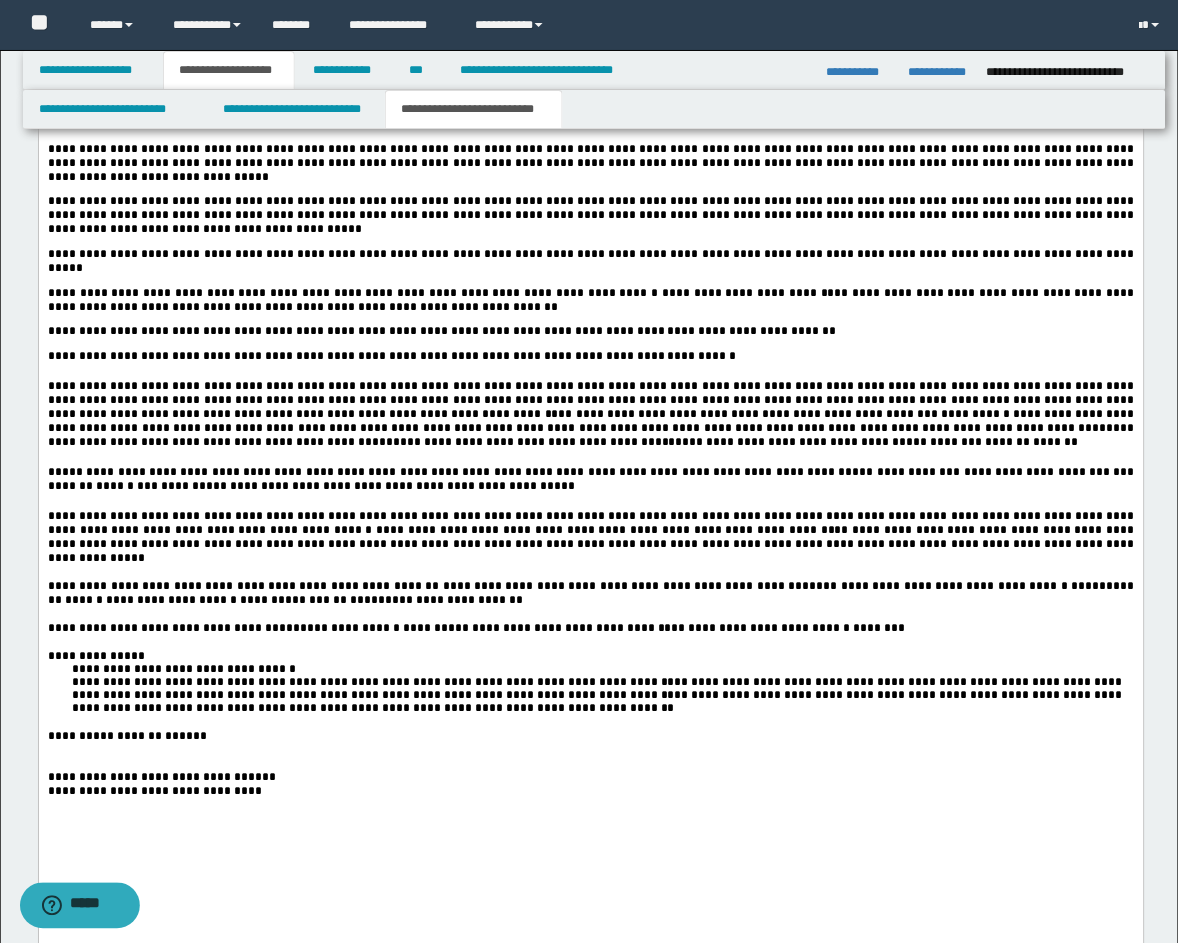 click on "**********" at bounding box center (590, 78) 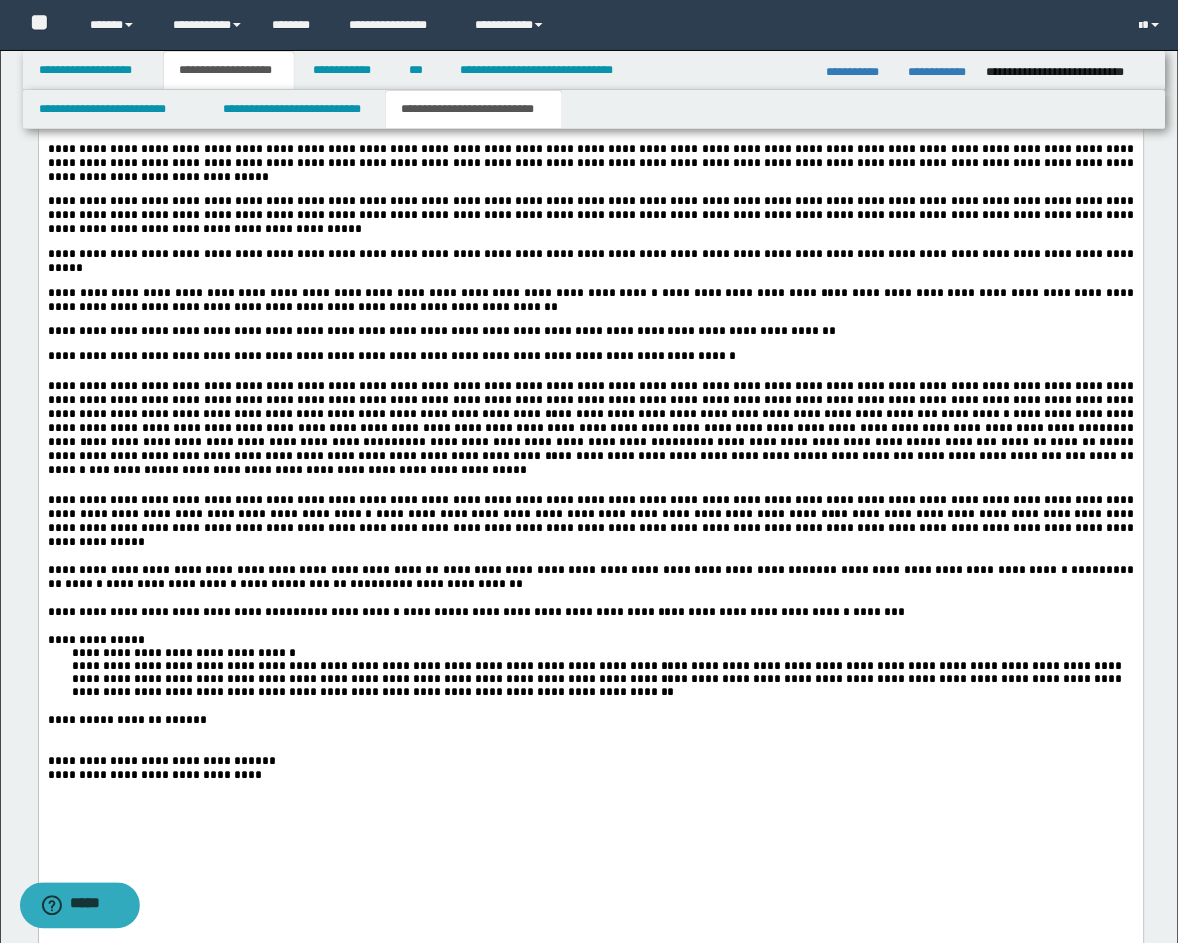 scroll, scrollTop: 2935, scrollLeft: 0, axis: vertical 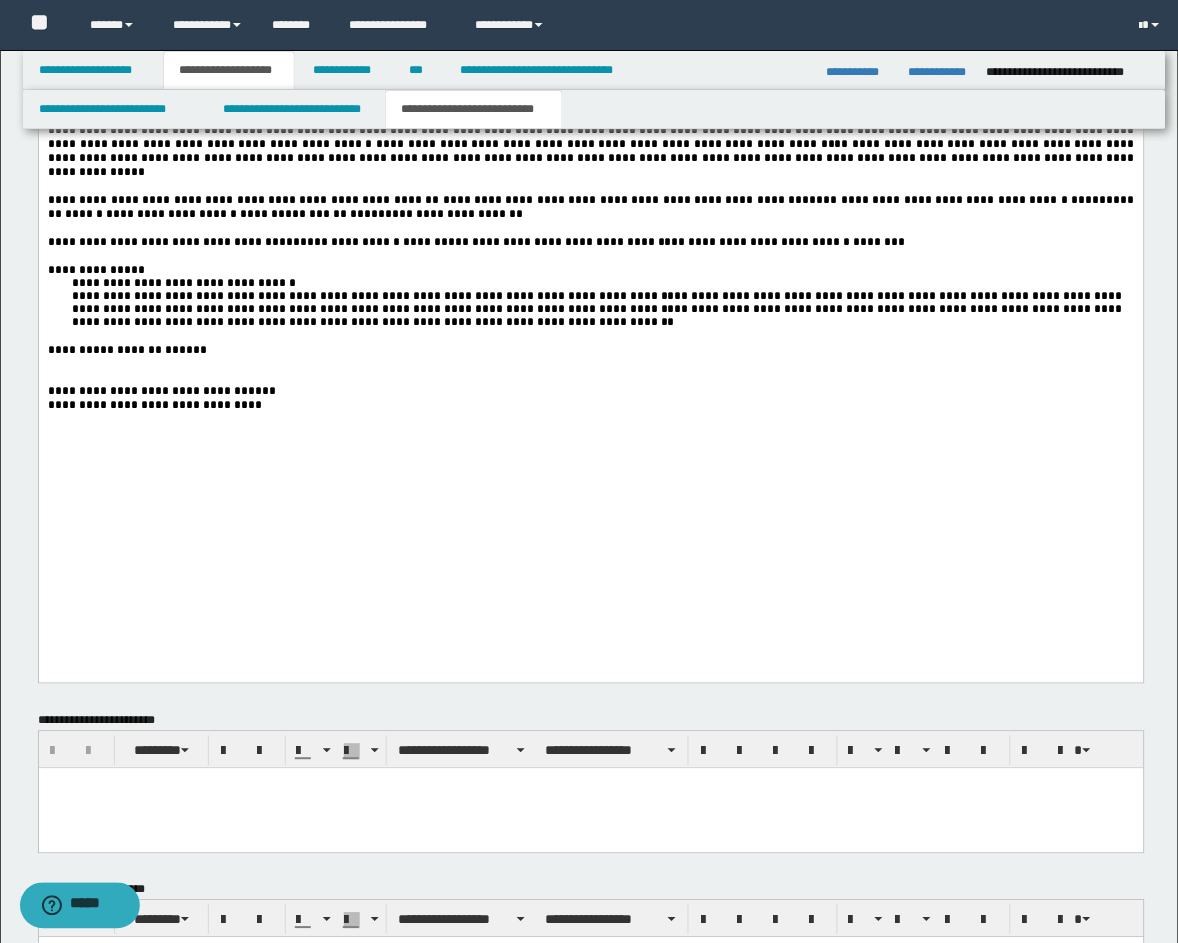 click on "**********" at bounding box center [590, 244] 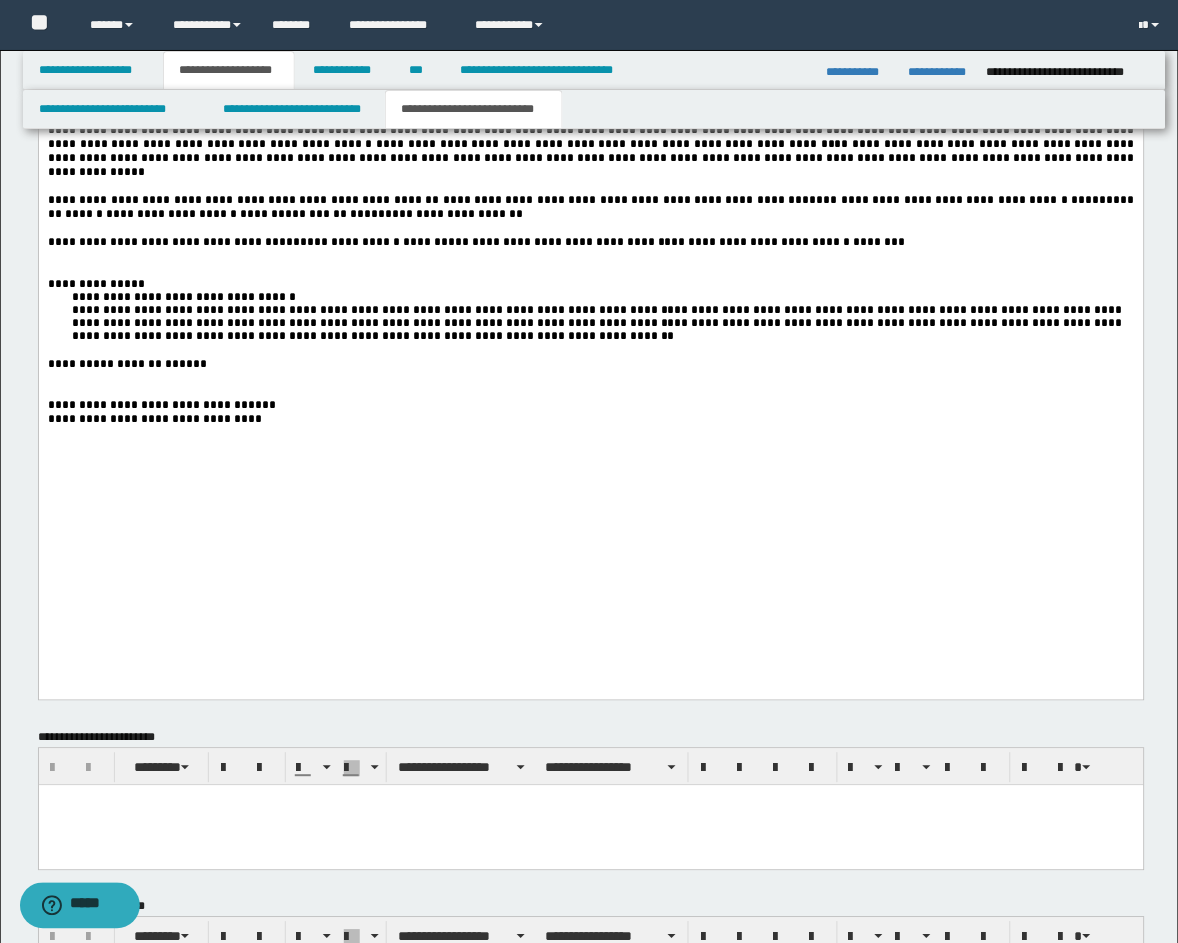 click at bounding box center [590, 352] 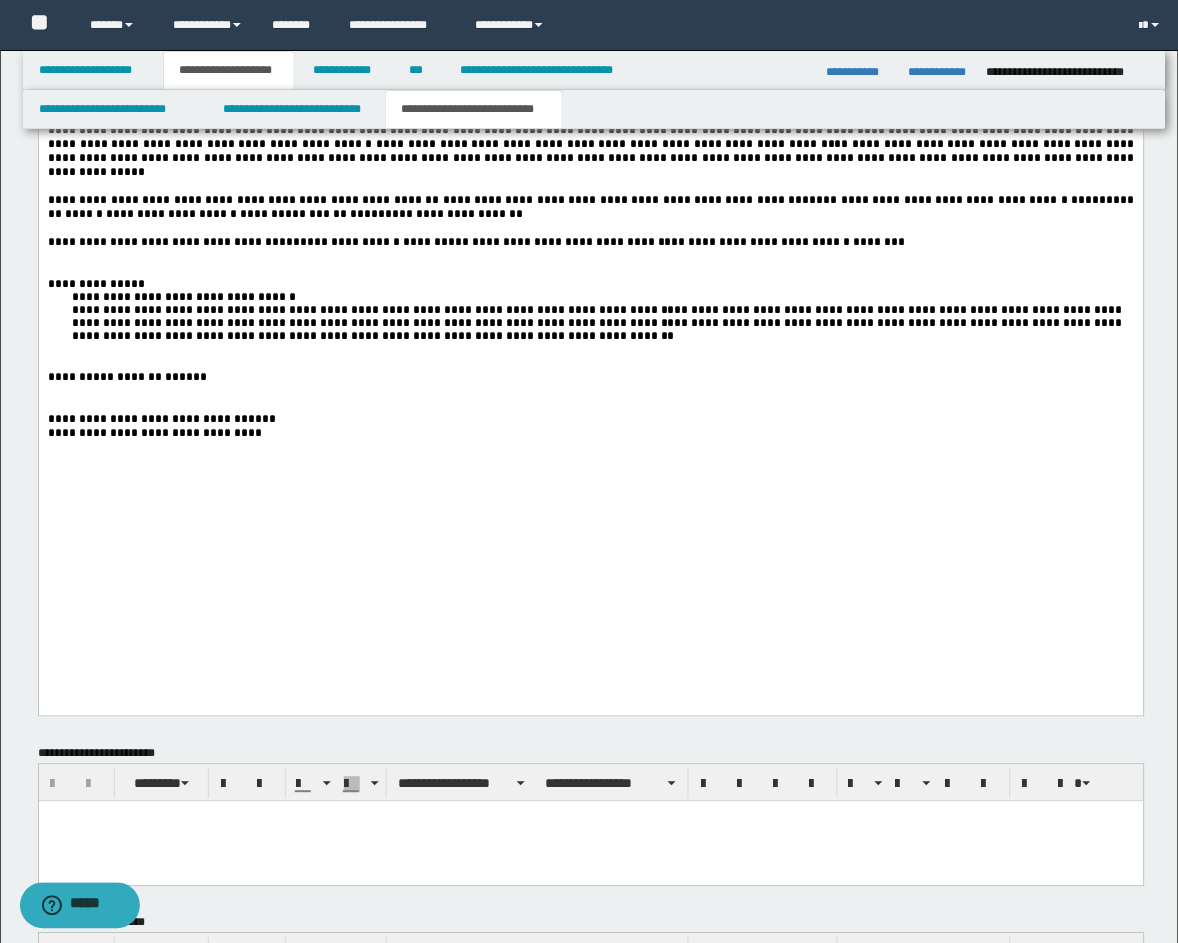 click at bounding box center [590, 408] 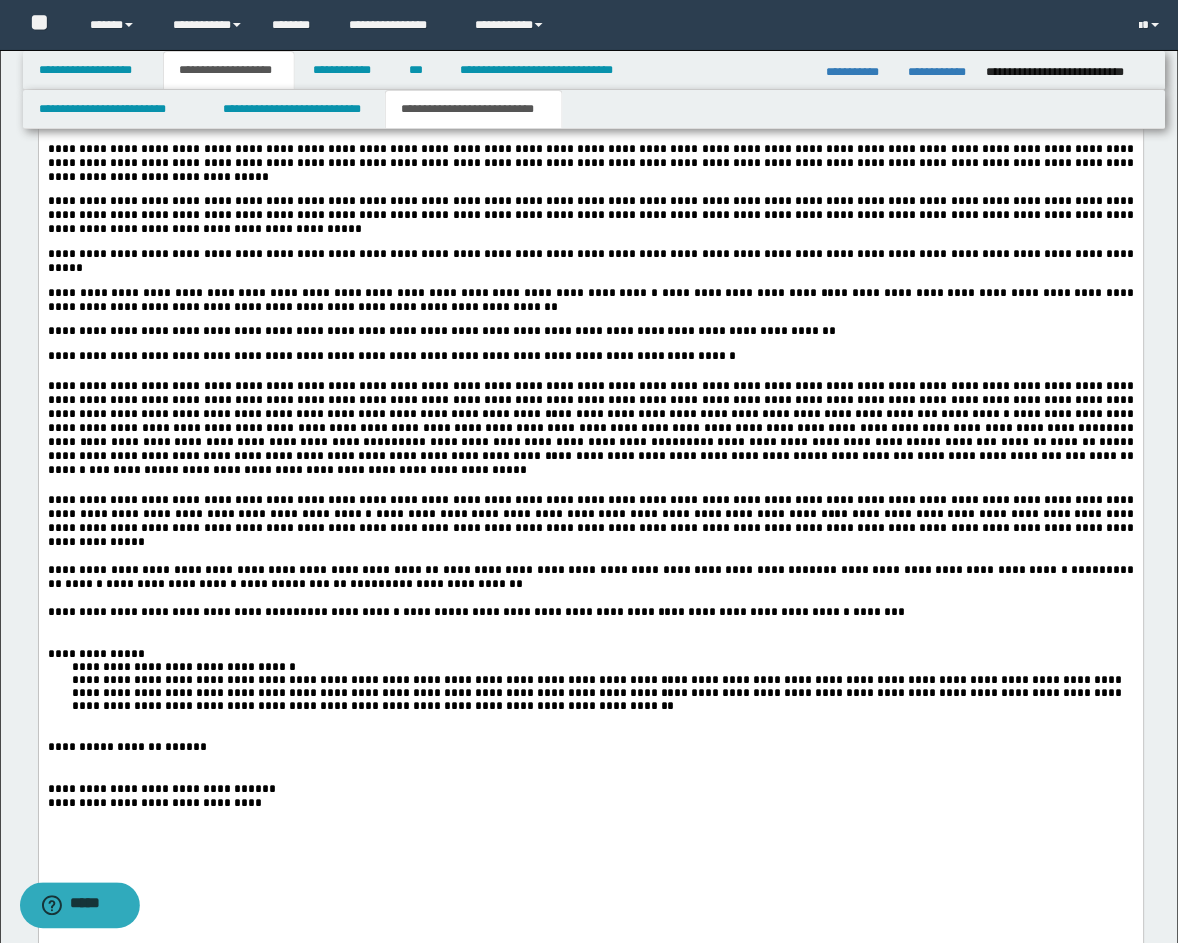 scroll, scrollTop: 2935, scrollLeft: 0, axis: vertical 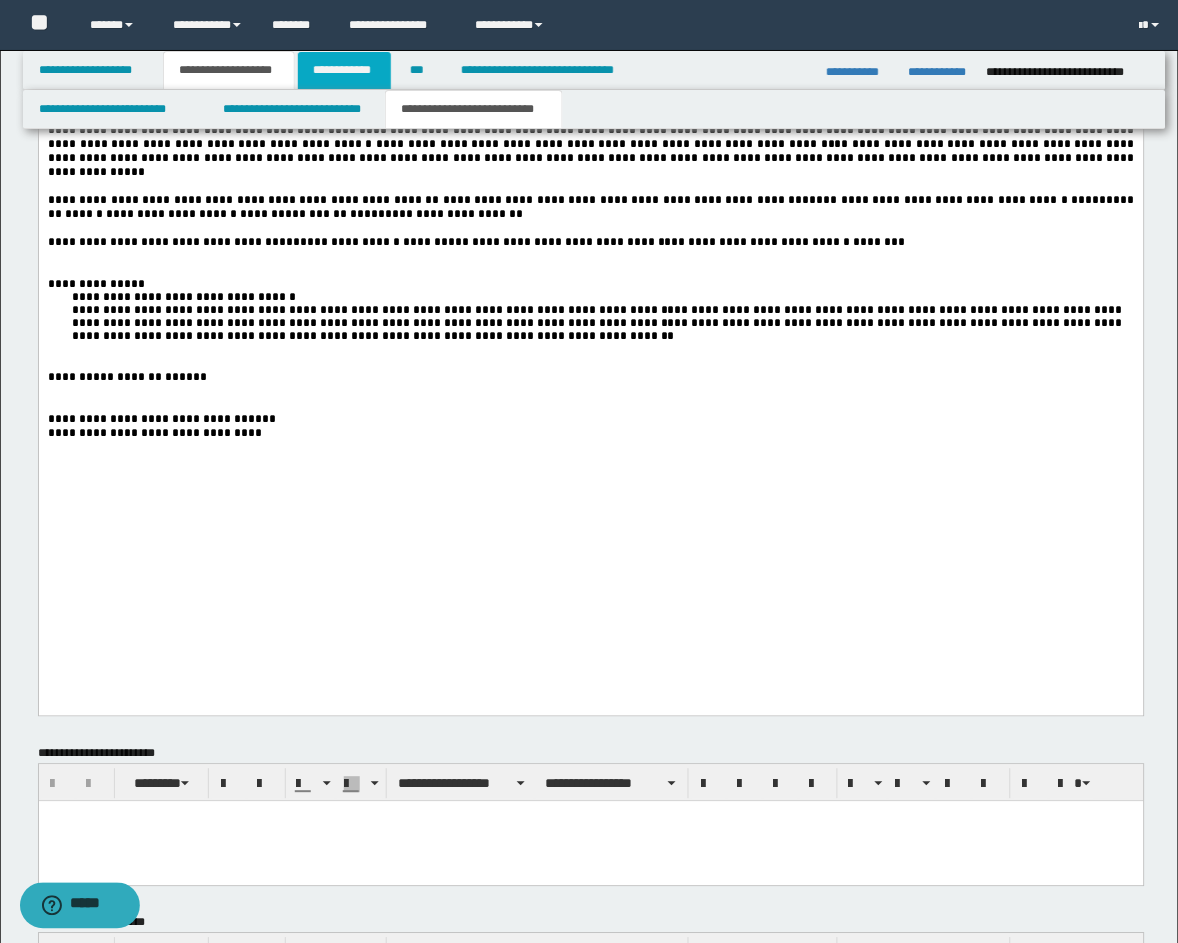 click on "**********" at bounding box center (344, 70) 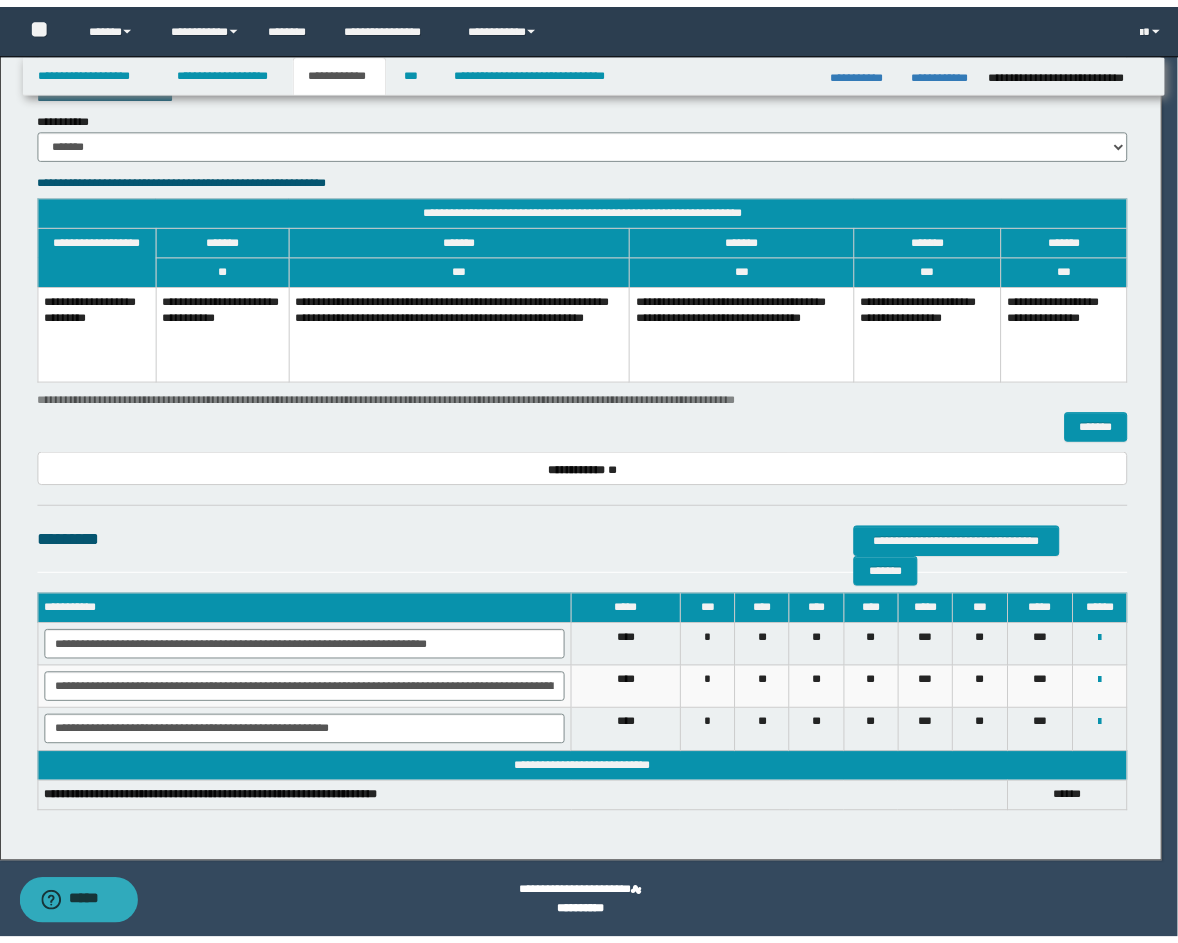 scroll, scrollTop: 2677, scrollLeft: 0, axis: vertical 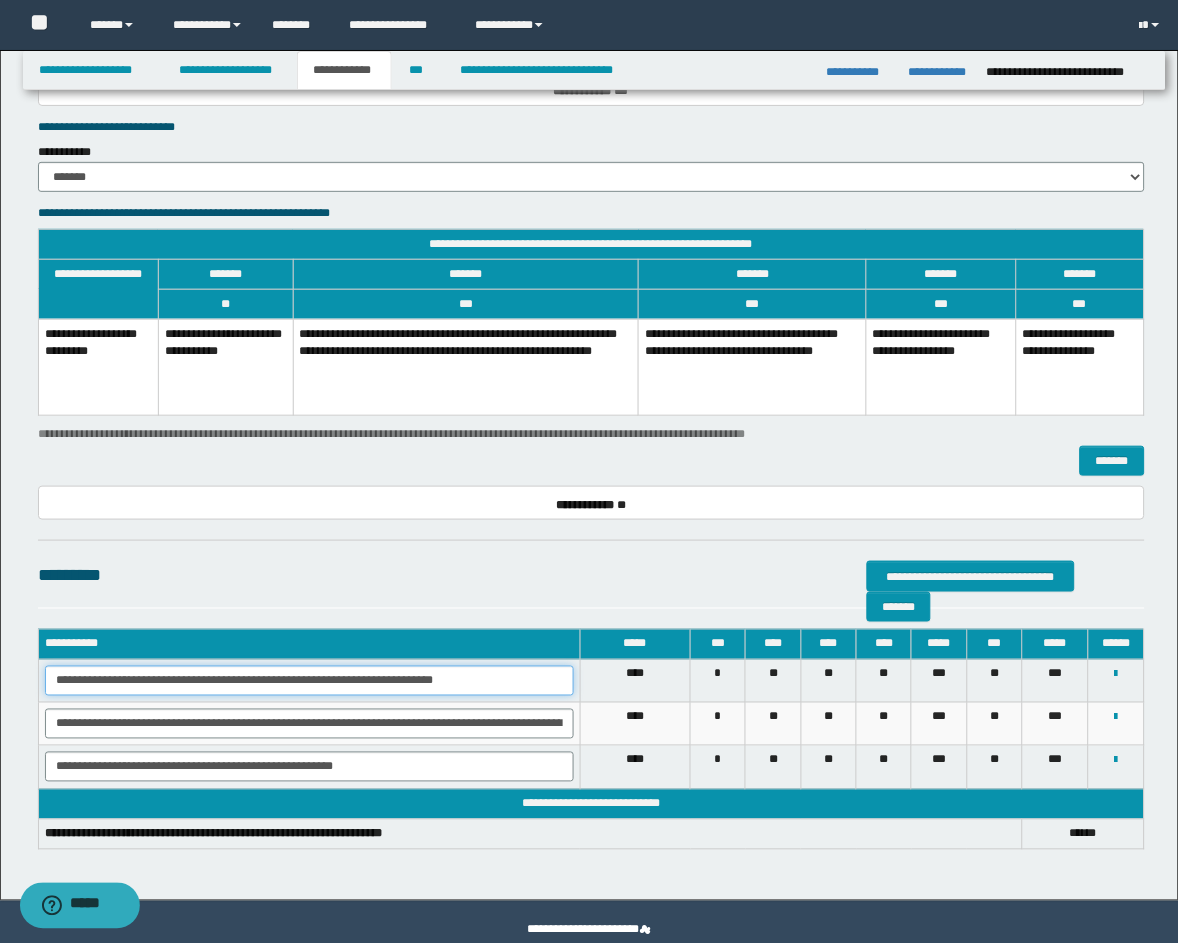 drag, startPoint x: 486, startPoint y: 665, endPoint x: -20, endPoint y: 618, distance: 508.17813 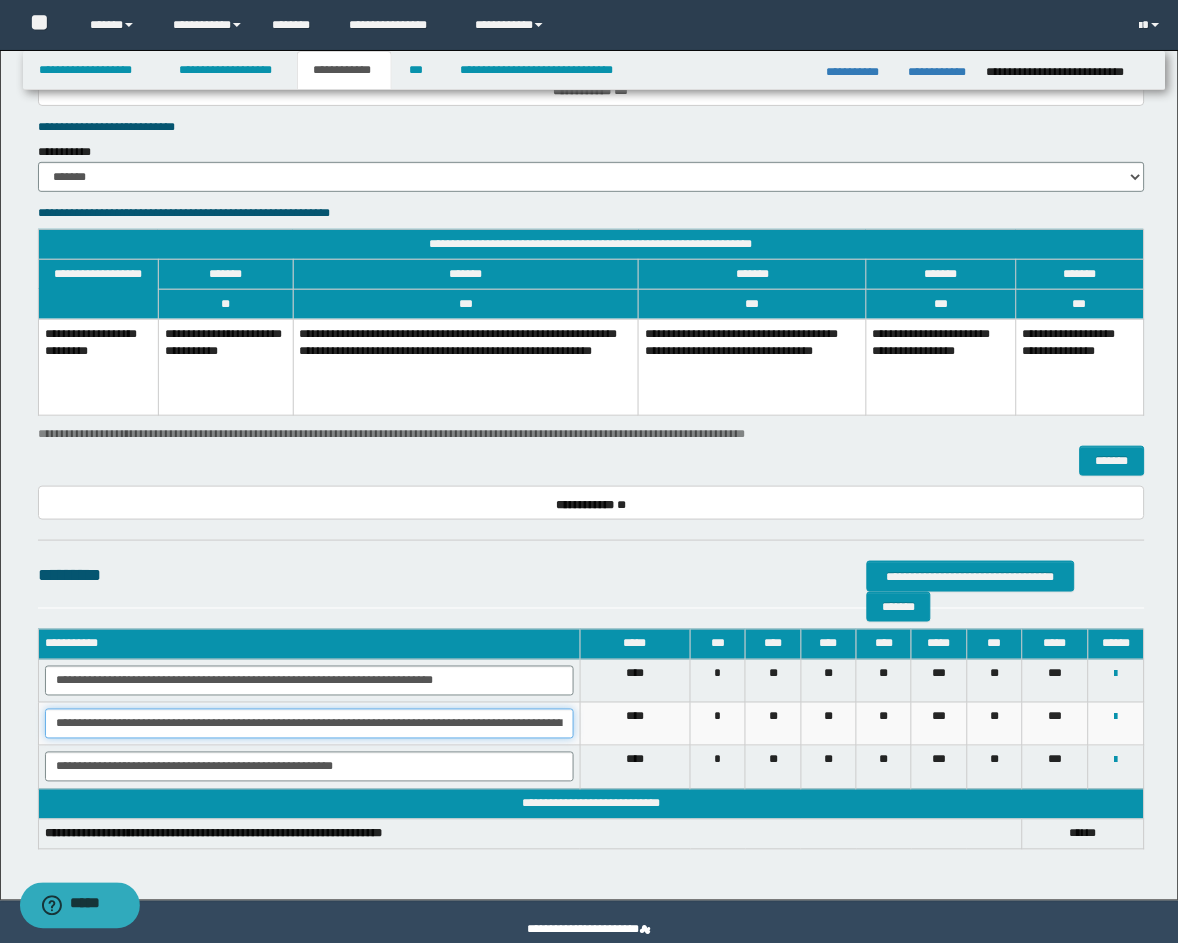 scroll, scrollTop: 0, scrollLeft: 602, axis: horizontal 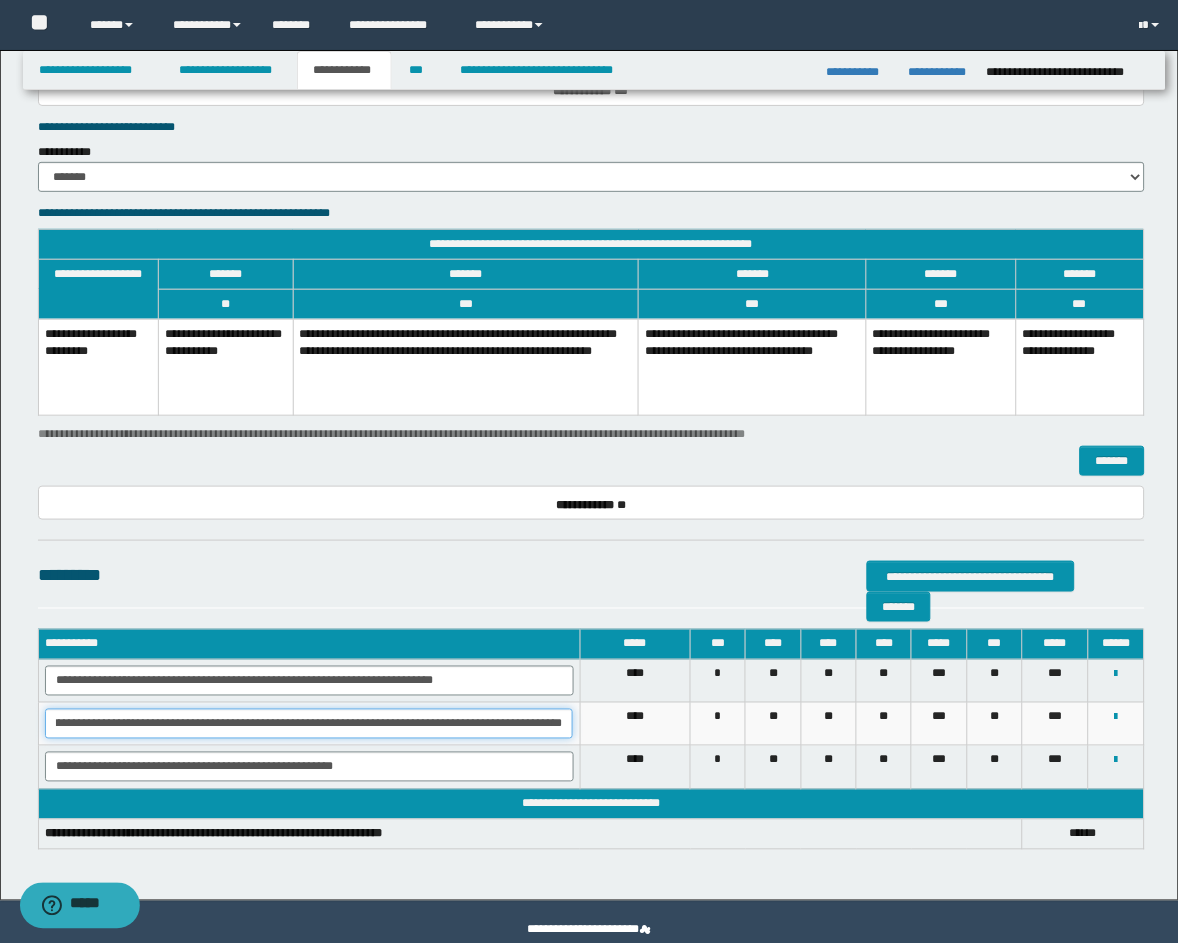 drag, startPoint x: 48, startPoint y: 721, endPoint x: 850, endPoint y: 767, distance: 803.3181 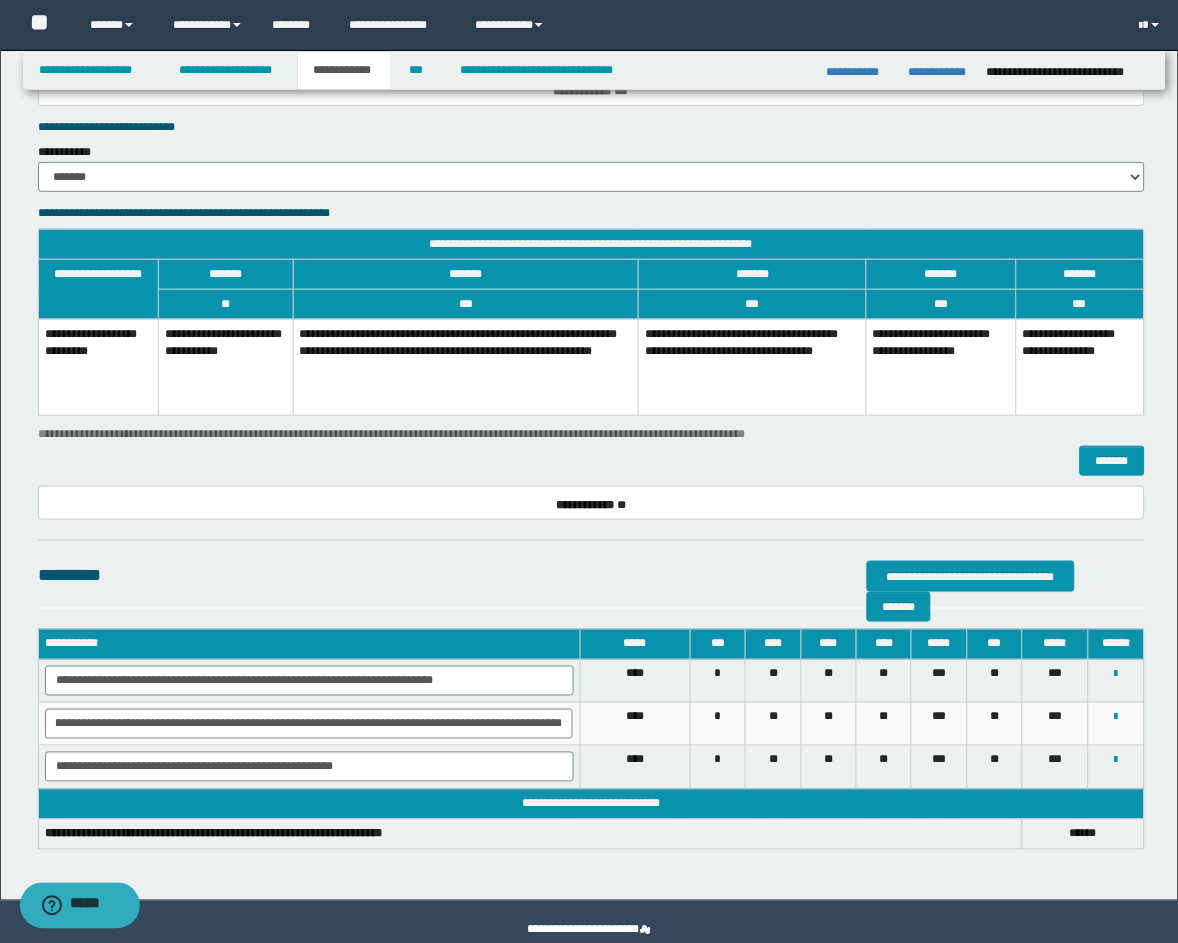 scroll, scrollTop: 0, scrollLeft: 0, axis: both 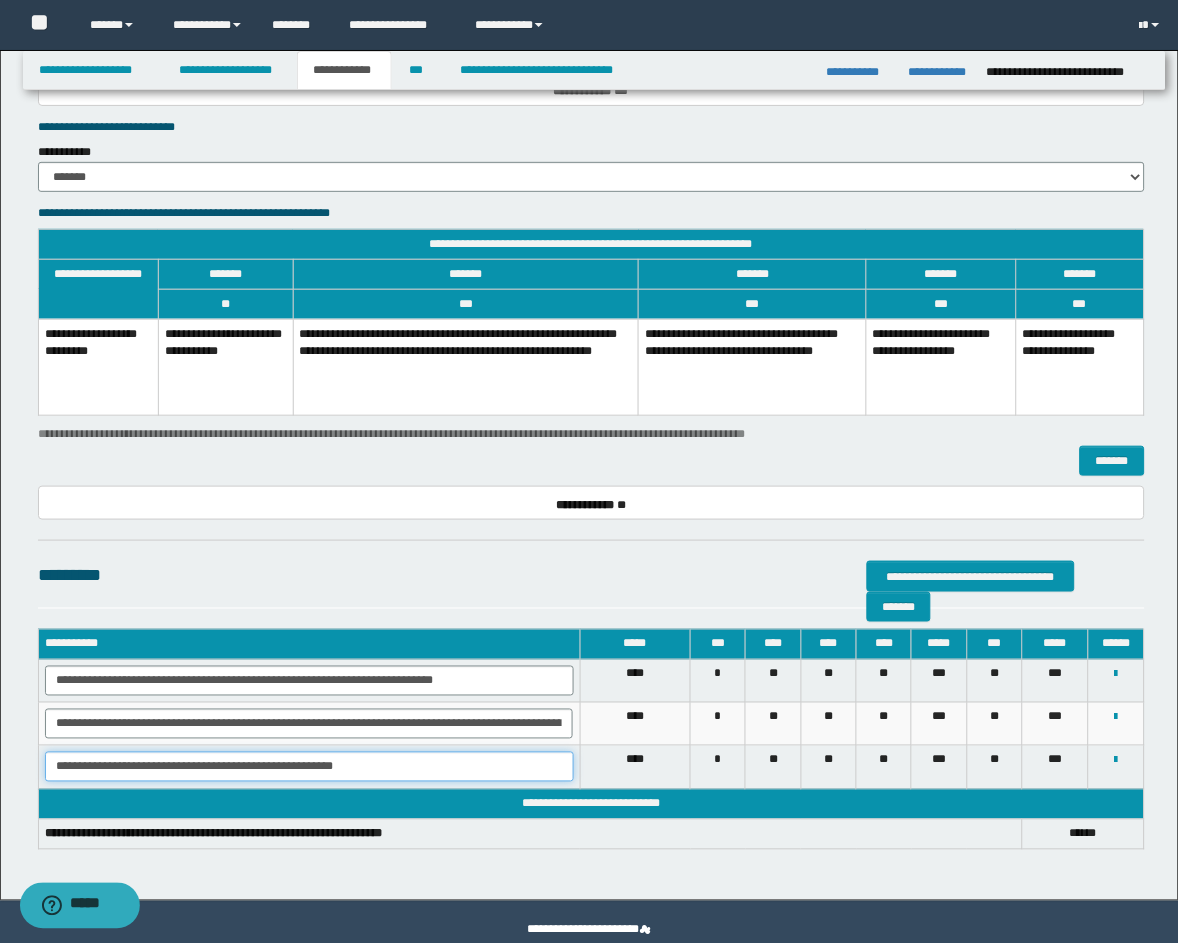 drag, startPoint x: 54, startPoint y: 766, endPoint x: 463, endPoint y: 790, distance: 409.70355 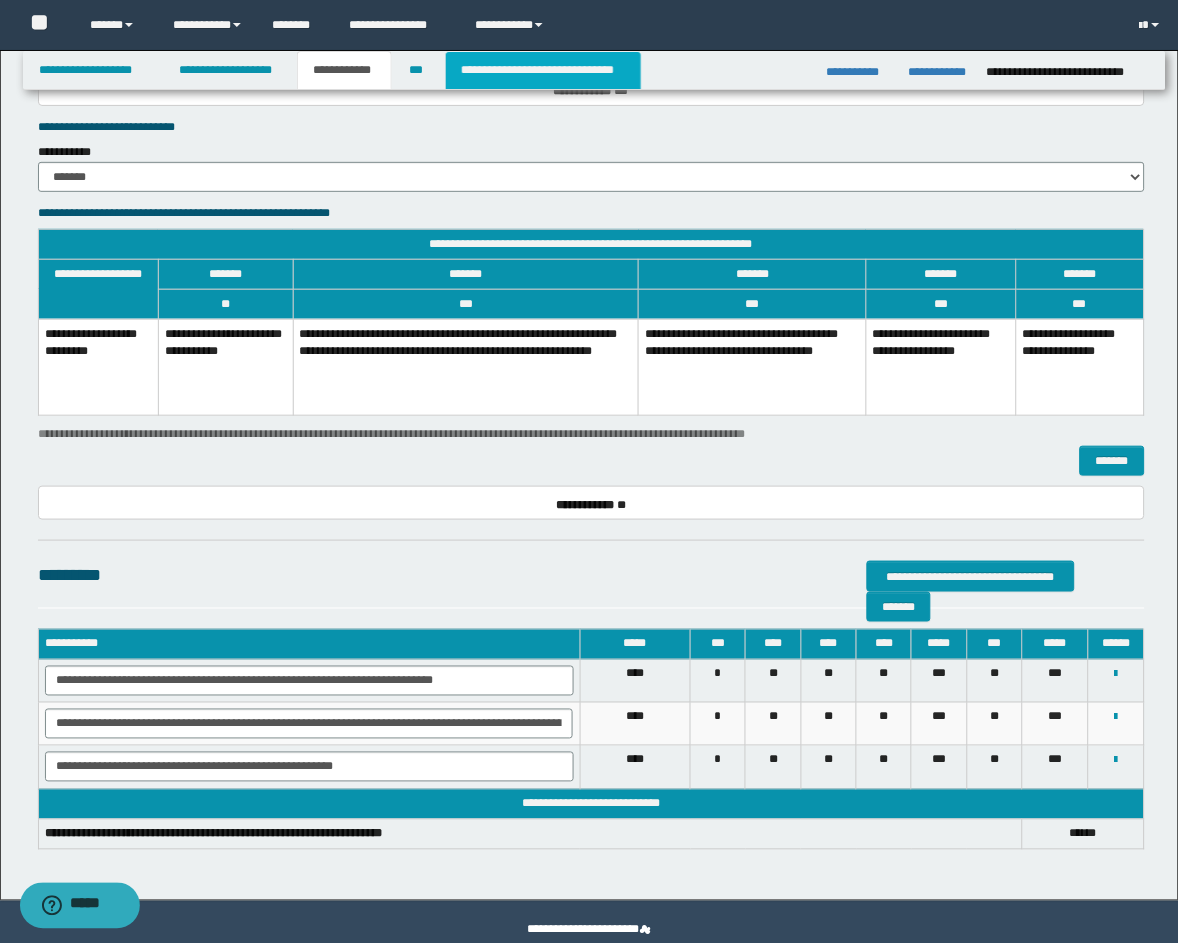 click on "**********" at bounding box center [543, 70] 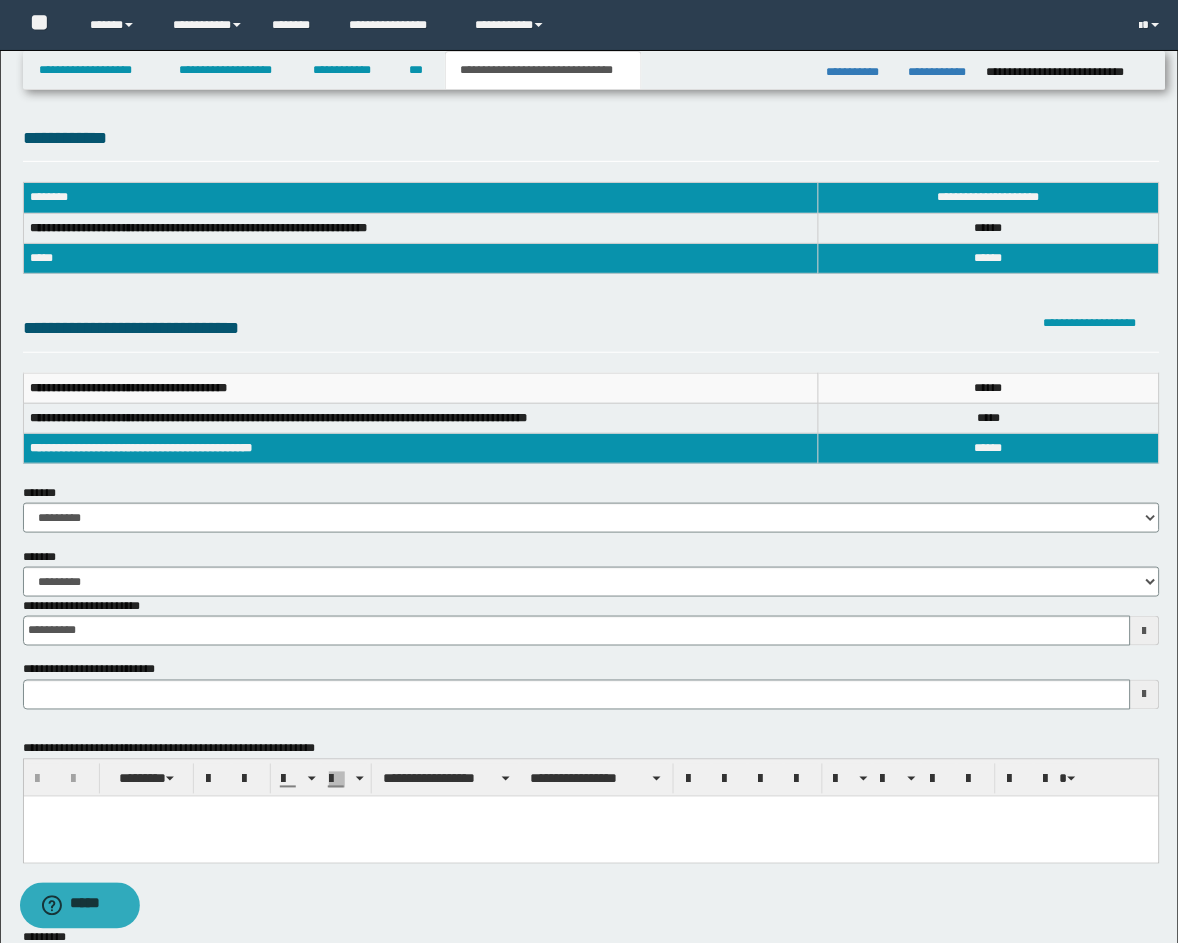 scroll, scrollTop: 0, scrollLeft: 0, axis: both 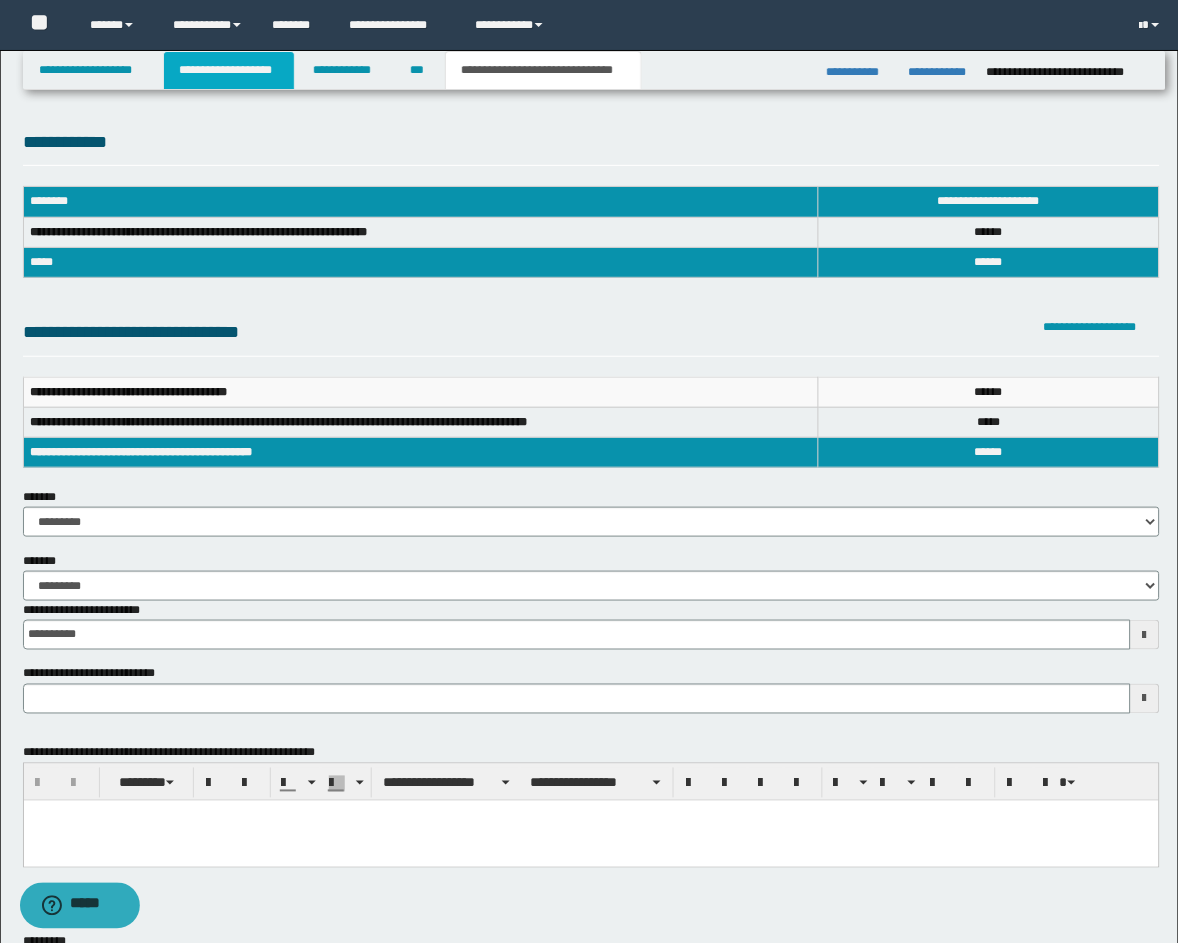 click on "**********" at bounding box center (229, 70) 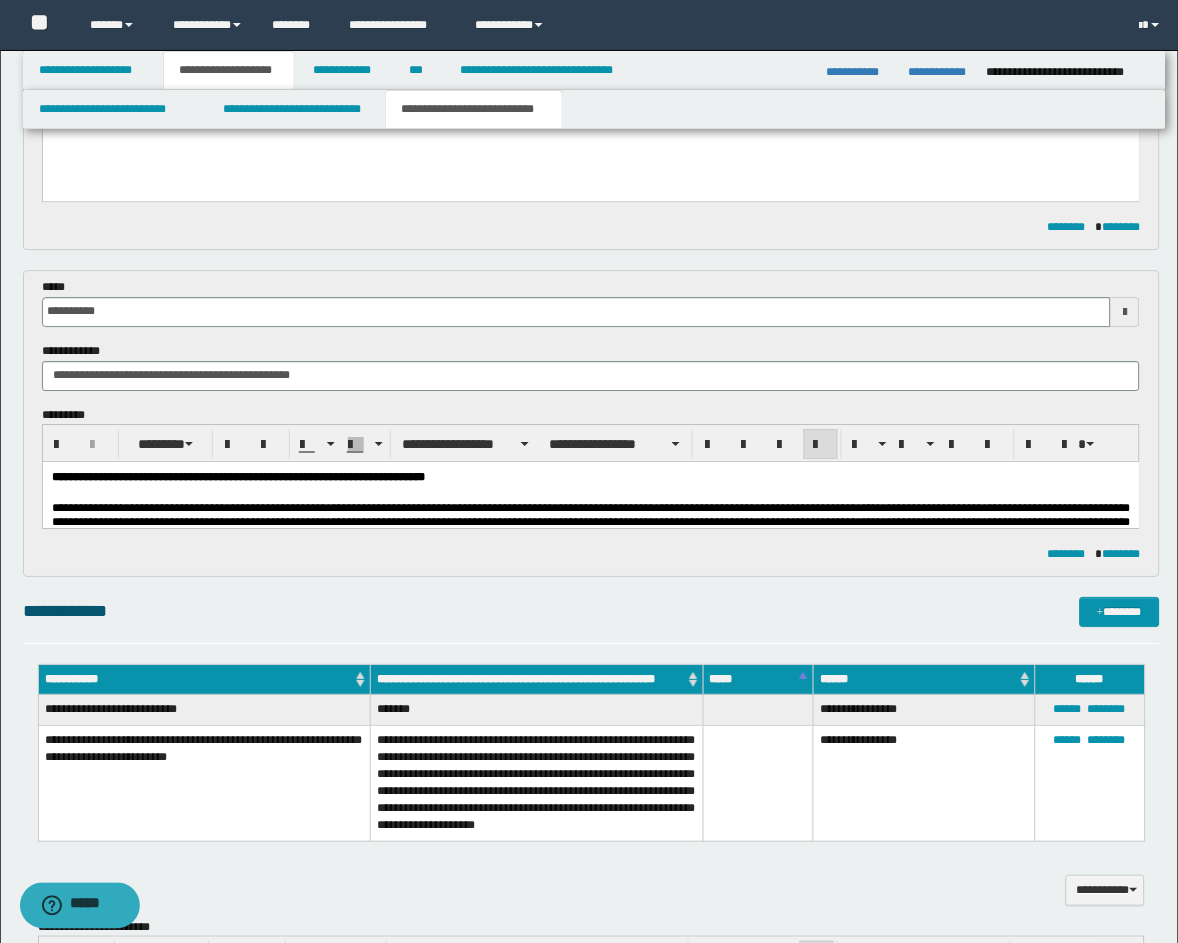 scroll, scrollTop: 741, scrollLeft: 0, axis: vertical 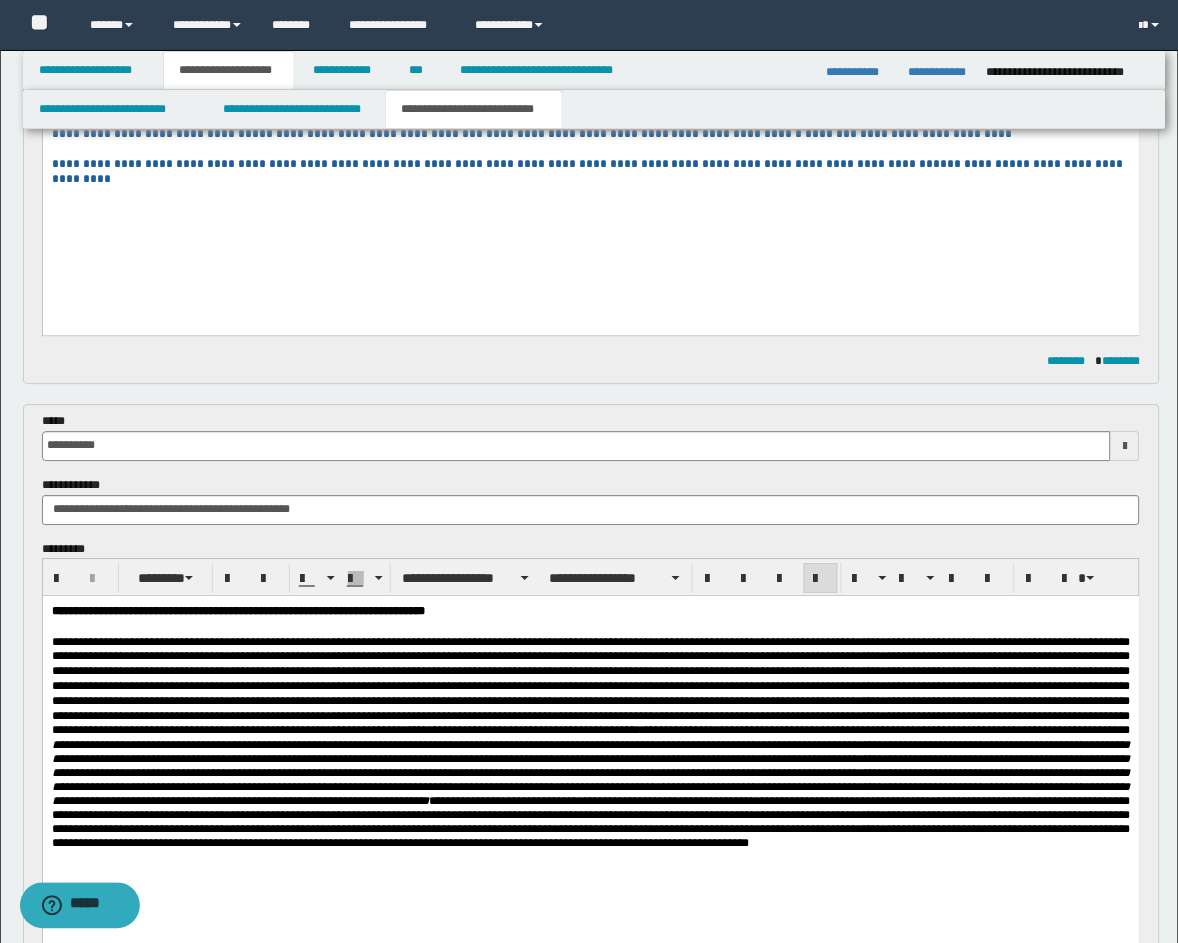 click at bounding box center (590, 685) 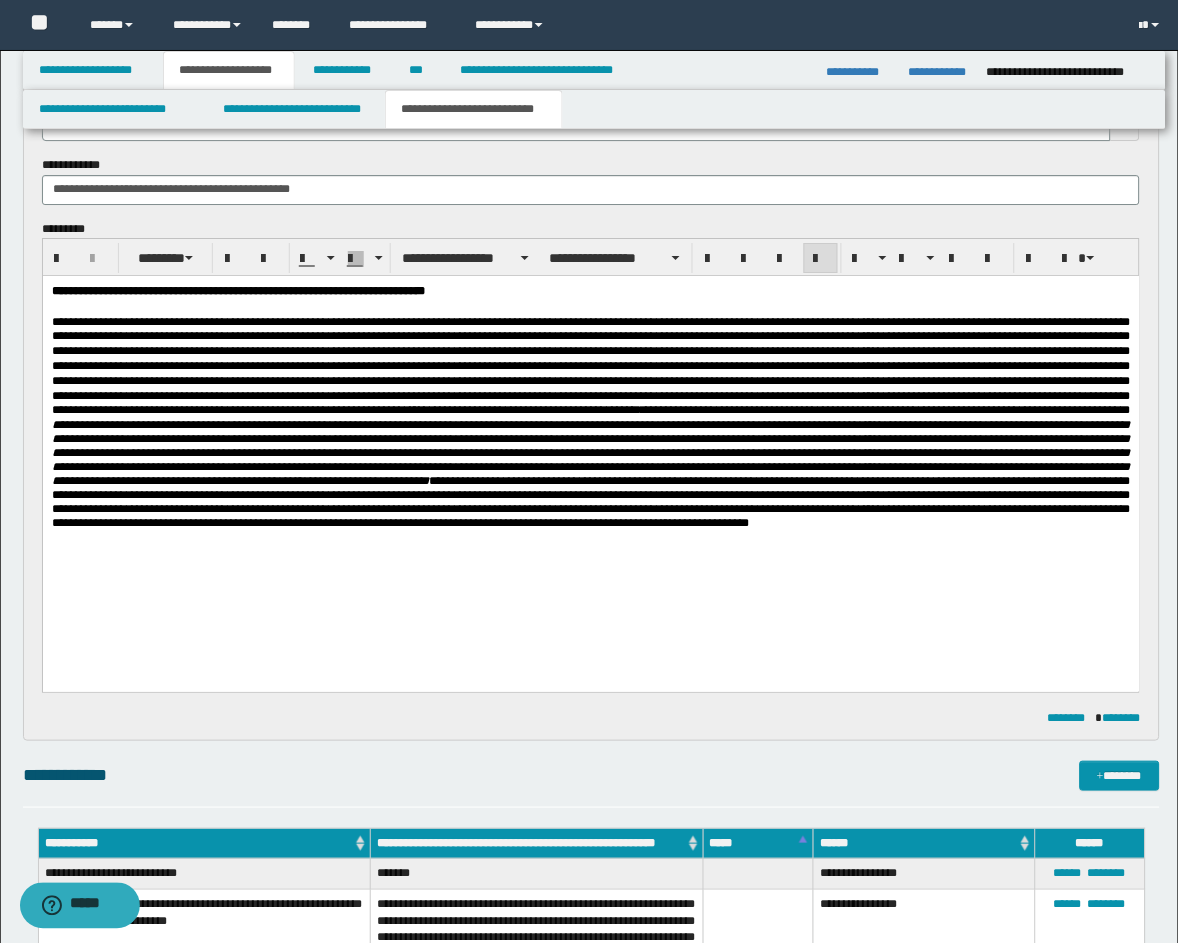 scroll, scrollTop: 1111, scrollLeft: 0, axis: vertical 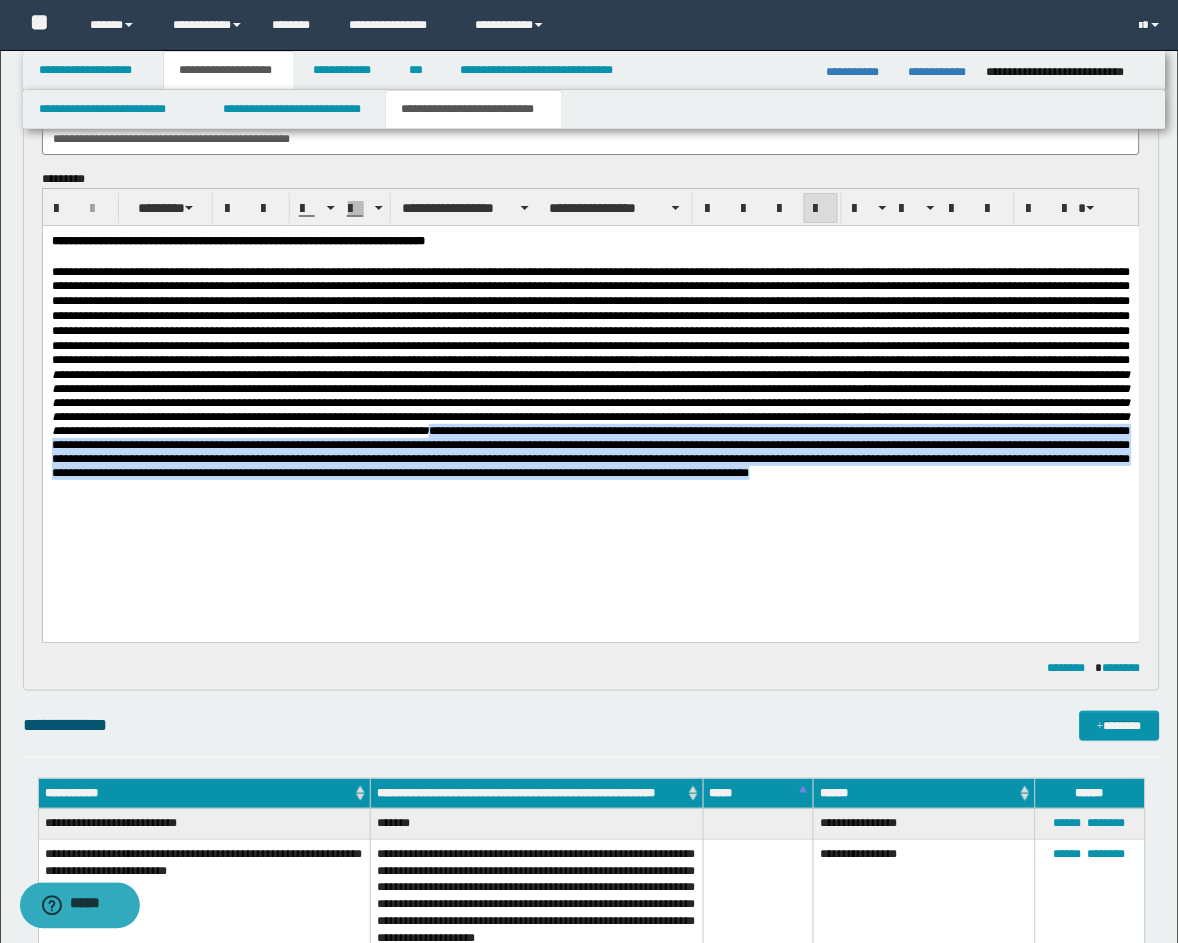 drag, startPoint x: 1086, startPoint y: 525, endPoint x: 407, endPoint y: 473, distance: 680.9883 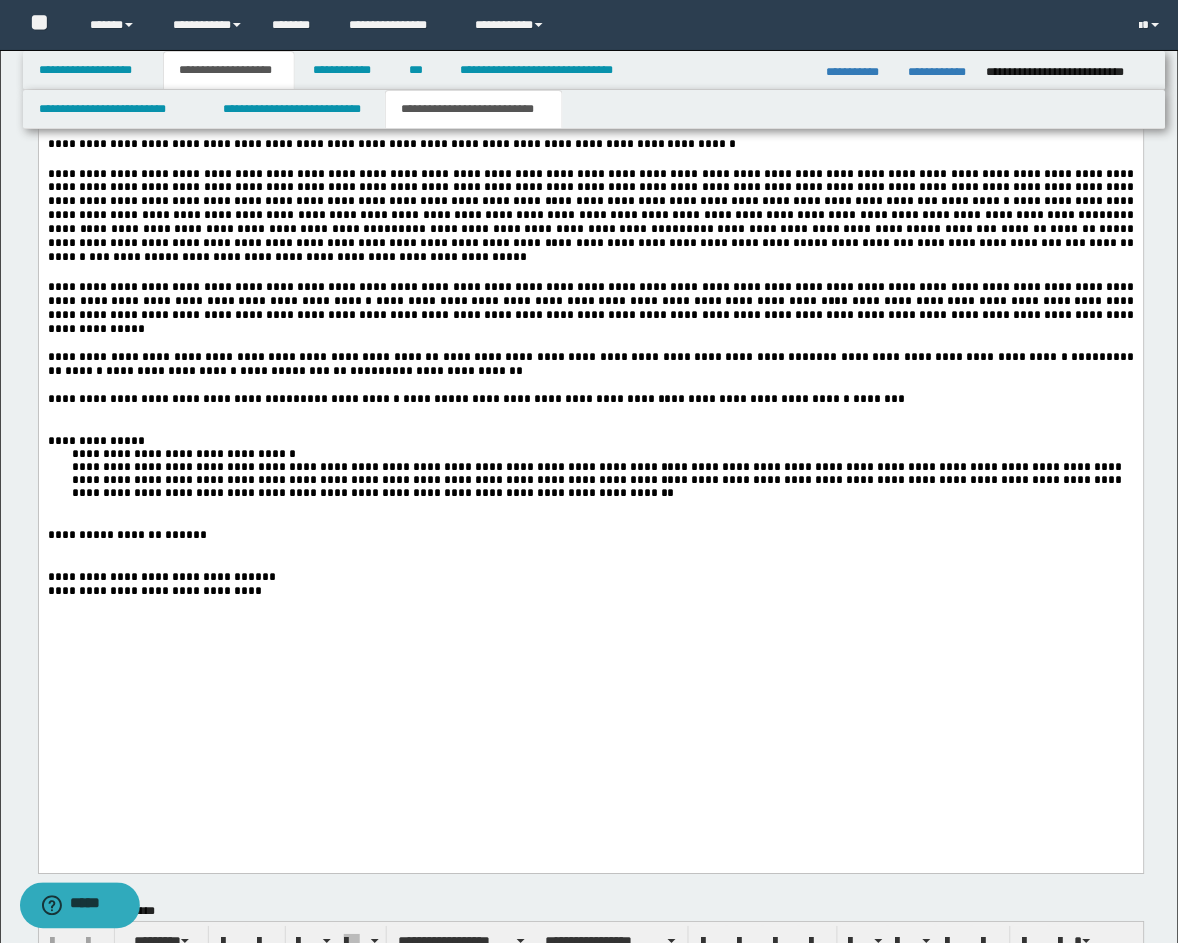 scroll, scrollTop: 3333, scrollLeft: 0, axis: vertical 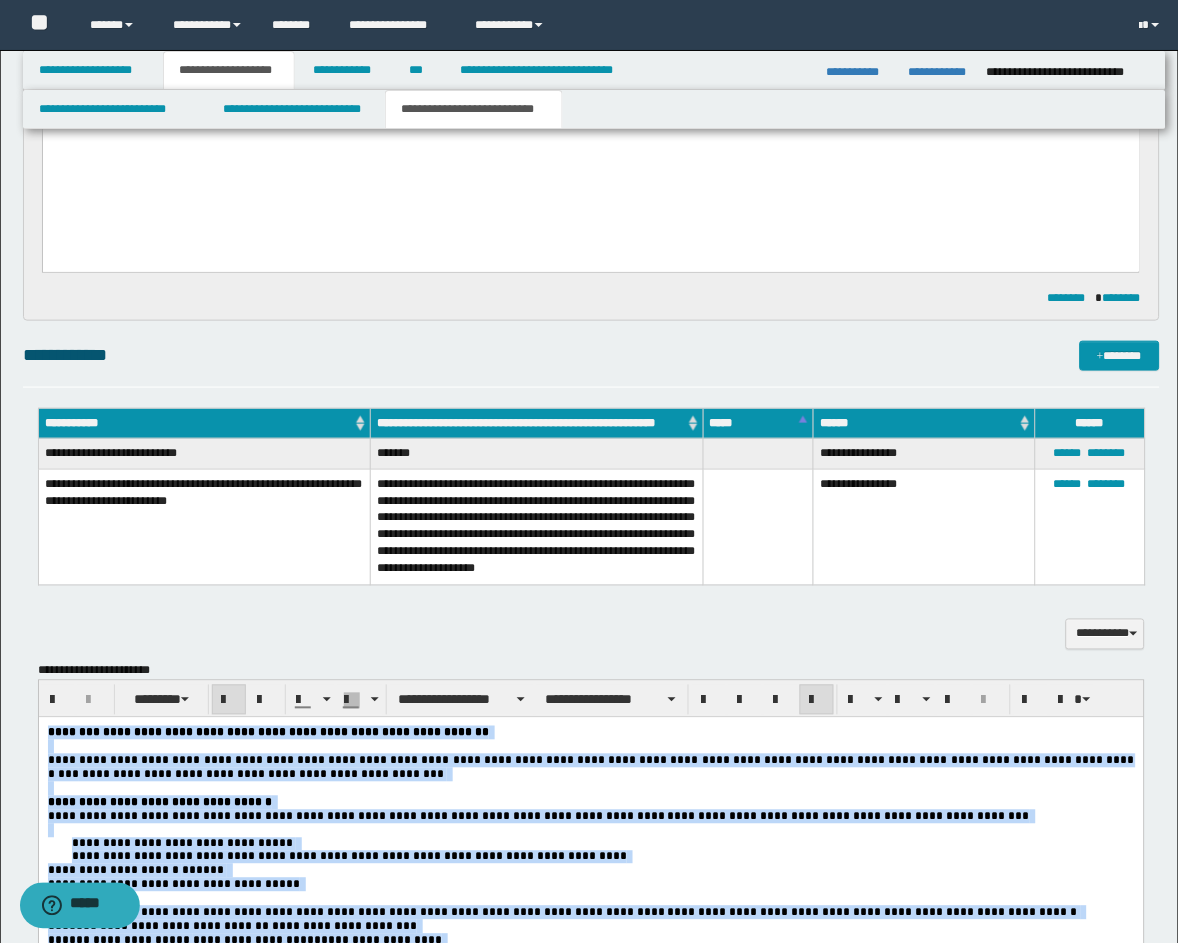 drag, startPoint x: 329, startPoint y: 2412, endPoint x: 31, endPoint y: 738, distance: 1700.3176 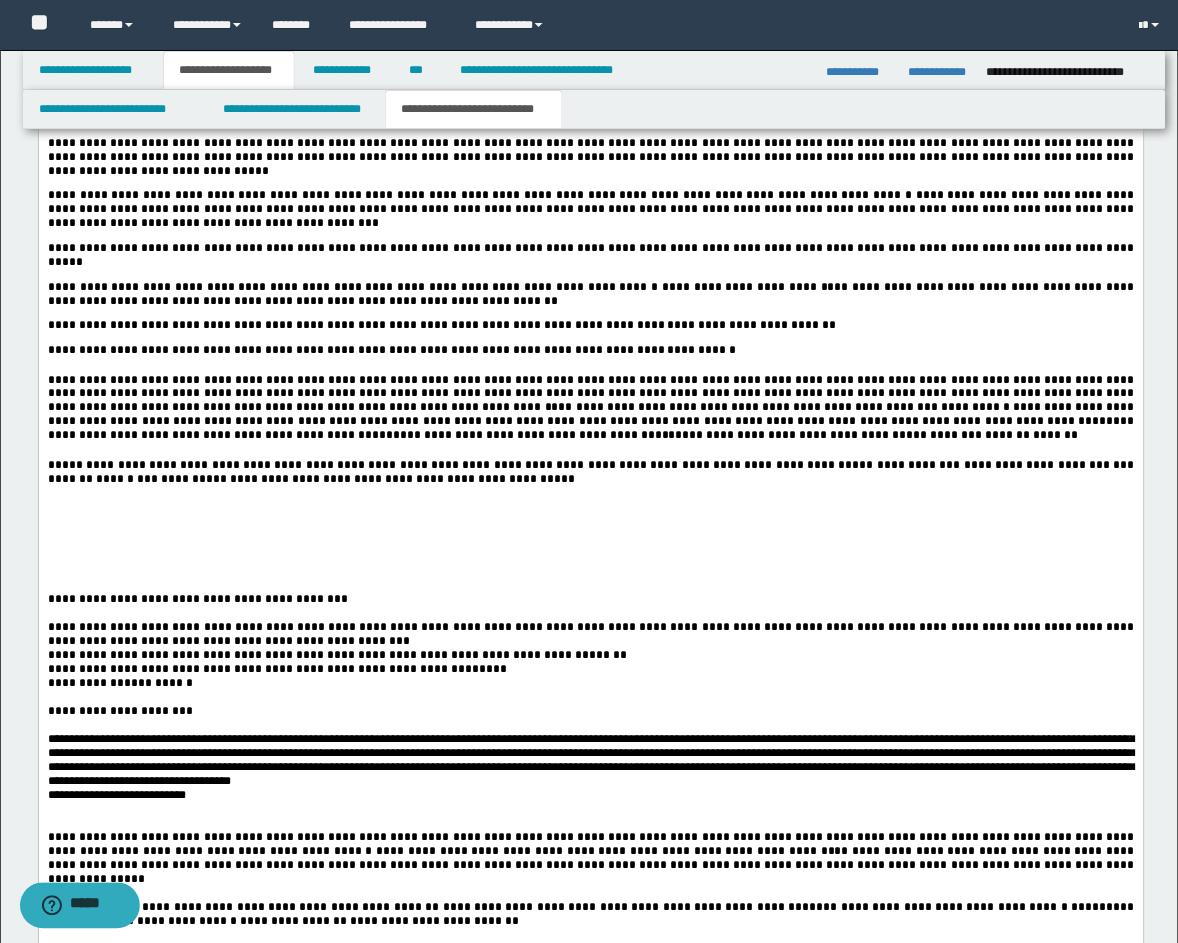 scroll, scrollTop: 2963, scrollLeft: 0, axis: vertical 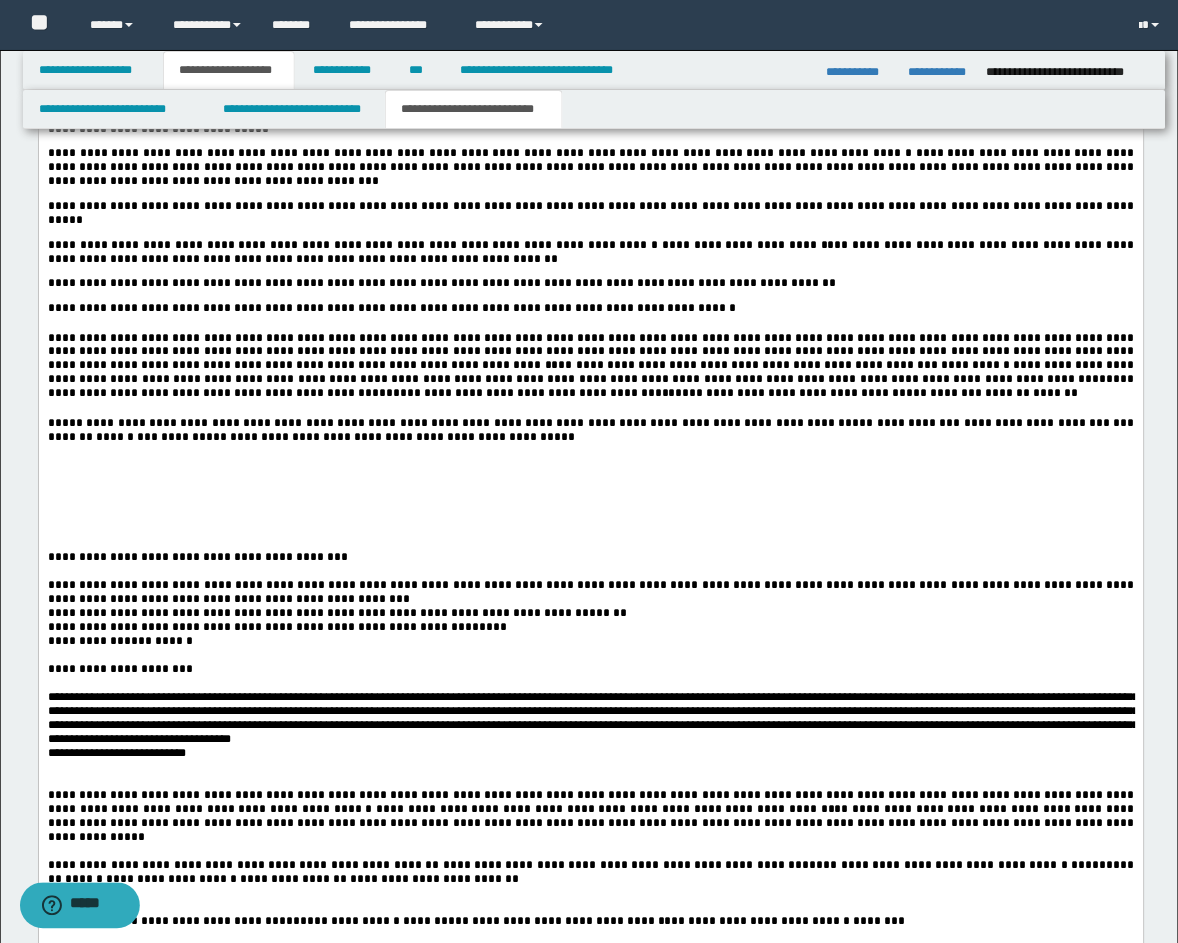 click on "**********" at bounding box center (590, 208) 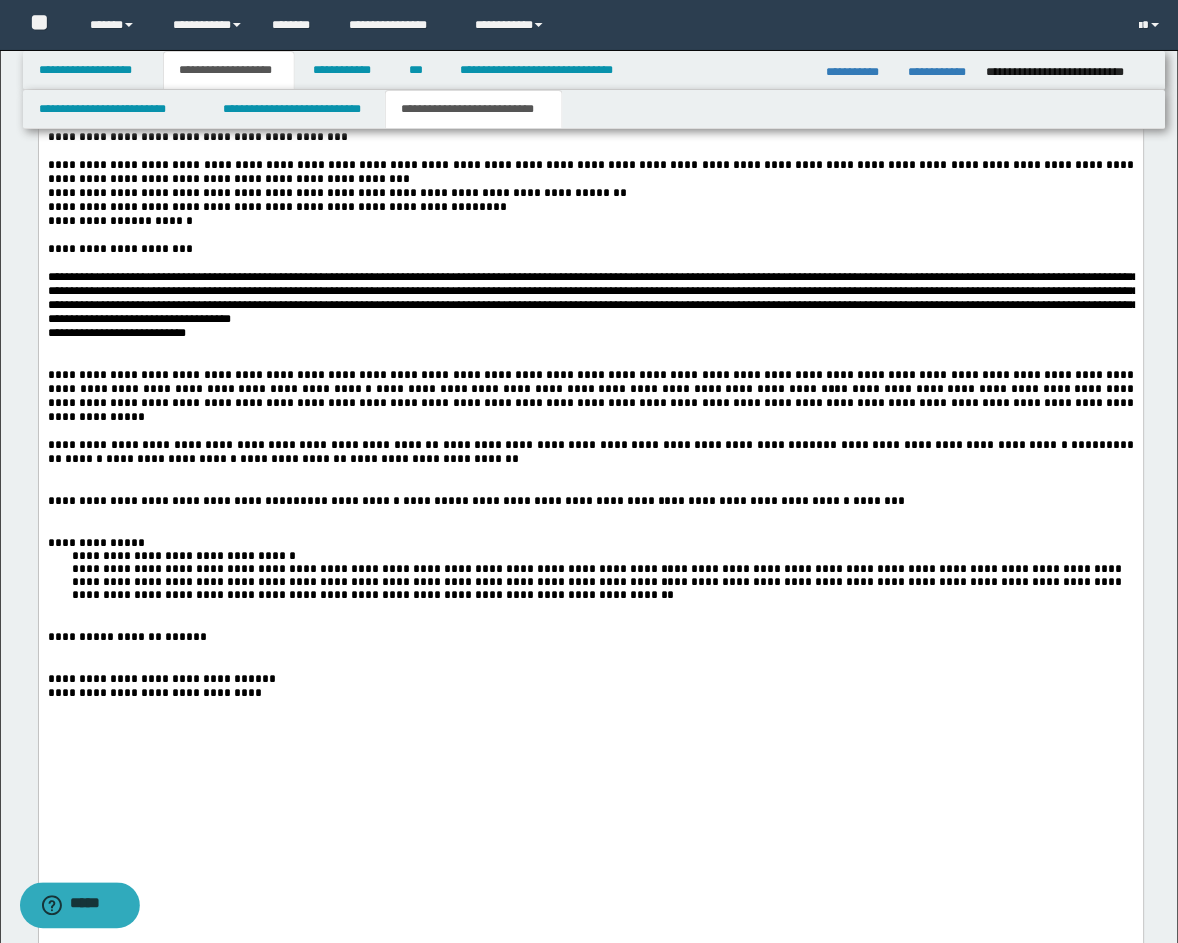 scroll, scrollTop: 3333, scrollLeft: 0, axis: vertical 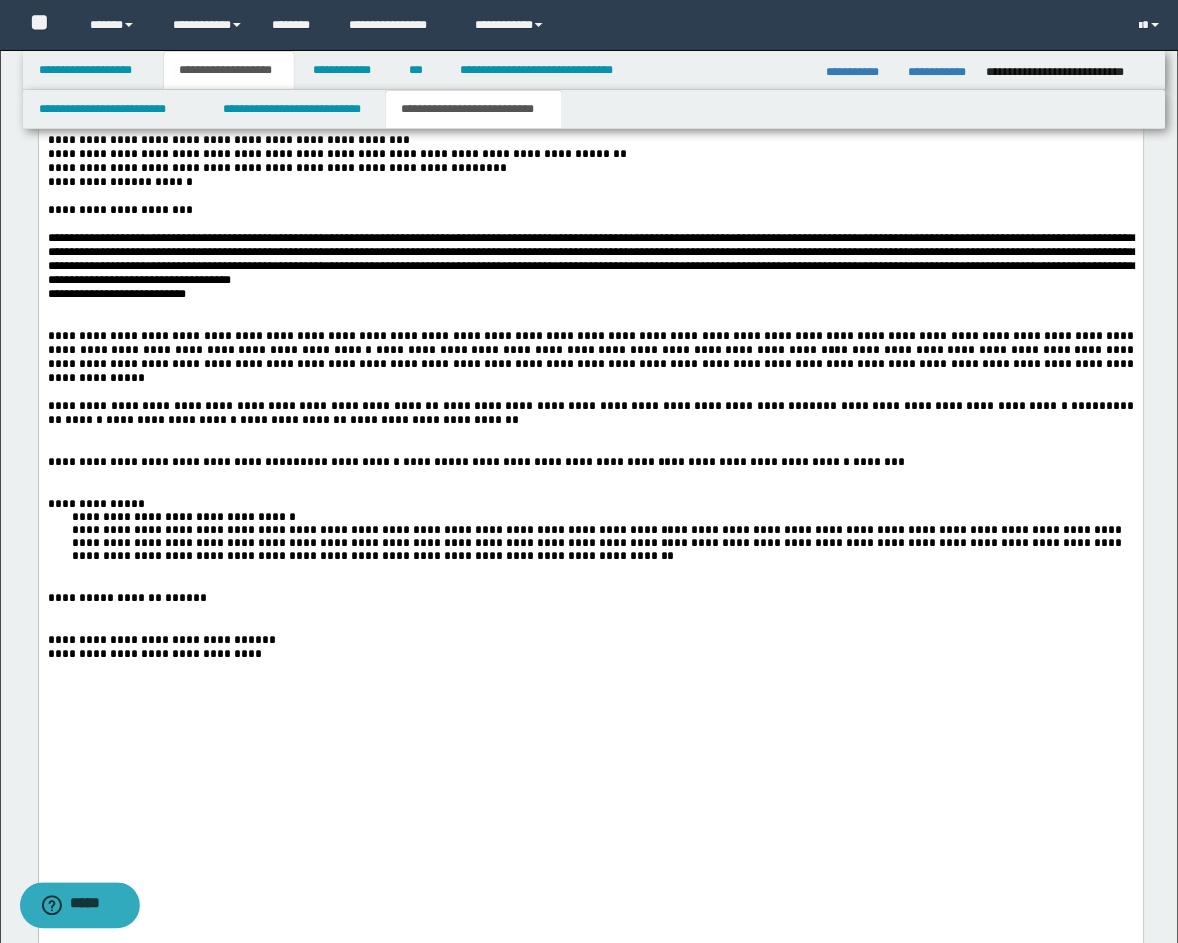 click at bounding box center [590, 310] 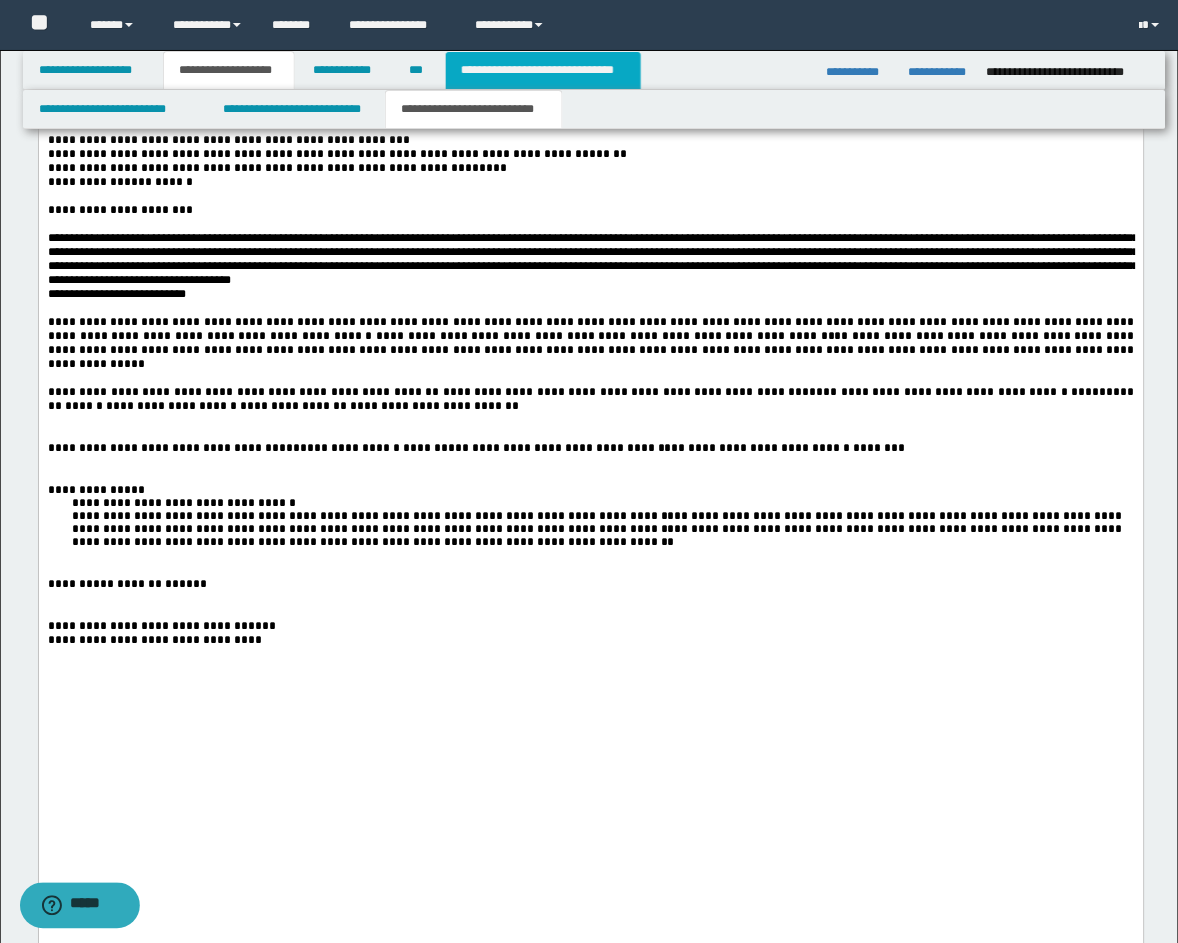 click on "**********" at bounding box center [543, 70] 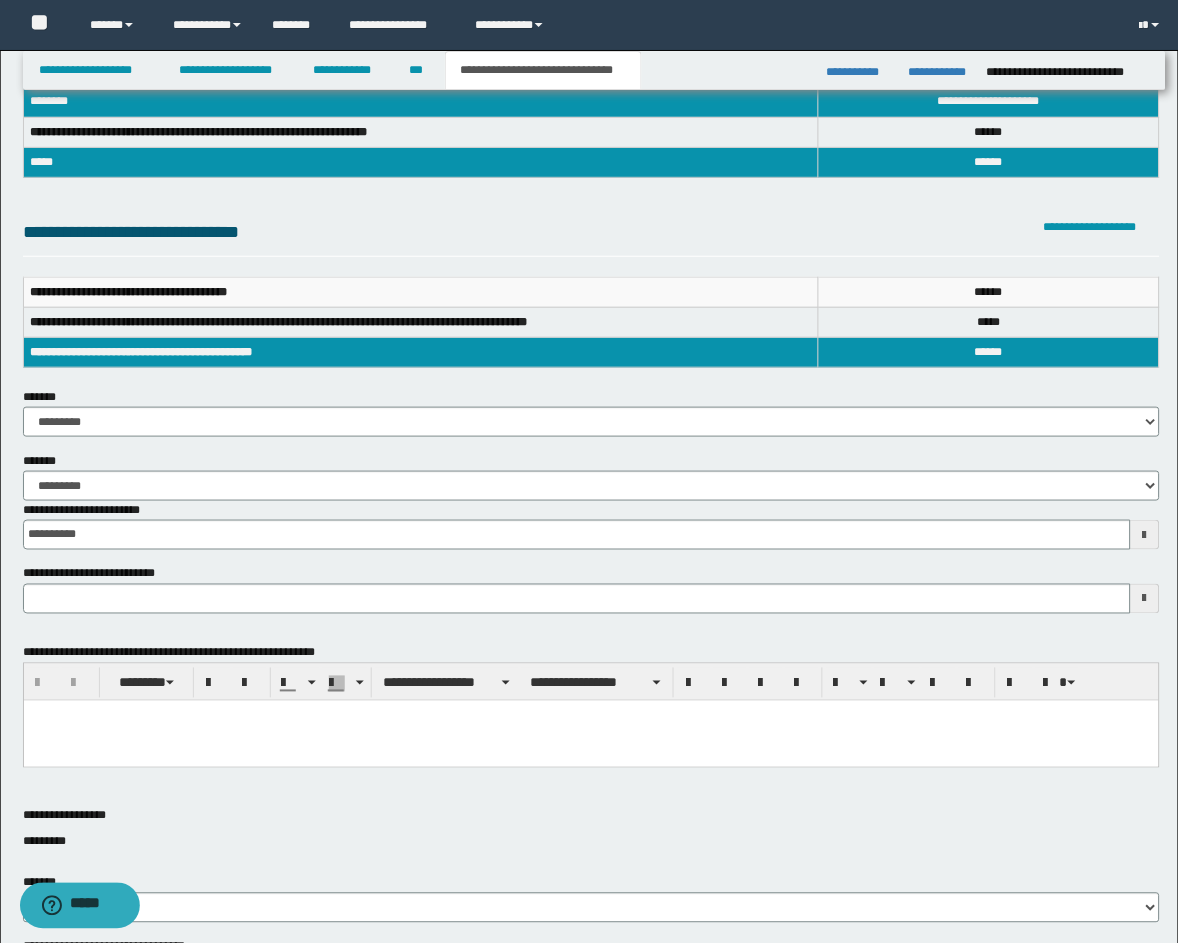 scroll, scrollTop: 0, scrollLeft: 0, axis: both 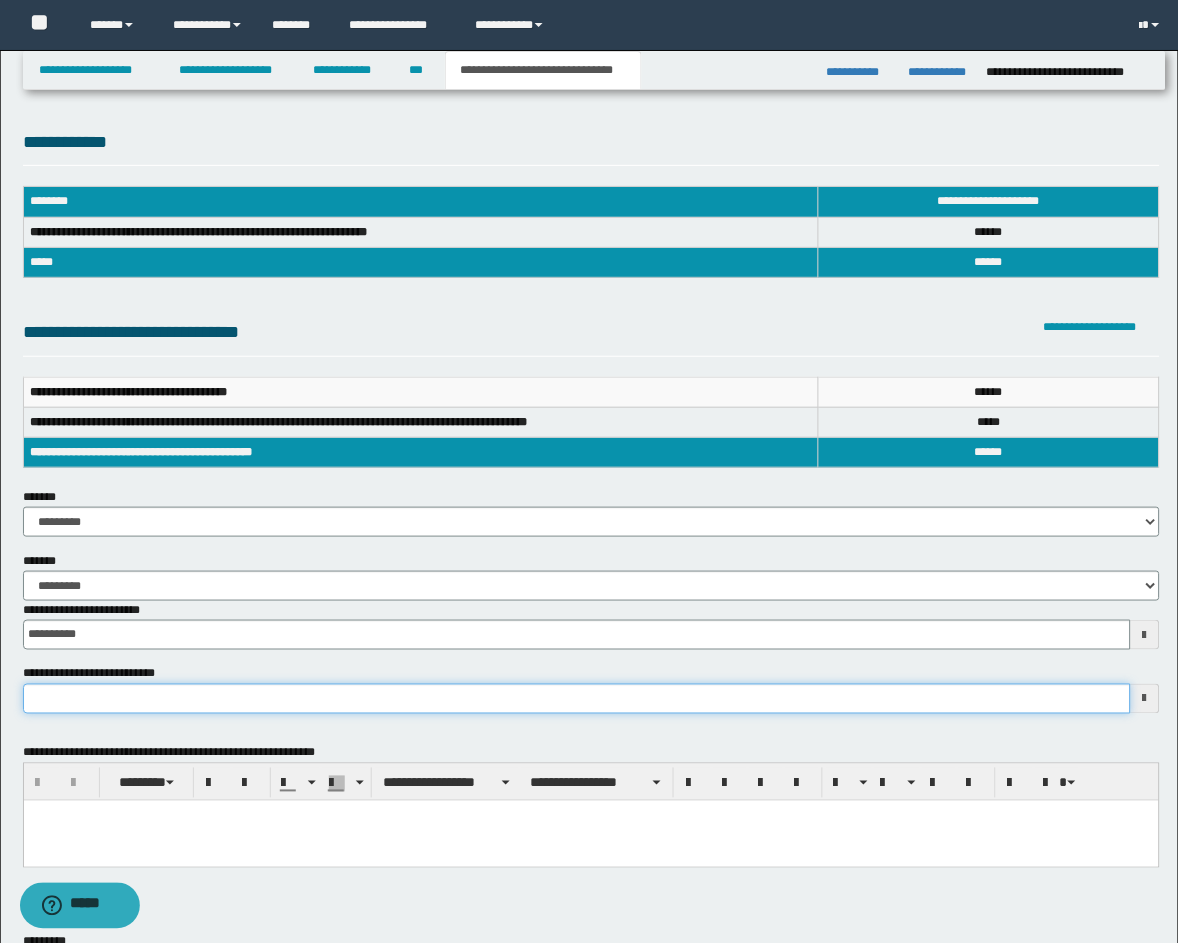 click on "**********" at bounding box center (577, 699) 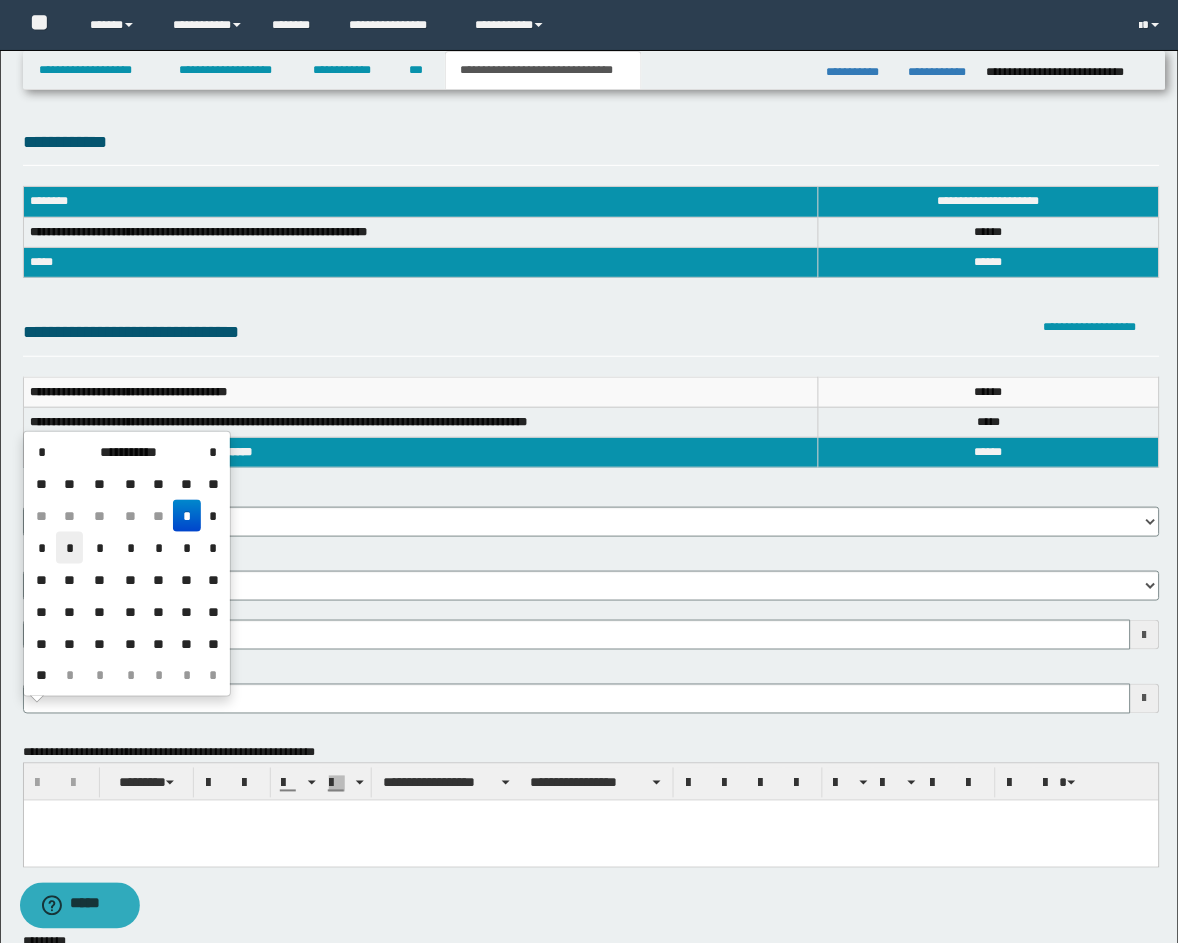 drag, startPoint x: 41, startPoint y: 644, endPoint x: 67, endPoint y: 558, distance: 89.84431 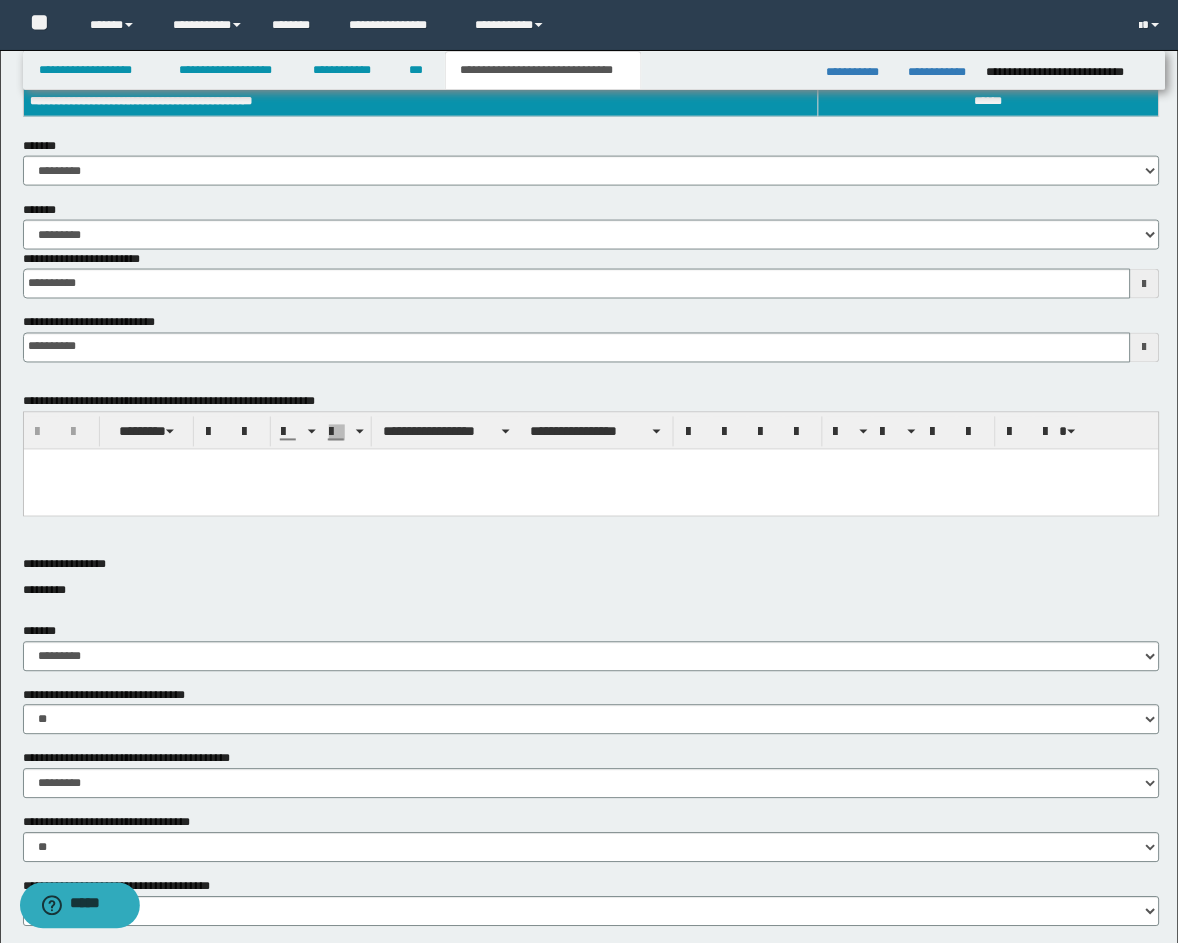 scroll, scrollTop: 370, scrollLeft: 0, axis: vertical 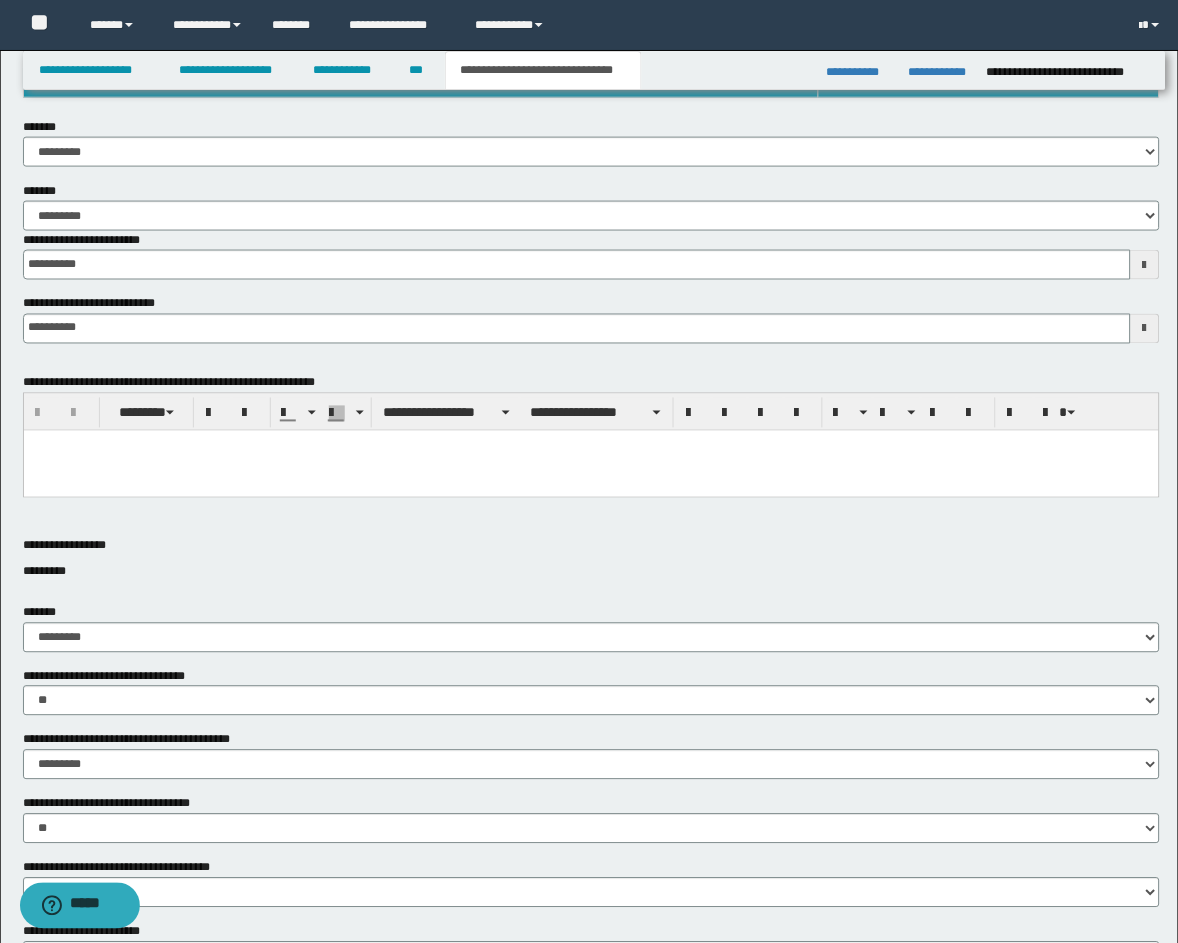 click at bounding box center [590, 470] 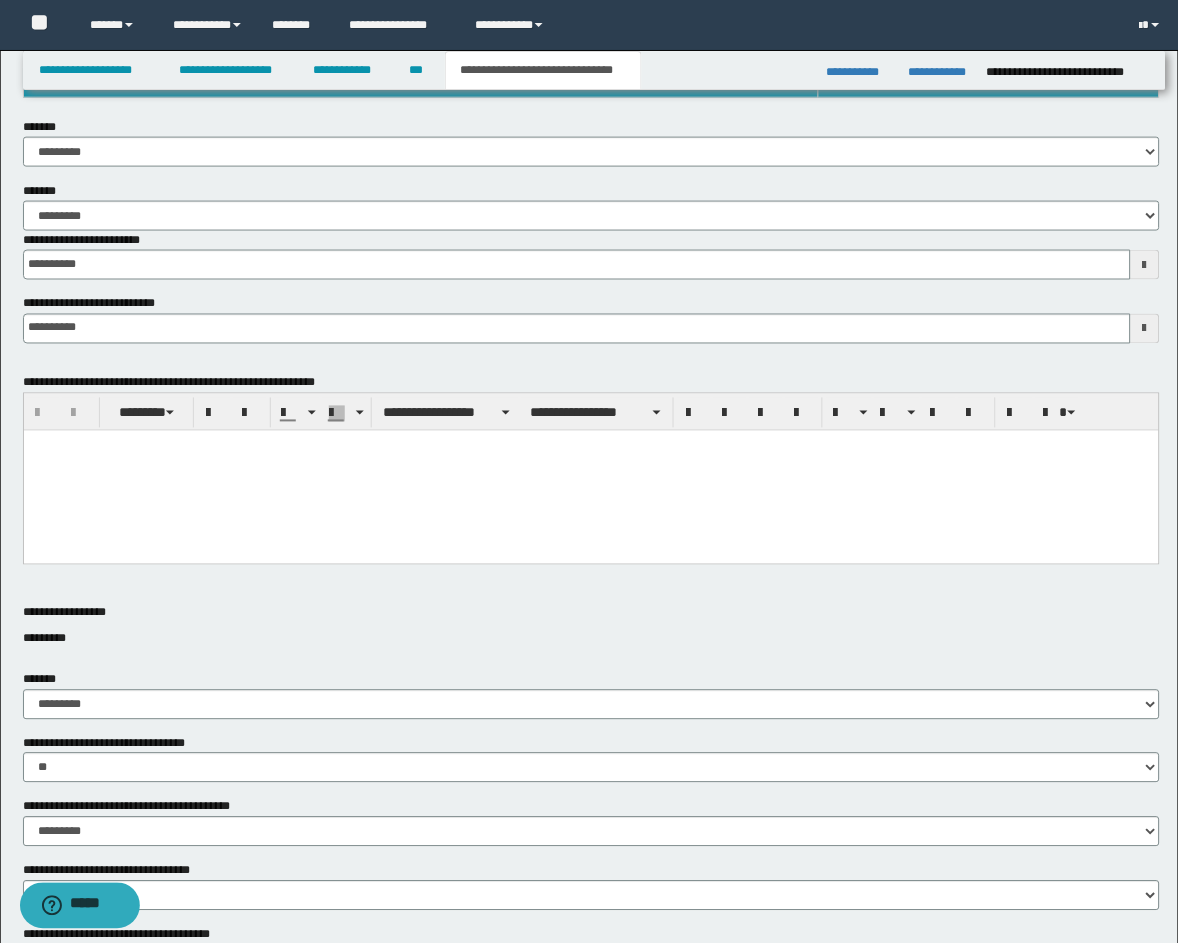 paste 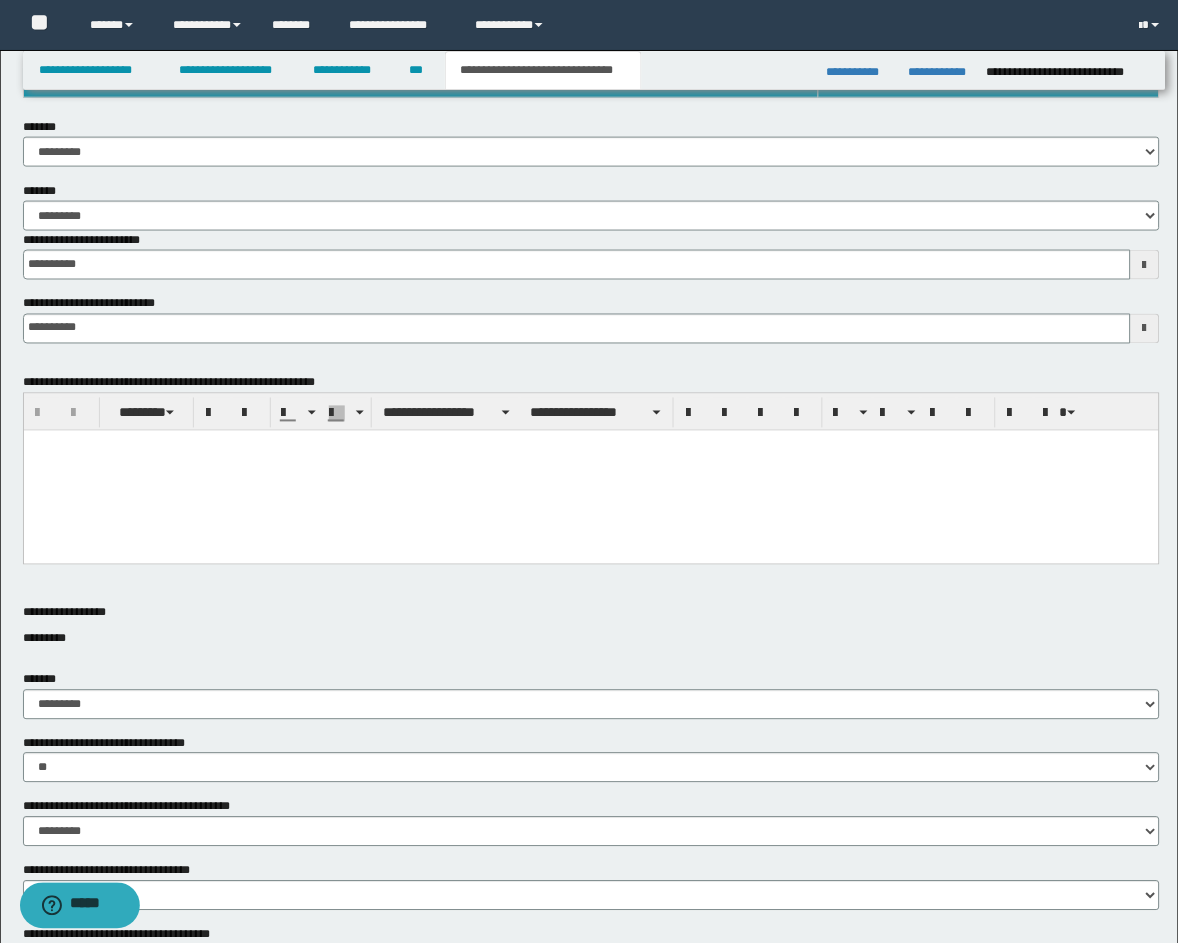 type 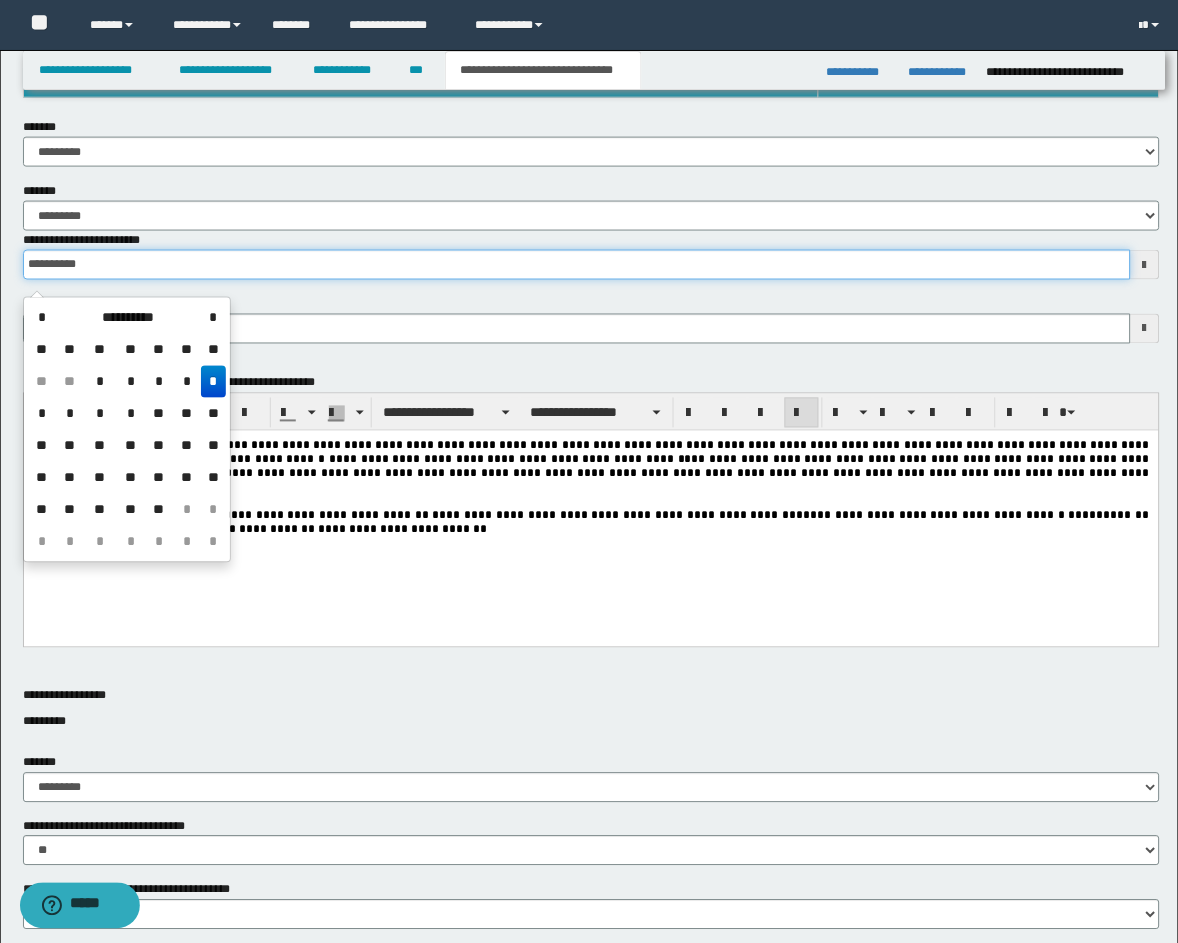 click on "**********" at bounding box center (577, 265) 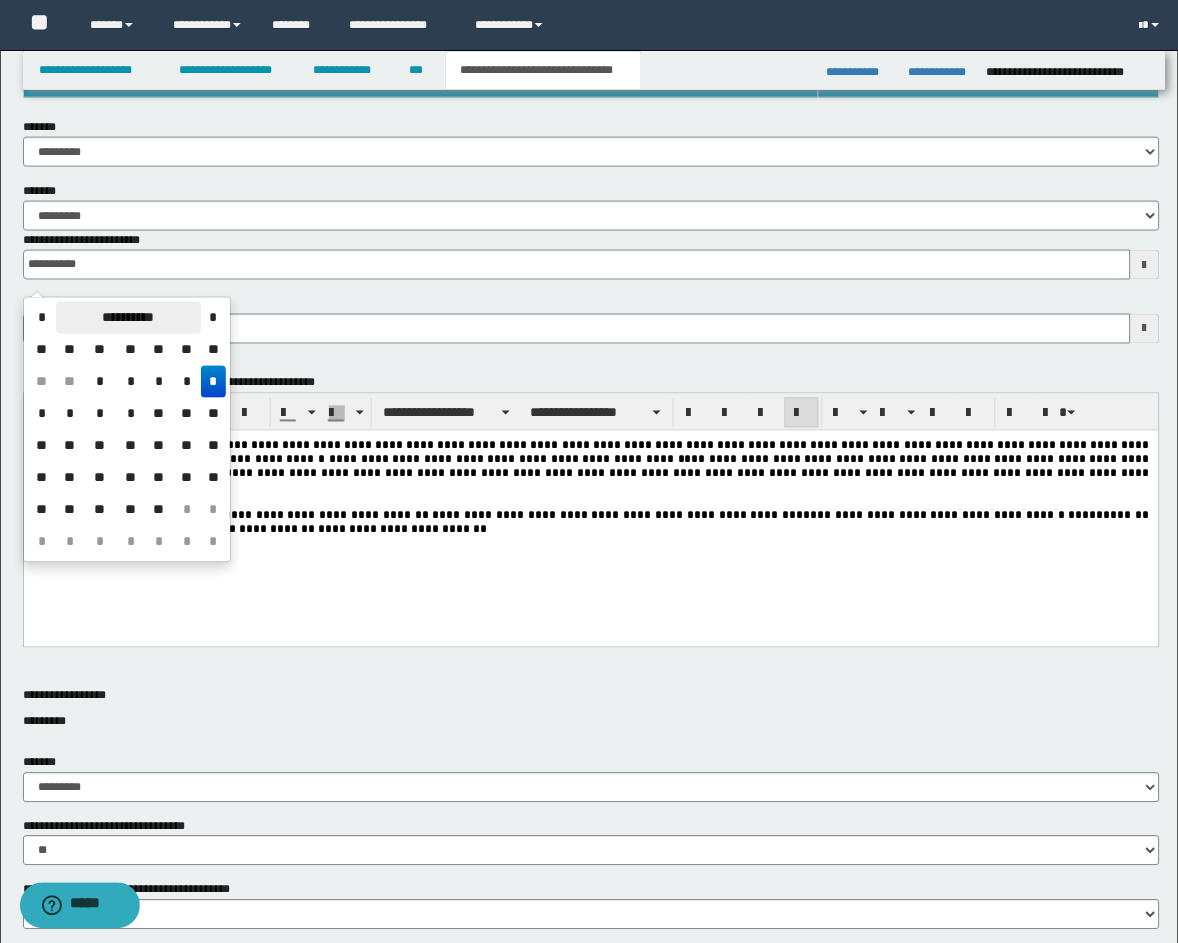click on "**********" at bounding box center (128, 318) 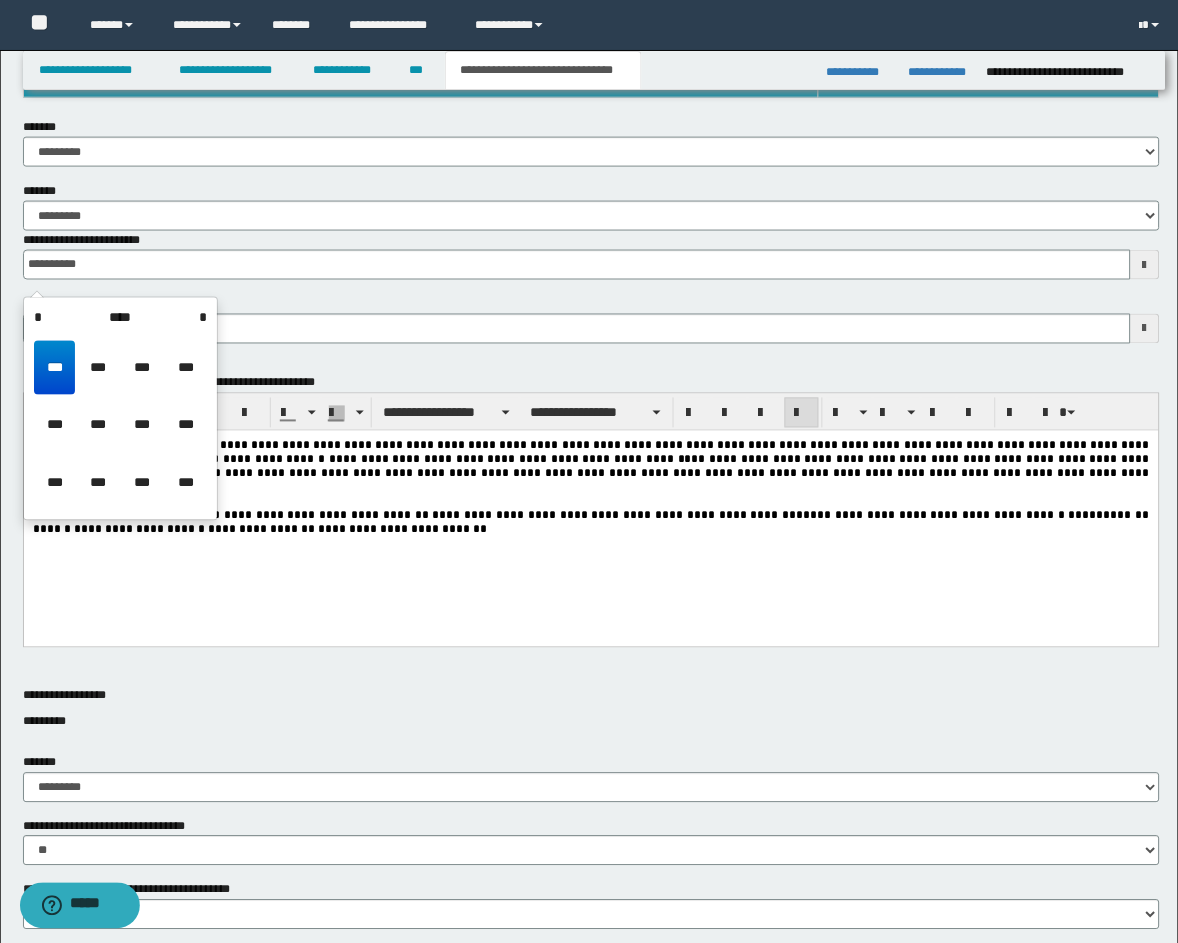 click on "****" at bounding box center [120, 318] 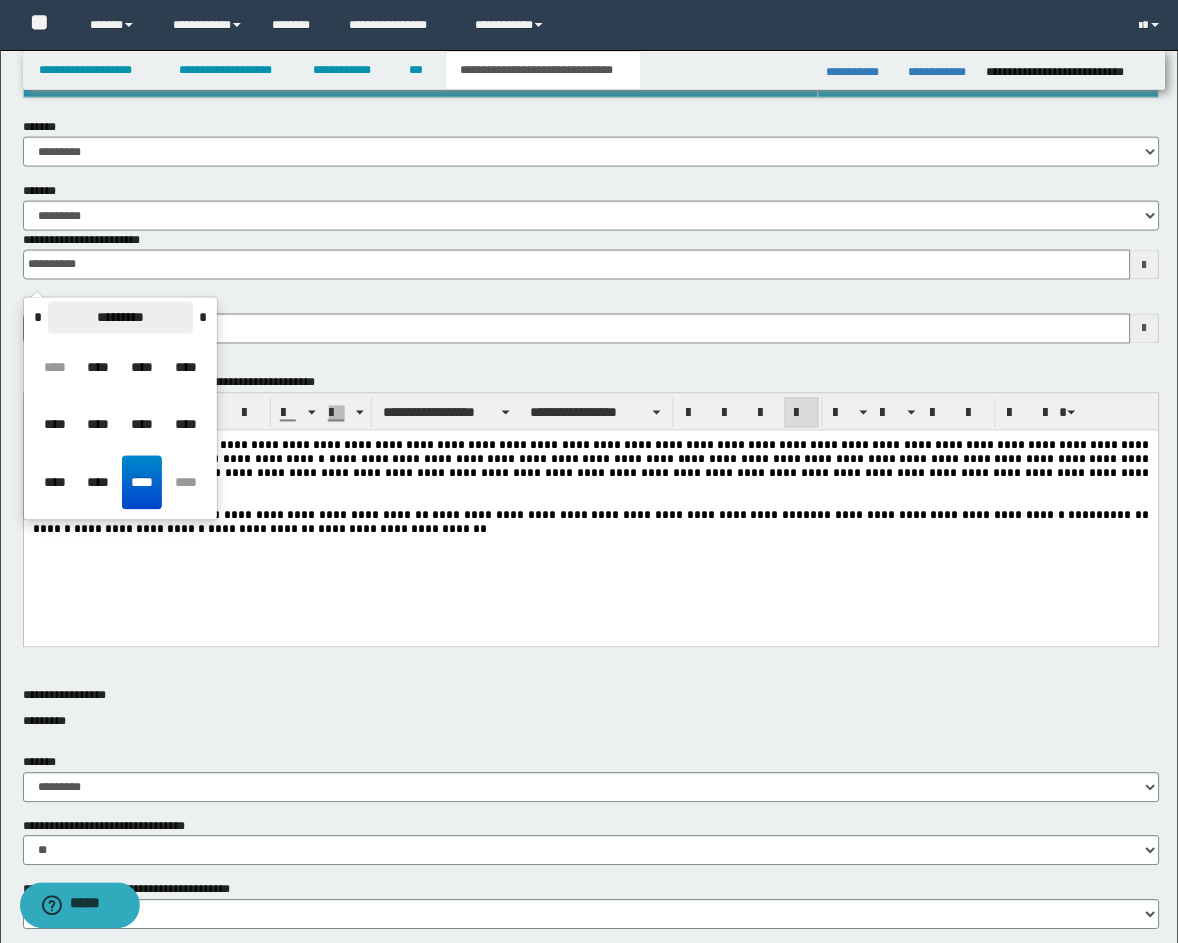 click on "*********" at bounding box center [120, 318] 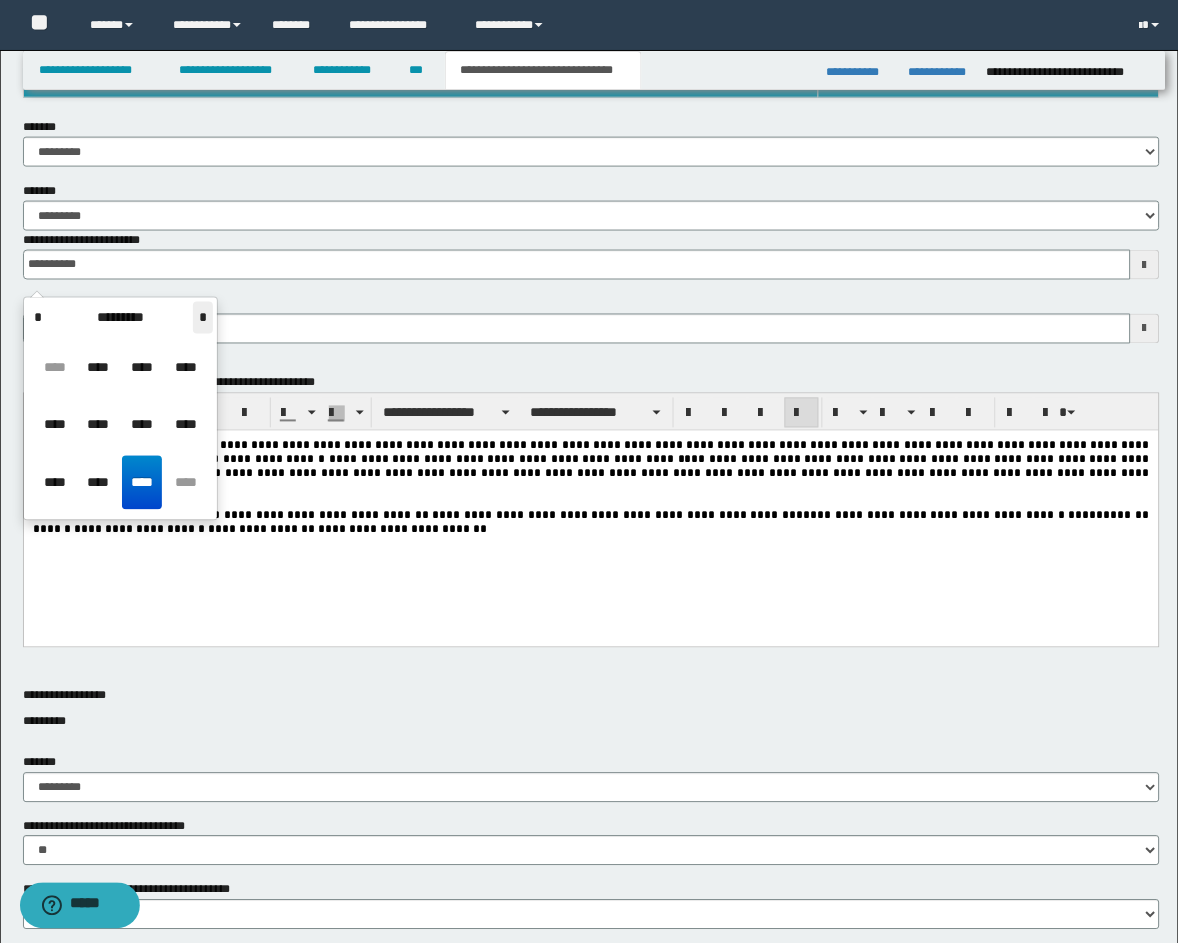 click on "*" at bounding box center (203, 318) 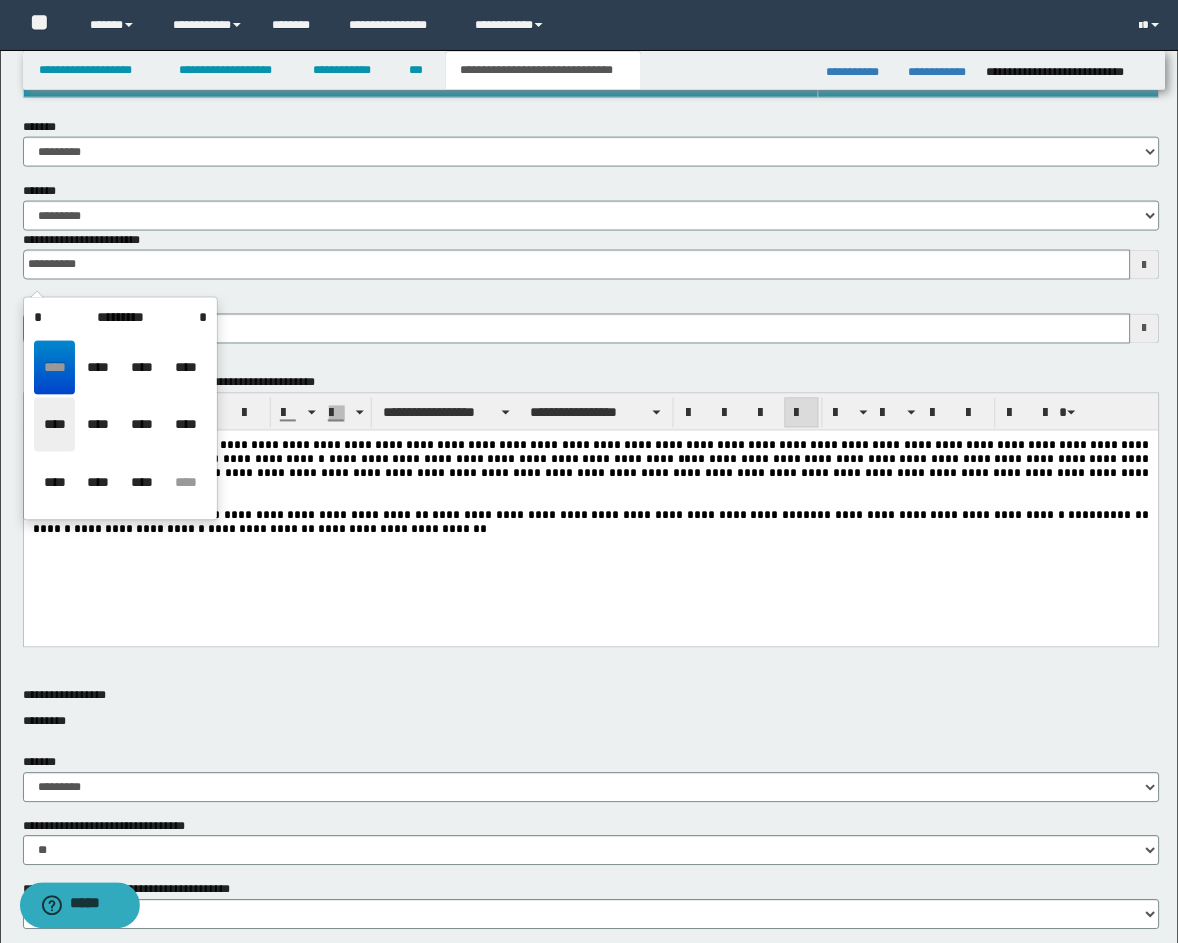 click on "****" at bounding box center [54, 425] 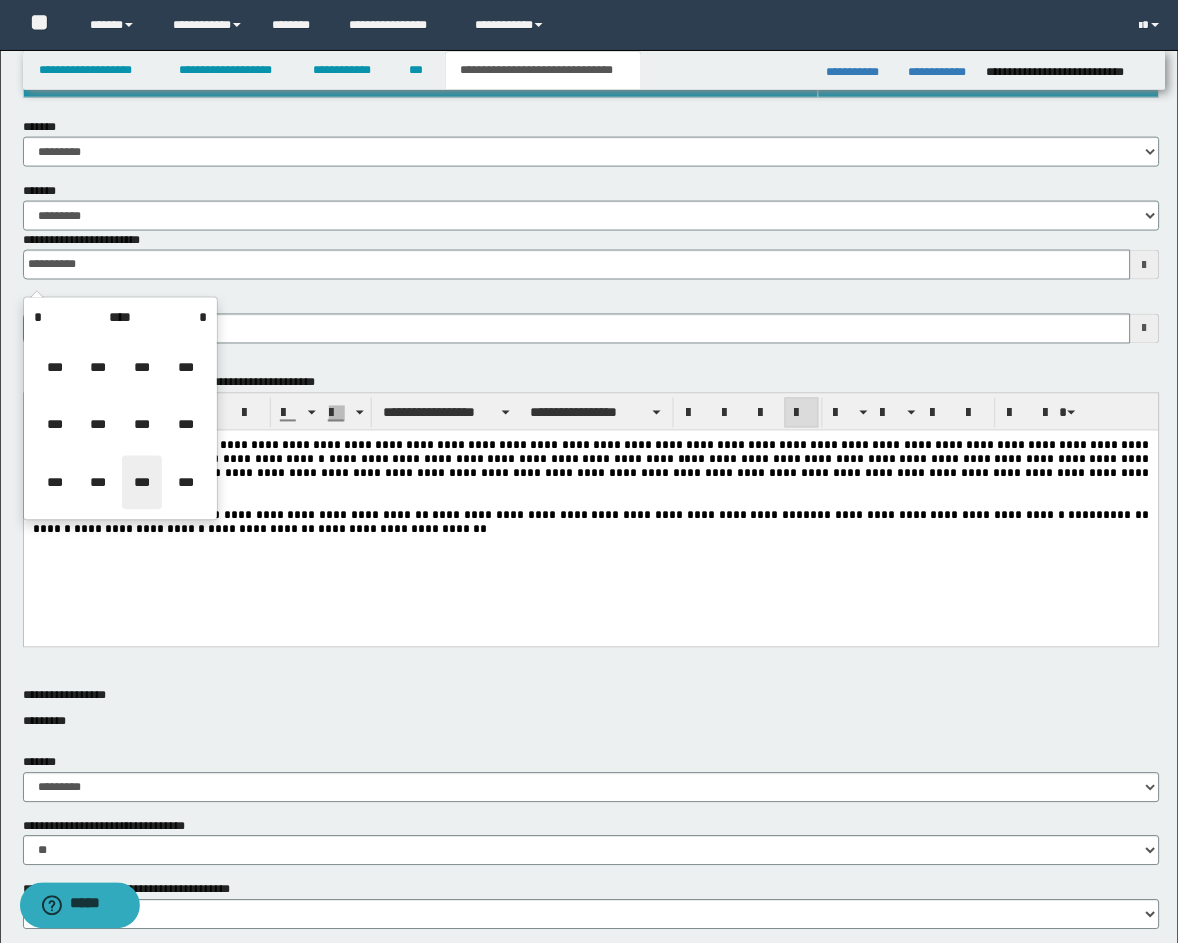 click on "***" at bounding box center (142, 483) 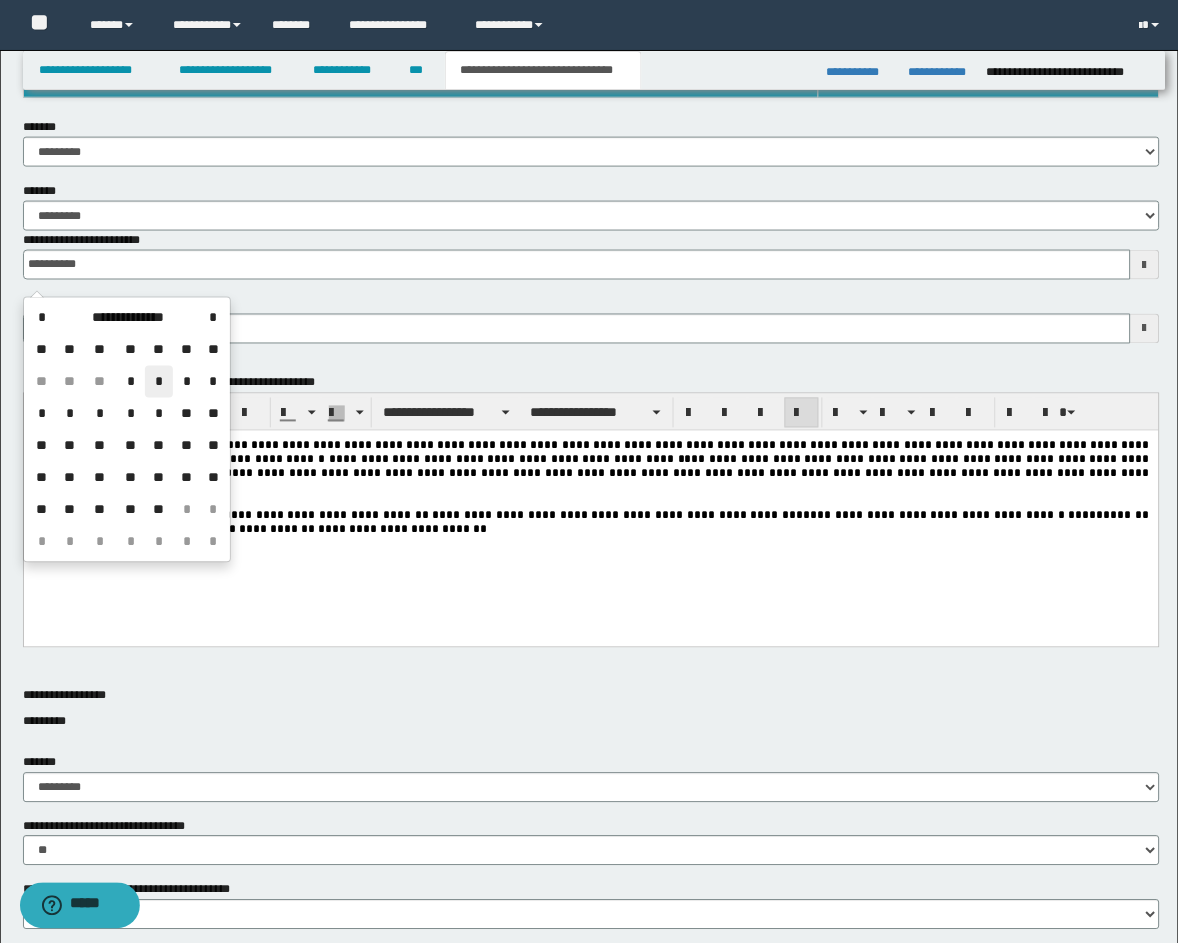 click on "*" at bounding box center [159, 382] 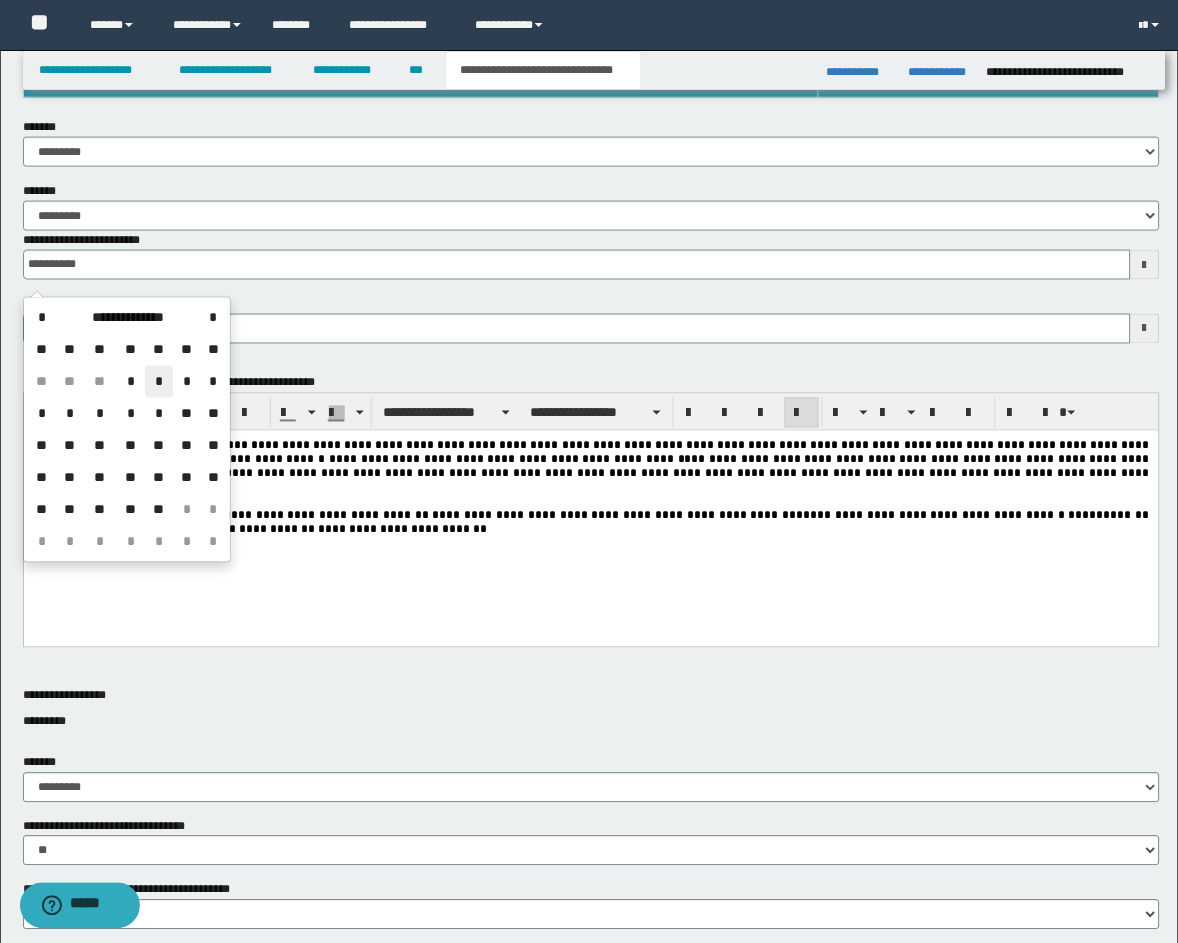 type on "**********" 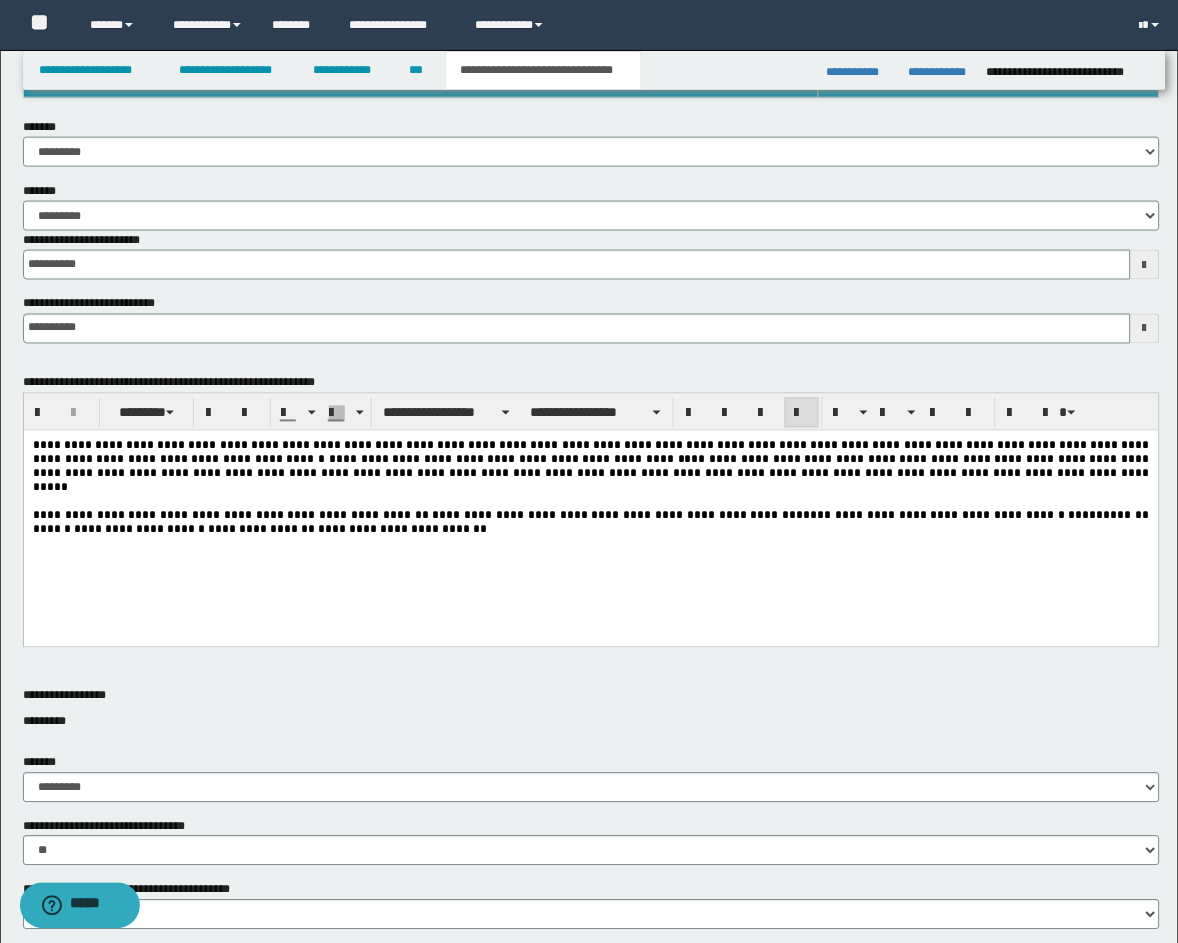 click on "**********" at bounding box center (590, 512) 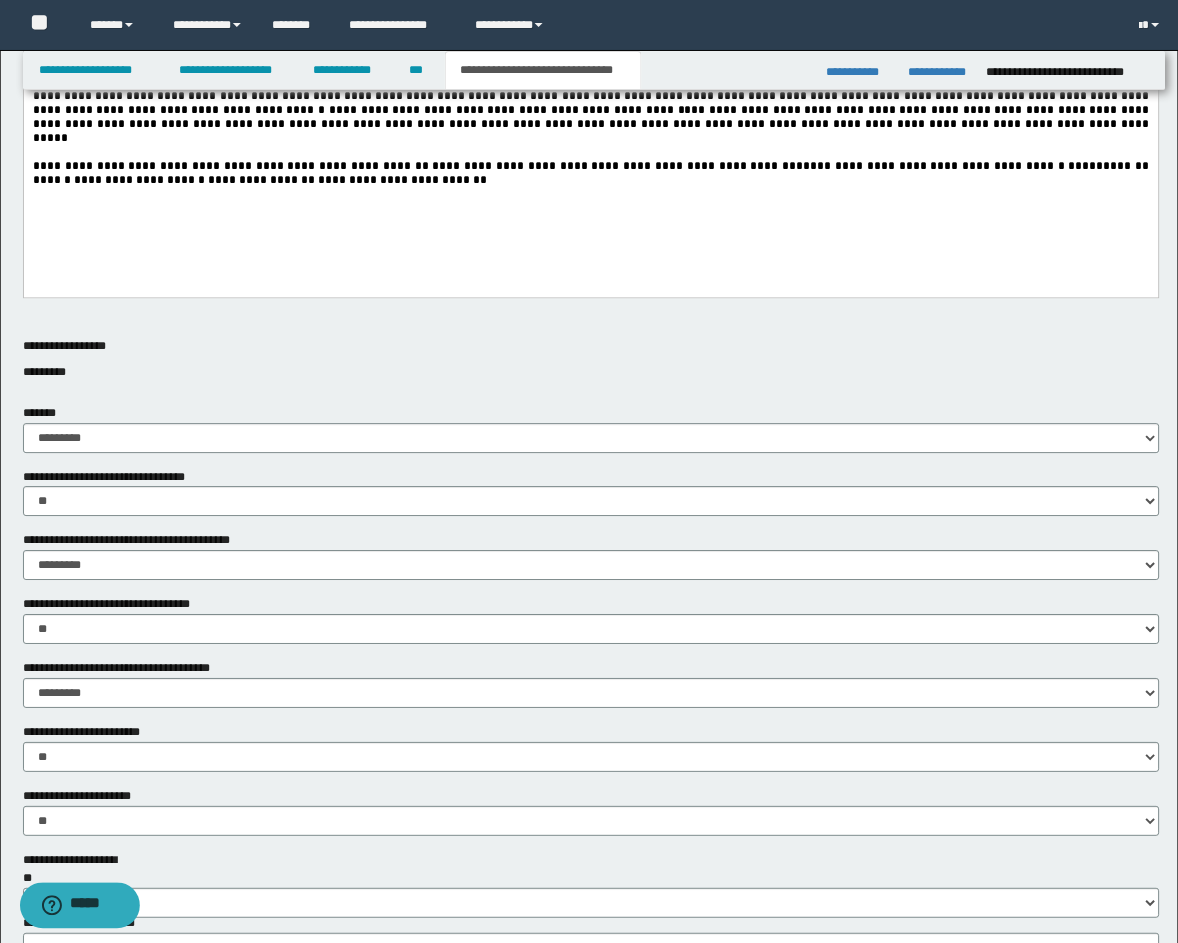 scroll, scrollTop: 741, scrollLeft: 0, axis: vertical 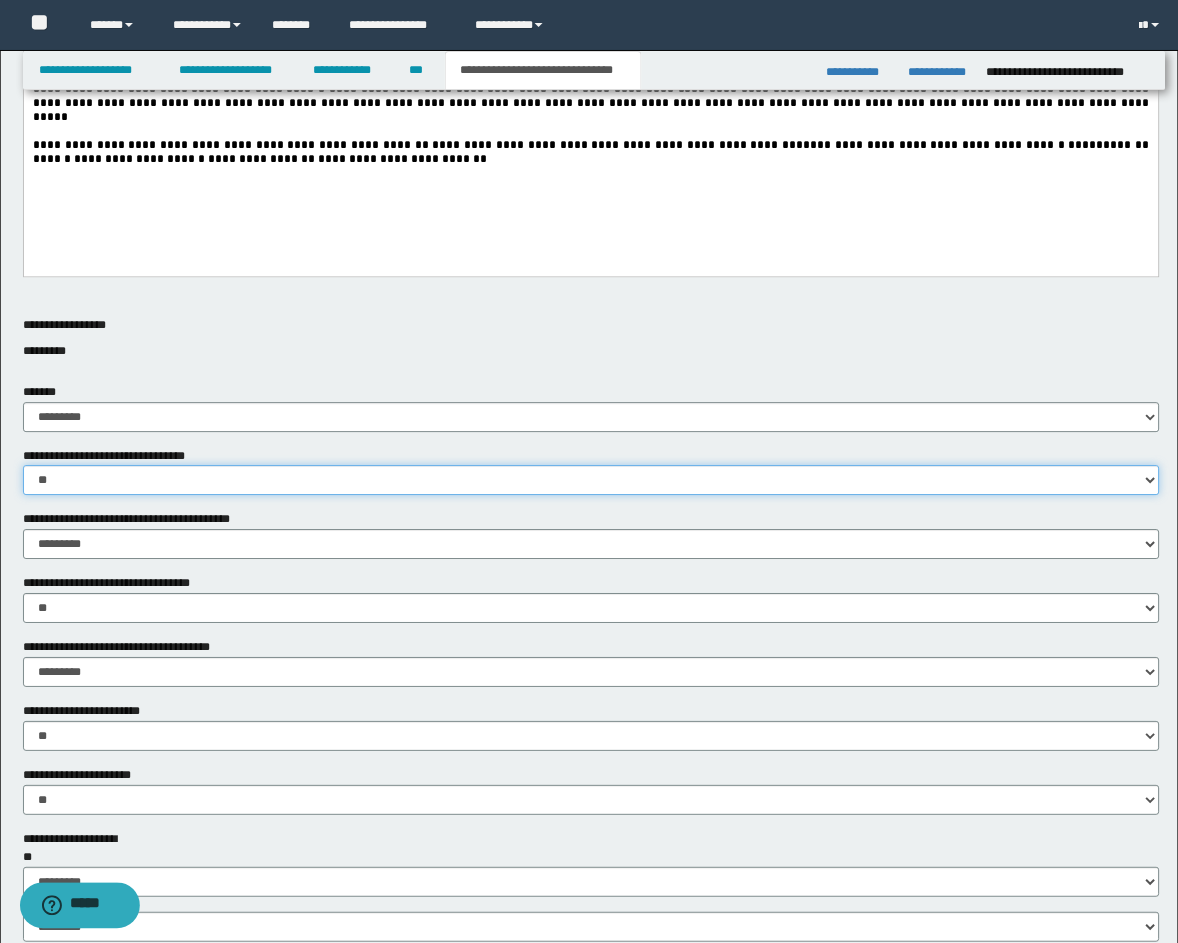 click on "*********
**
**" at bounding box center (591, 480) 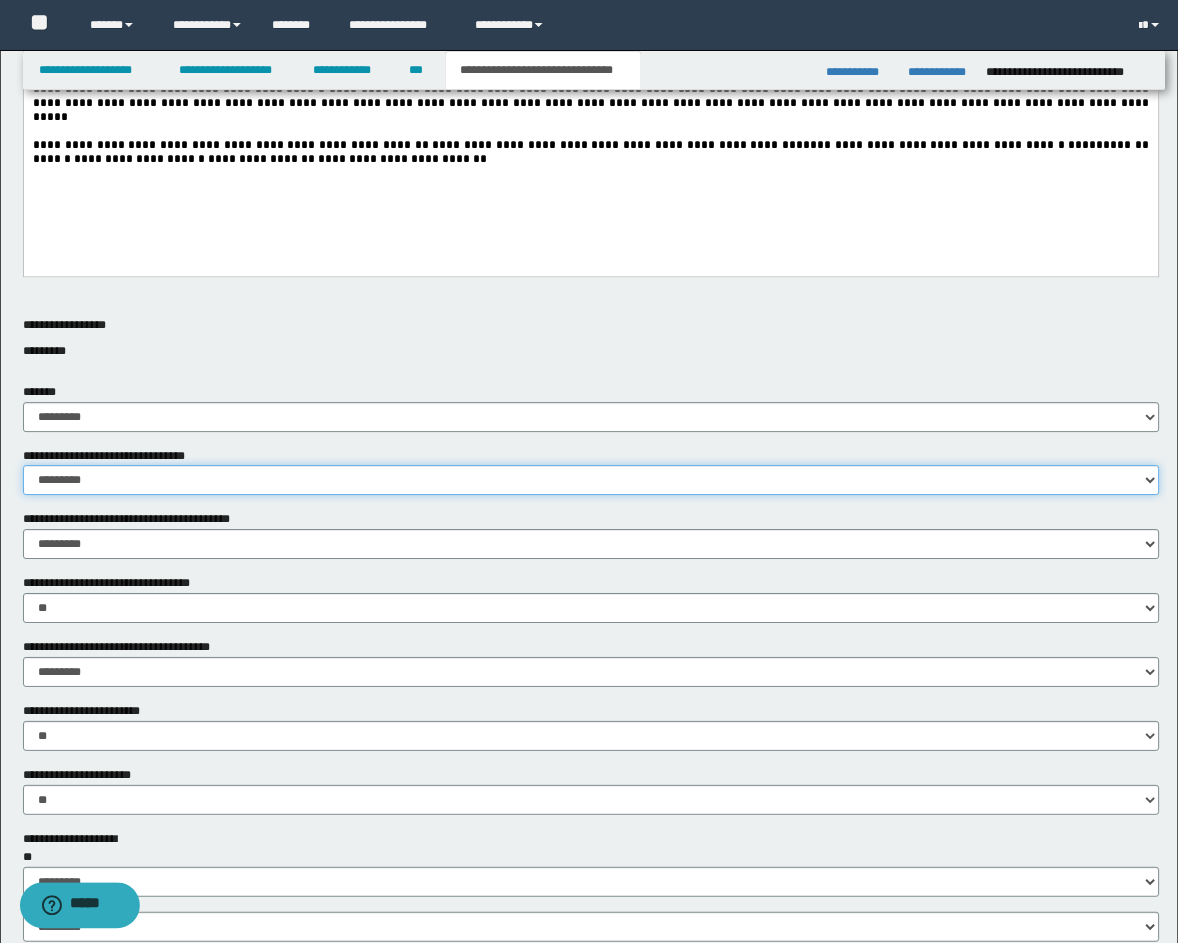click on "*********
**
**" at bounding box center (591, 480) 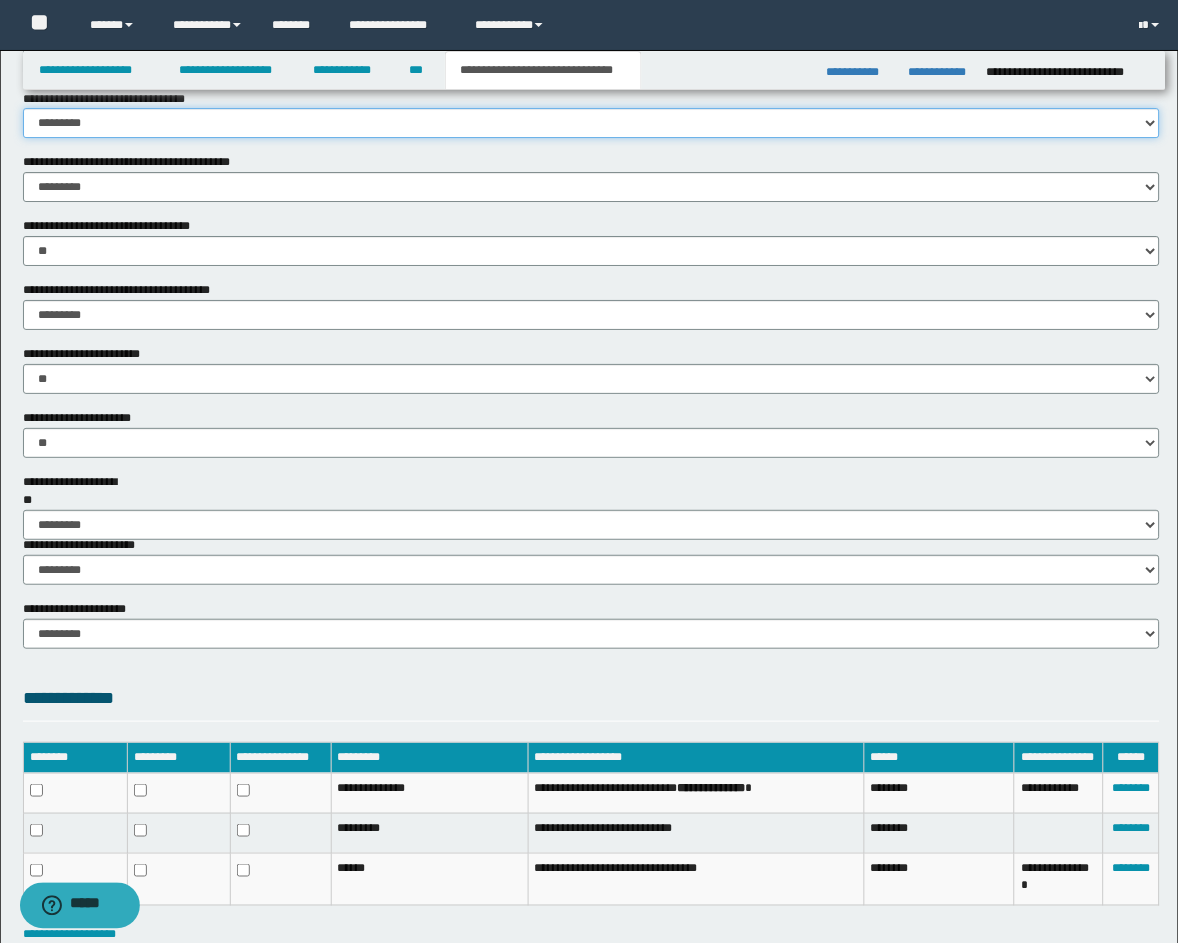 scroll, scrollTop: 1111, scrollLeft: 0, axis: vertical 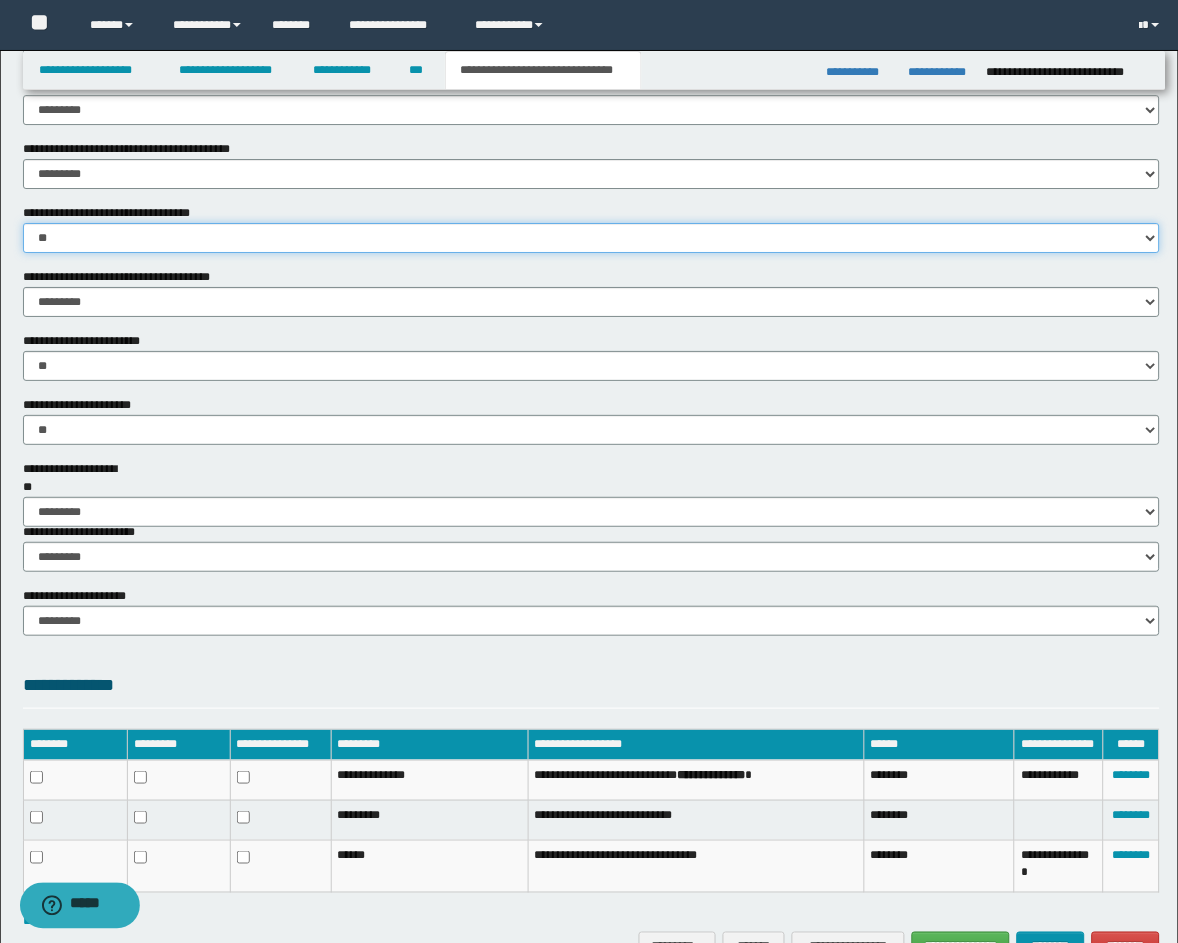 click on "*********
**
**" at bounding box center (591, 238) 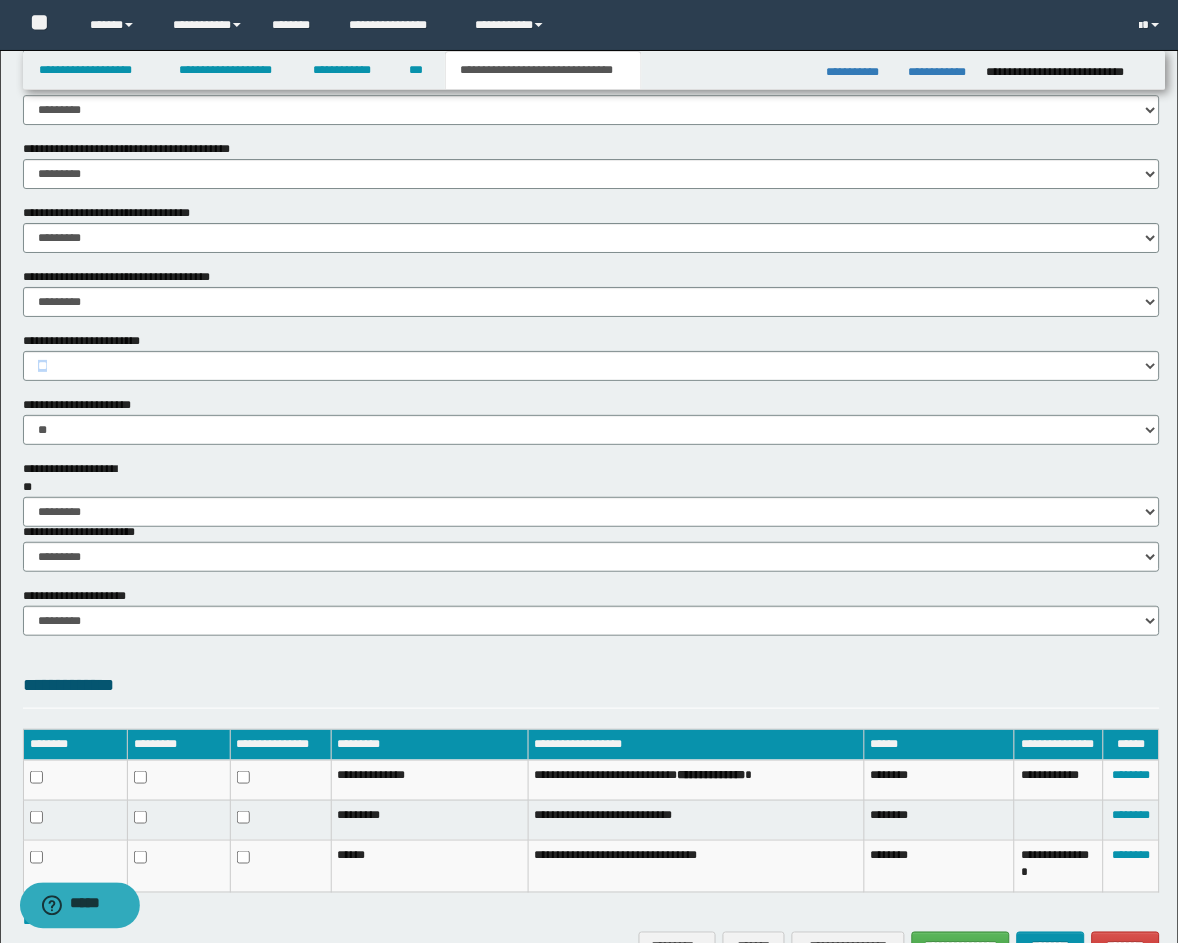 click on "**********" at bounding box center [591, 364] 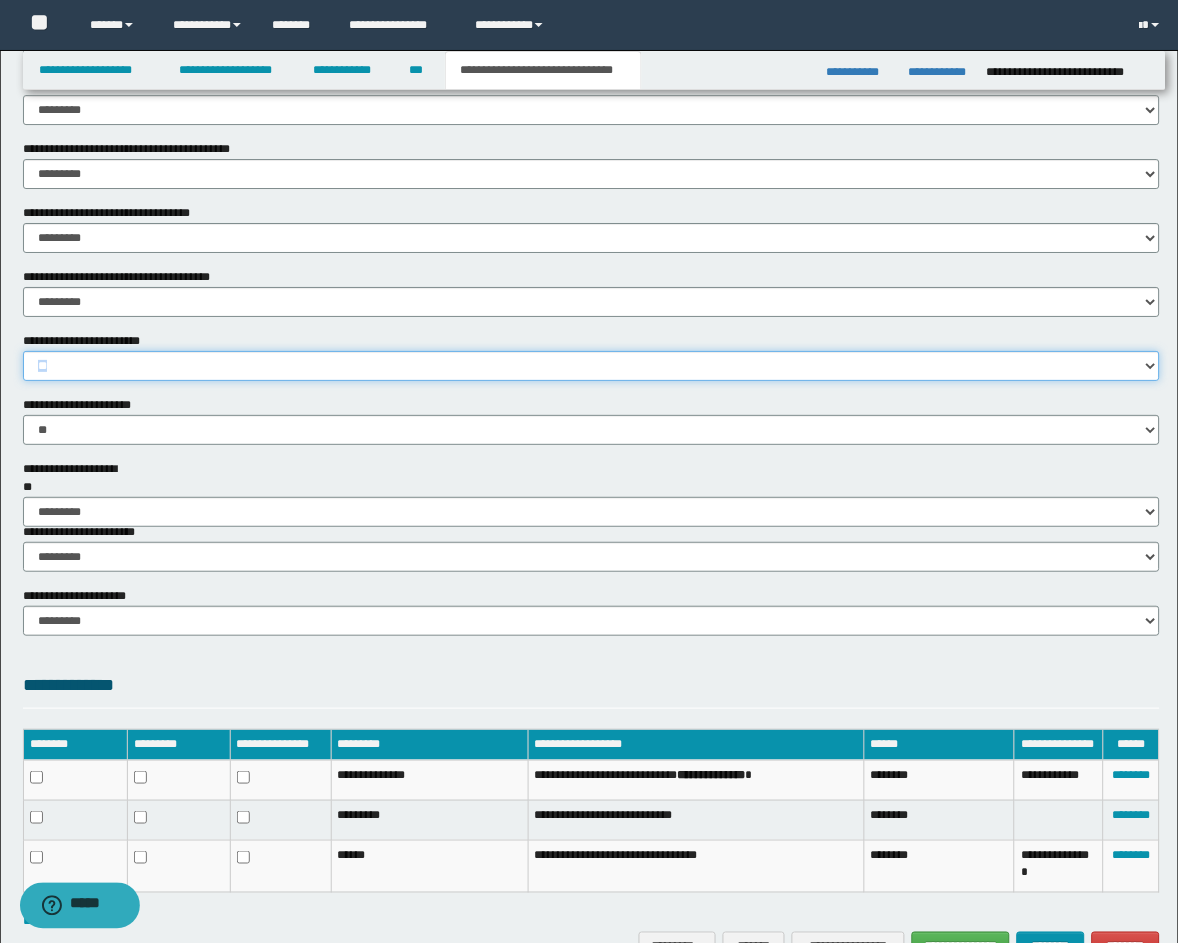 click on "*********
**
**" at bounding box center [591, 366] 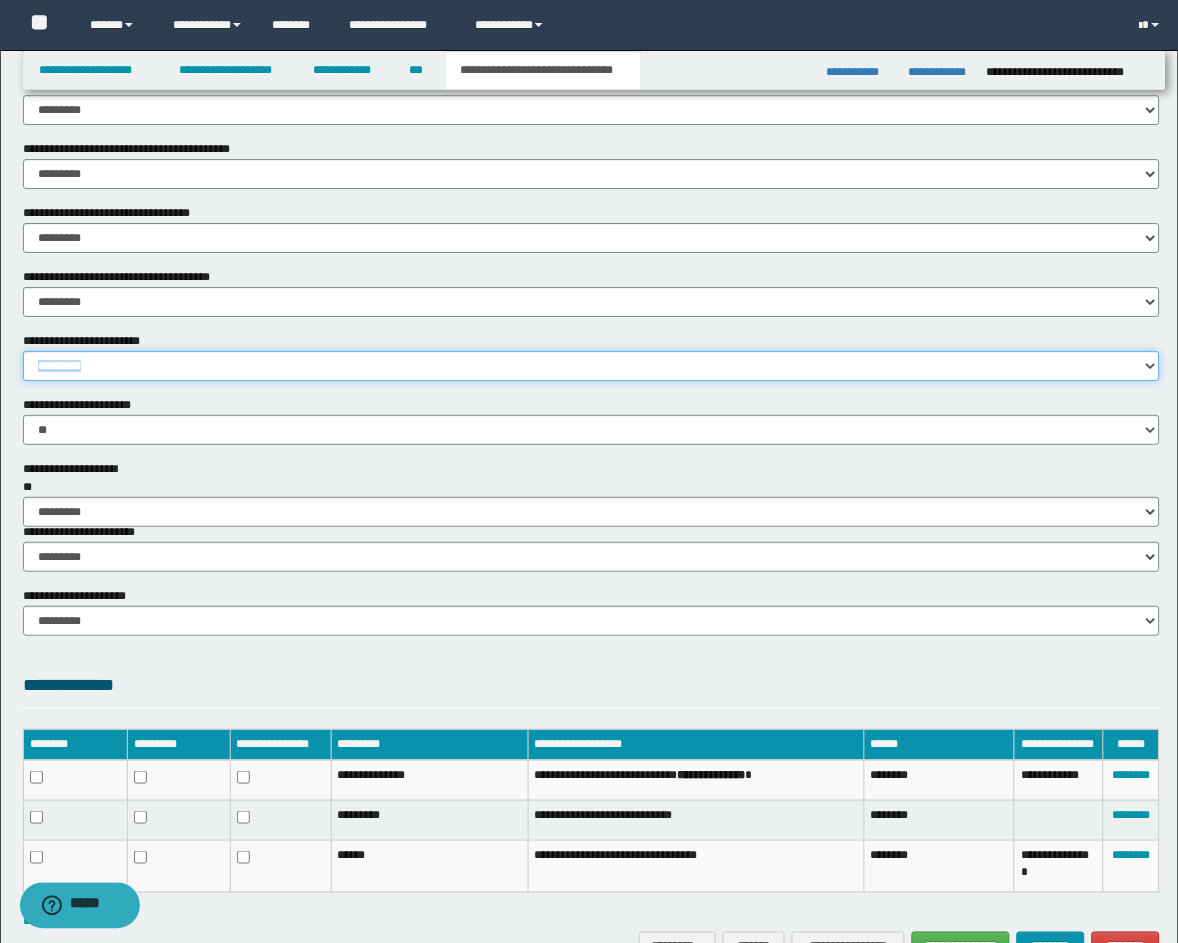 click on "*********
**
**" at bounding box center [591, 366] 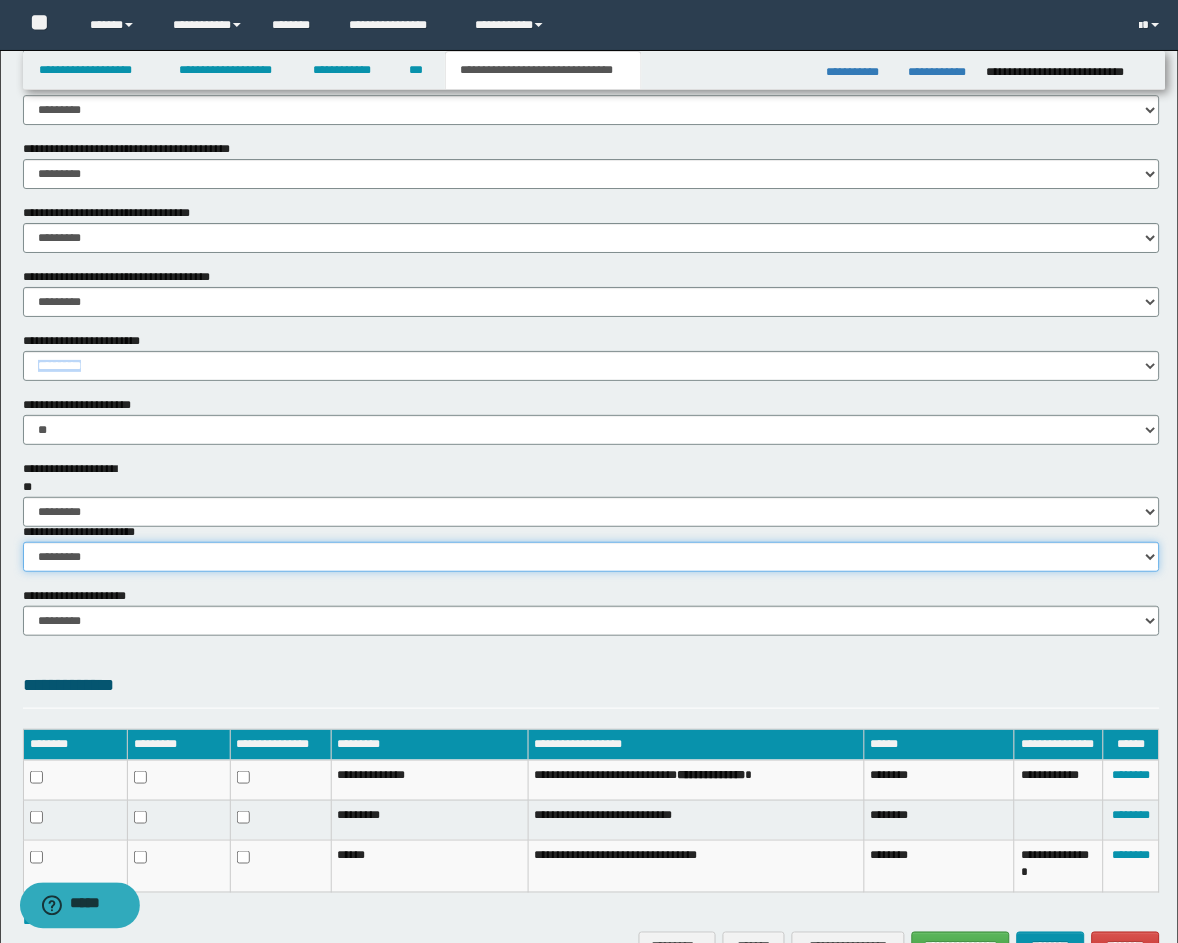 click on "*********
*********
*********" at bounding box center (591, 557) 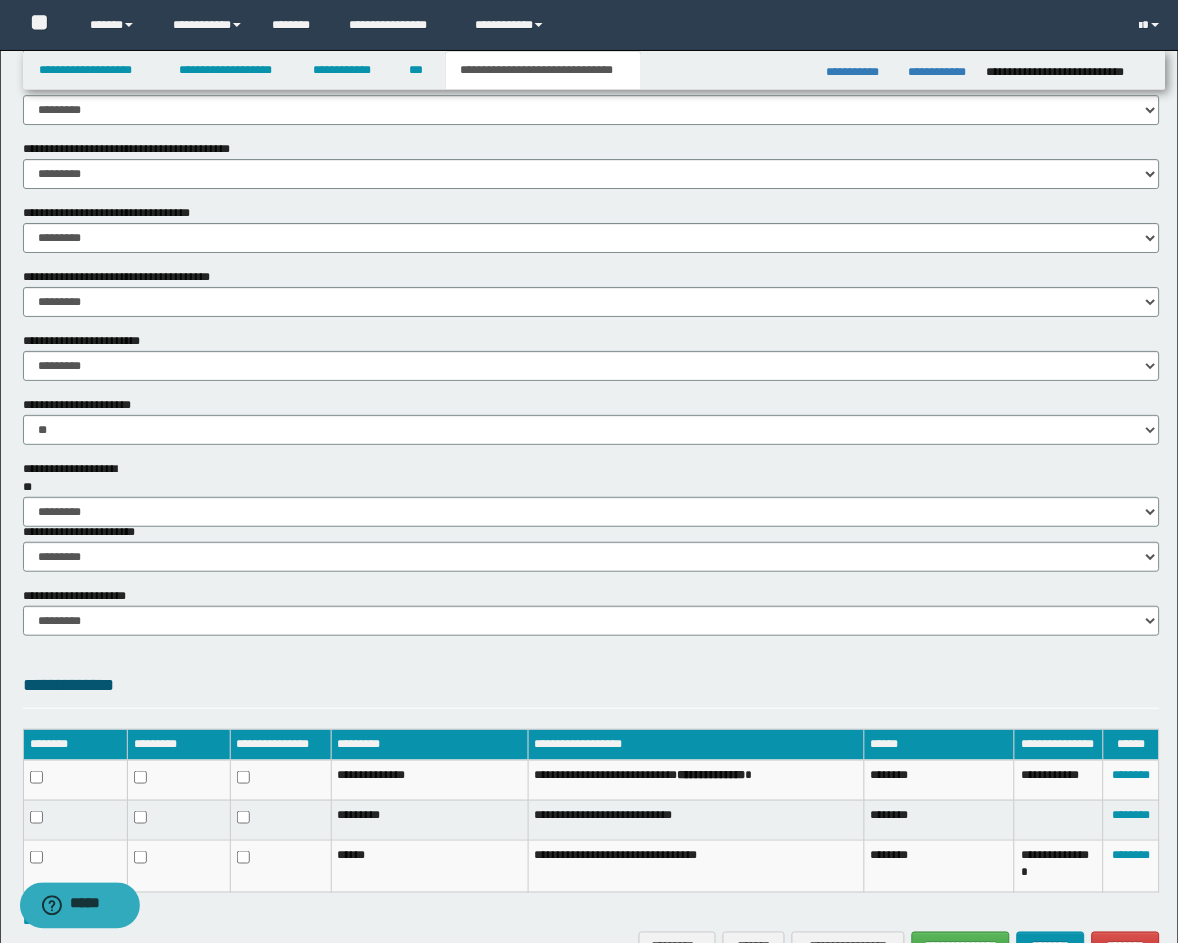 click on "**********" at bounding box center (591, 556) 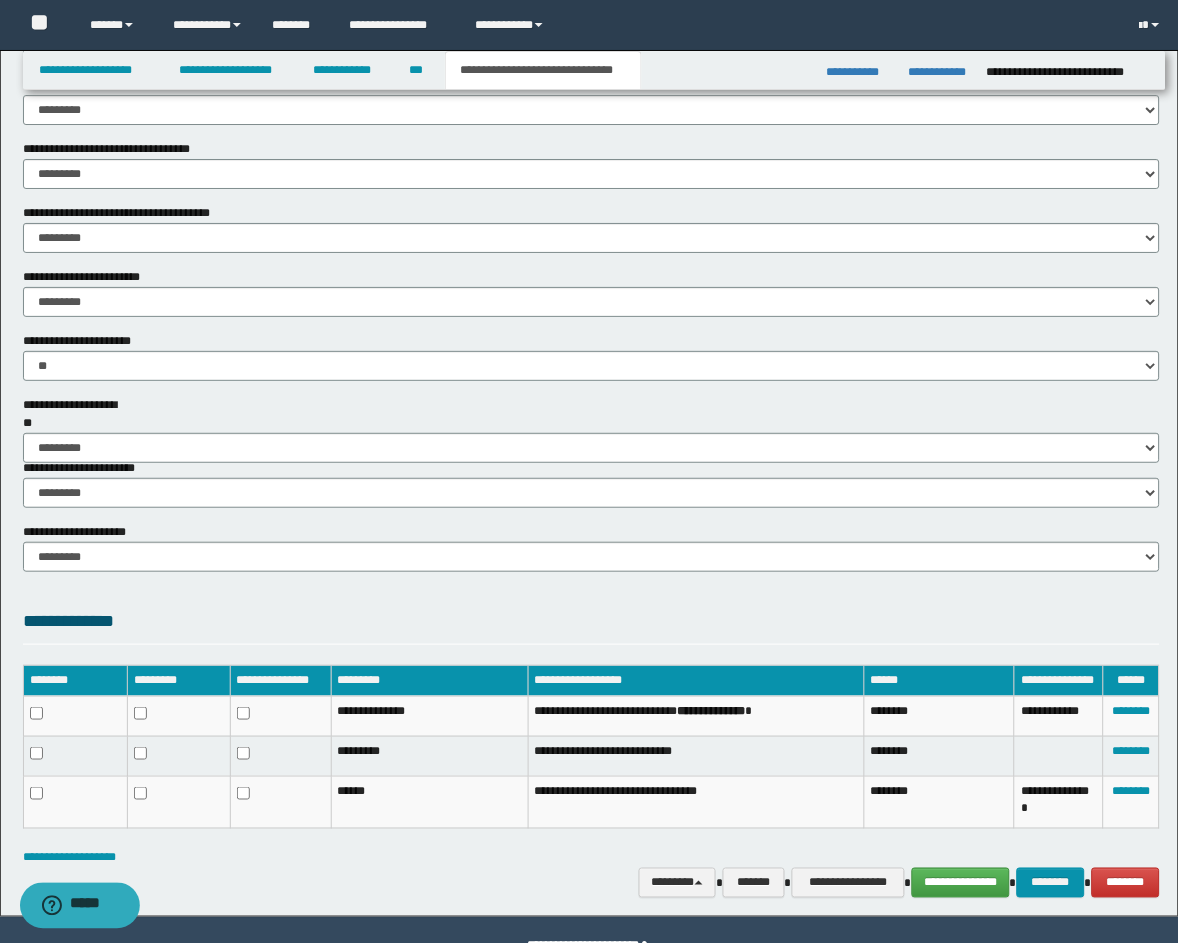 scroll, scrollTop: 1226, scrollLeft: 0, axis: vertical 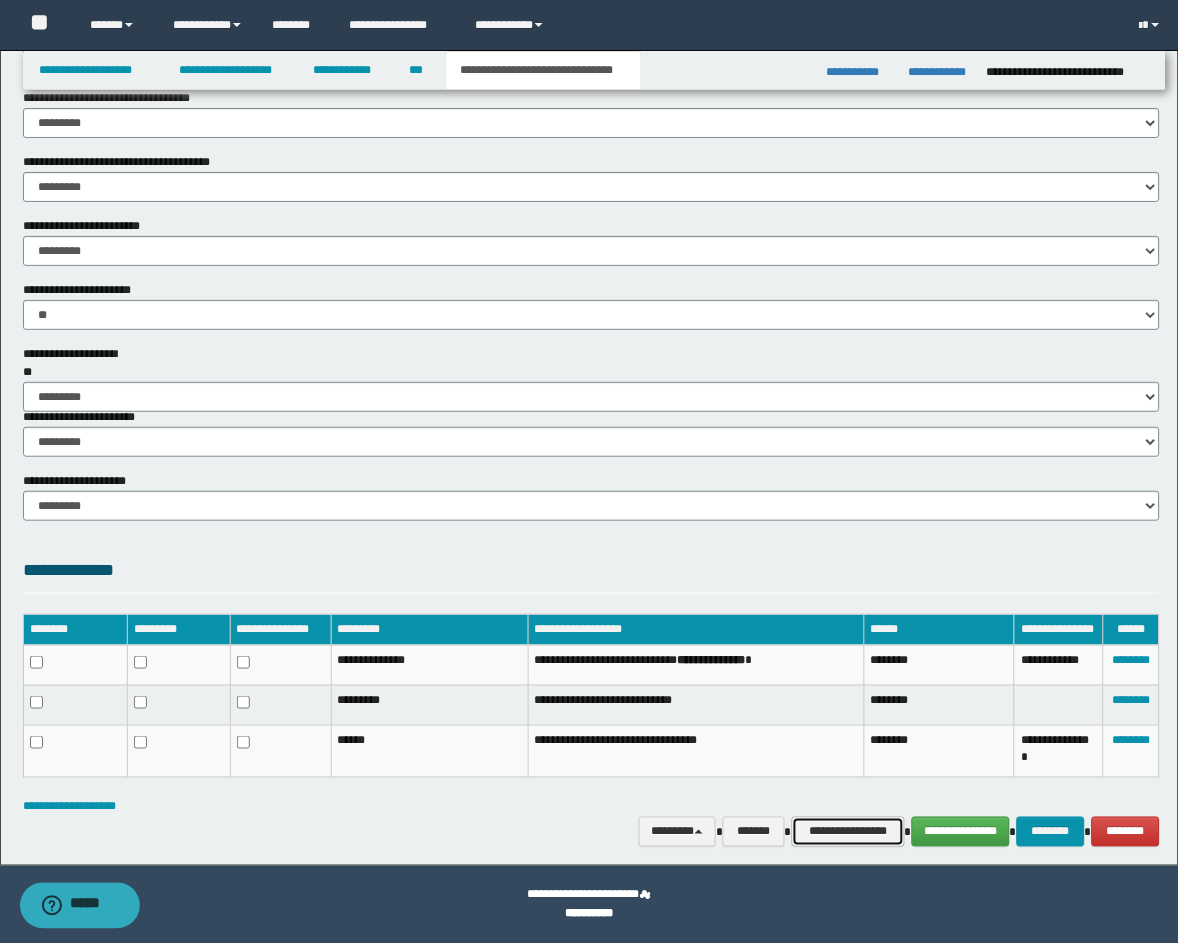 click on "**********" at bounding box center (848, 832) 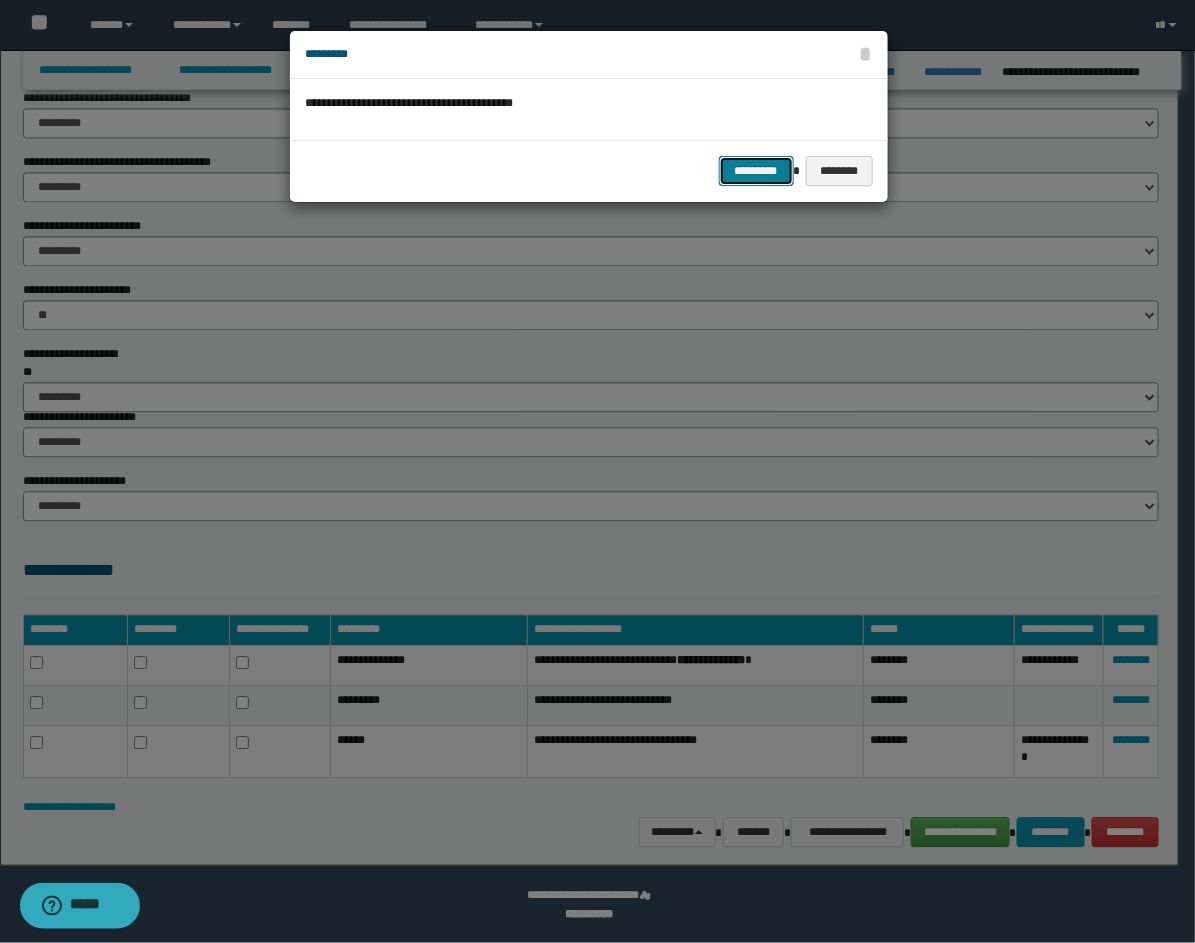 click on "*********" at bounding box center (756, 171) 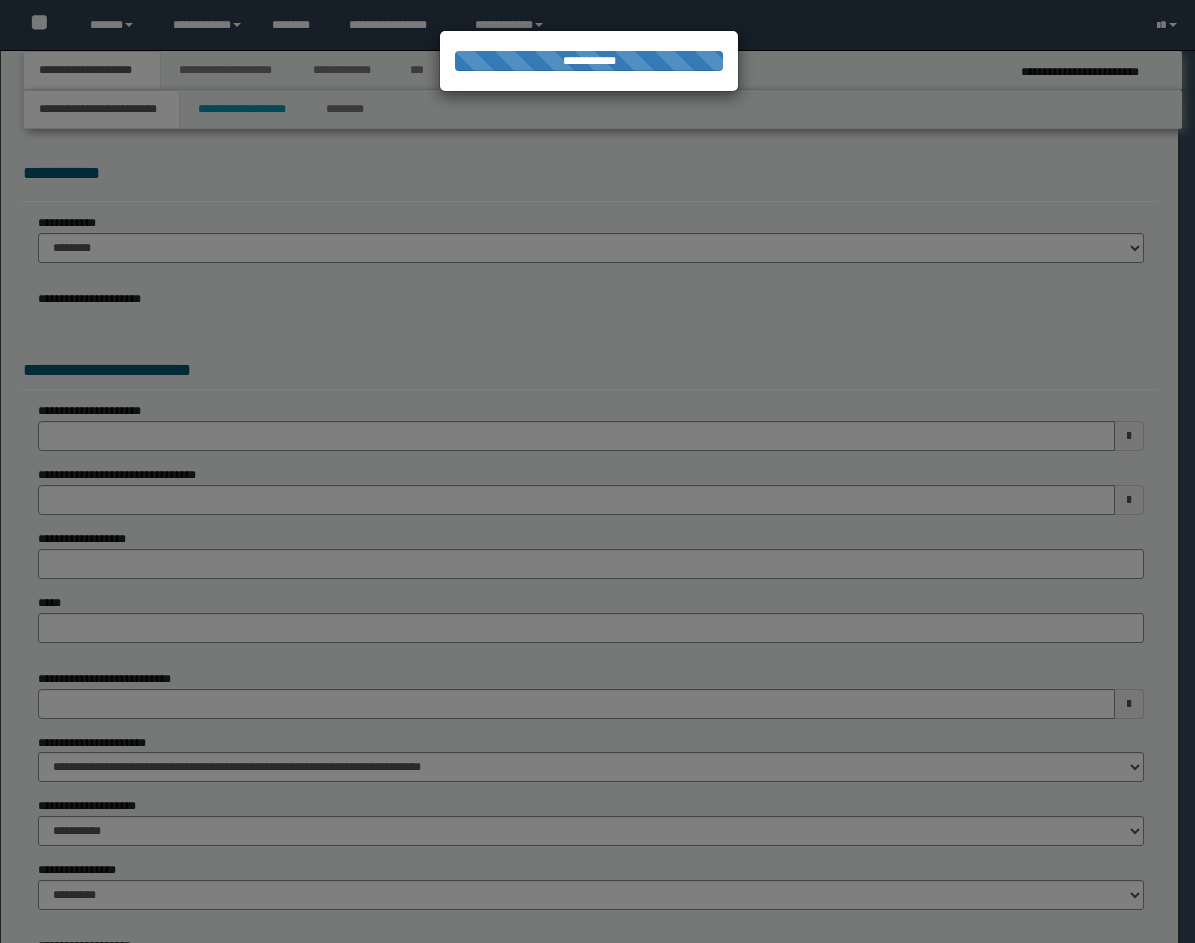 scroll, scrollTop: 0, scrollLeft: 0, axis: both 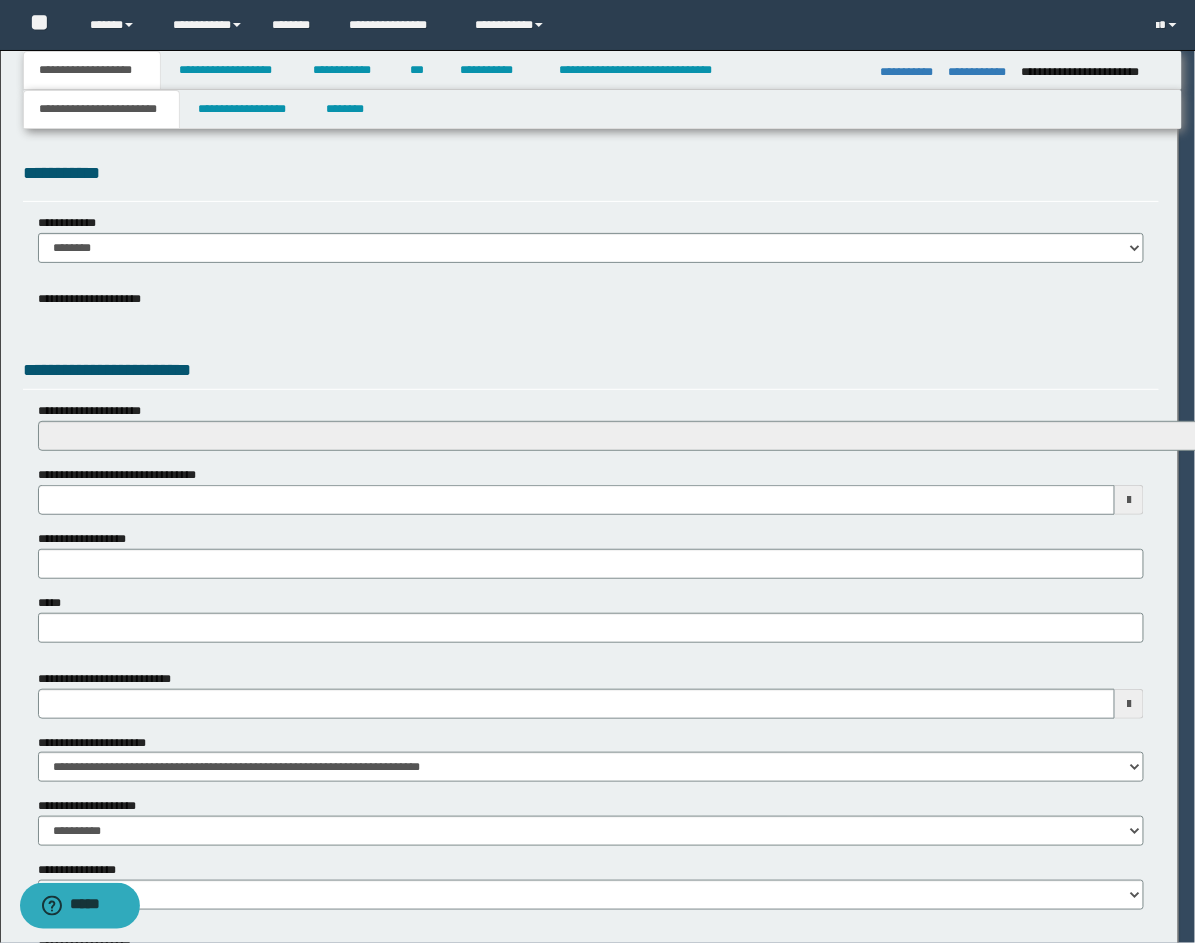 select on "**" 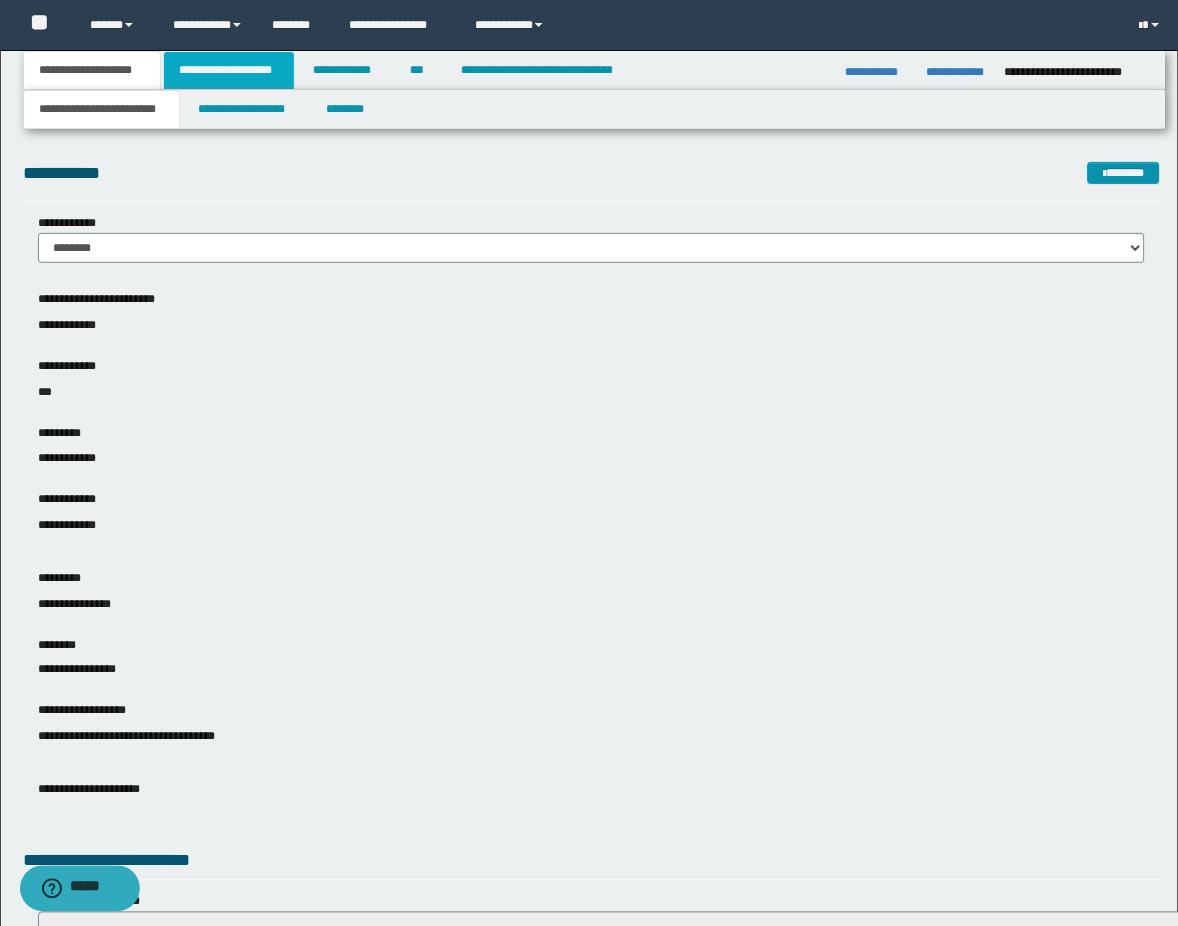 click on "**********" at bounding box center [229, 70] 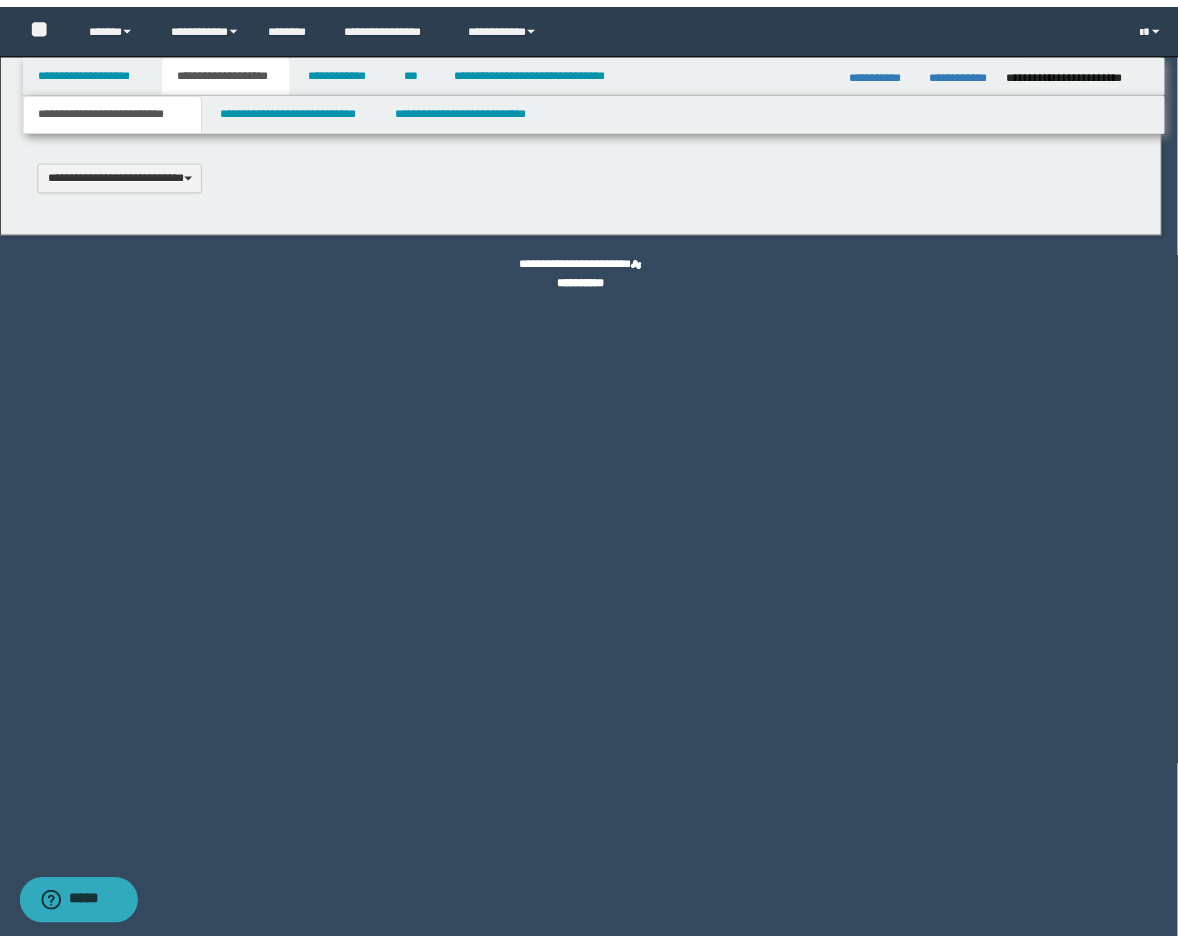 scroll, scrollTop: 0, scrollLeft: 0, axis: both 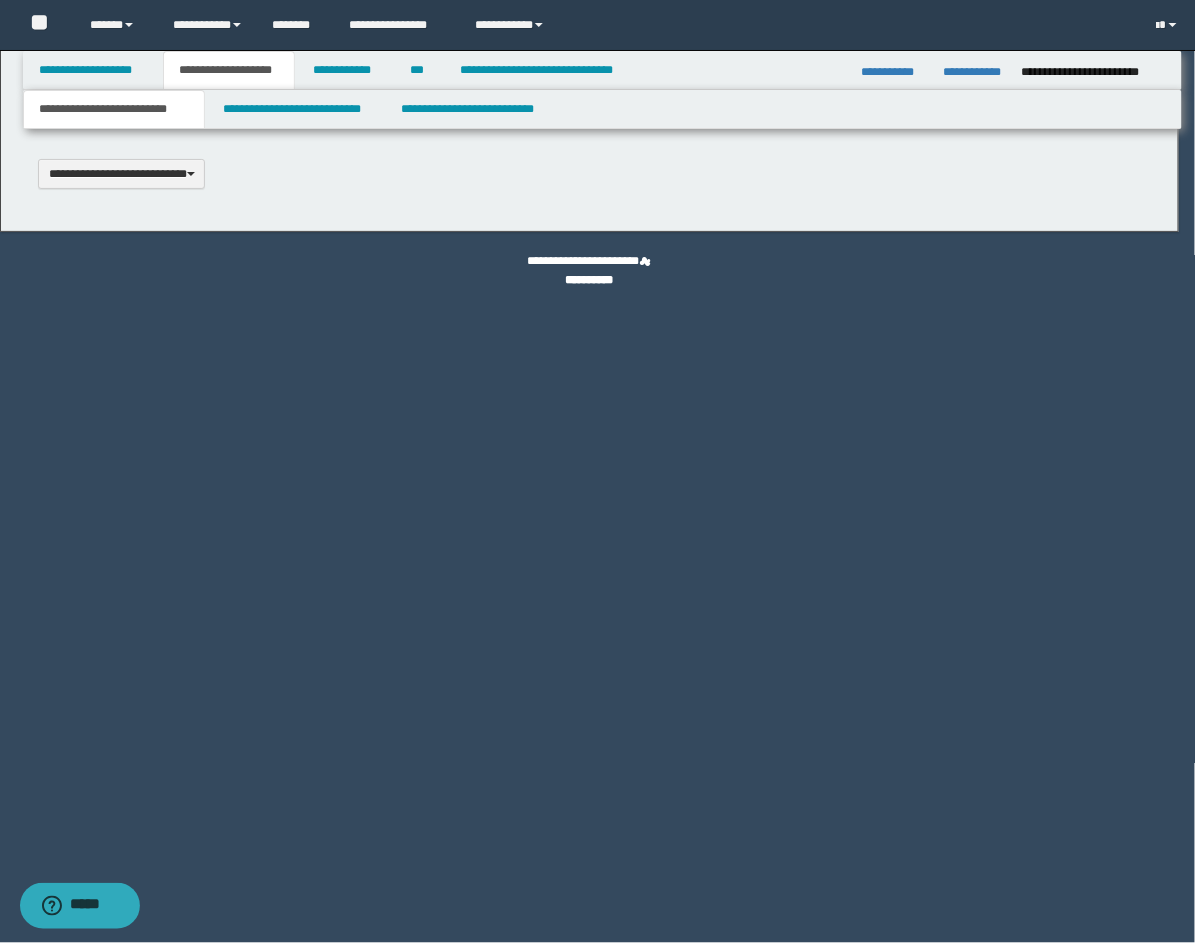 type 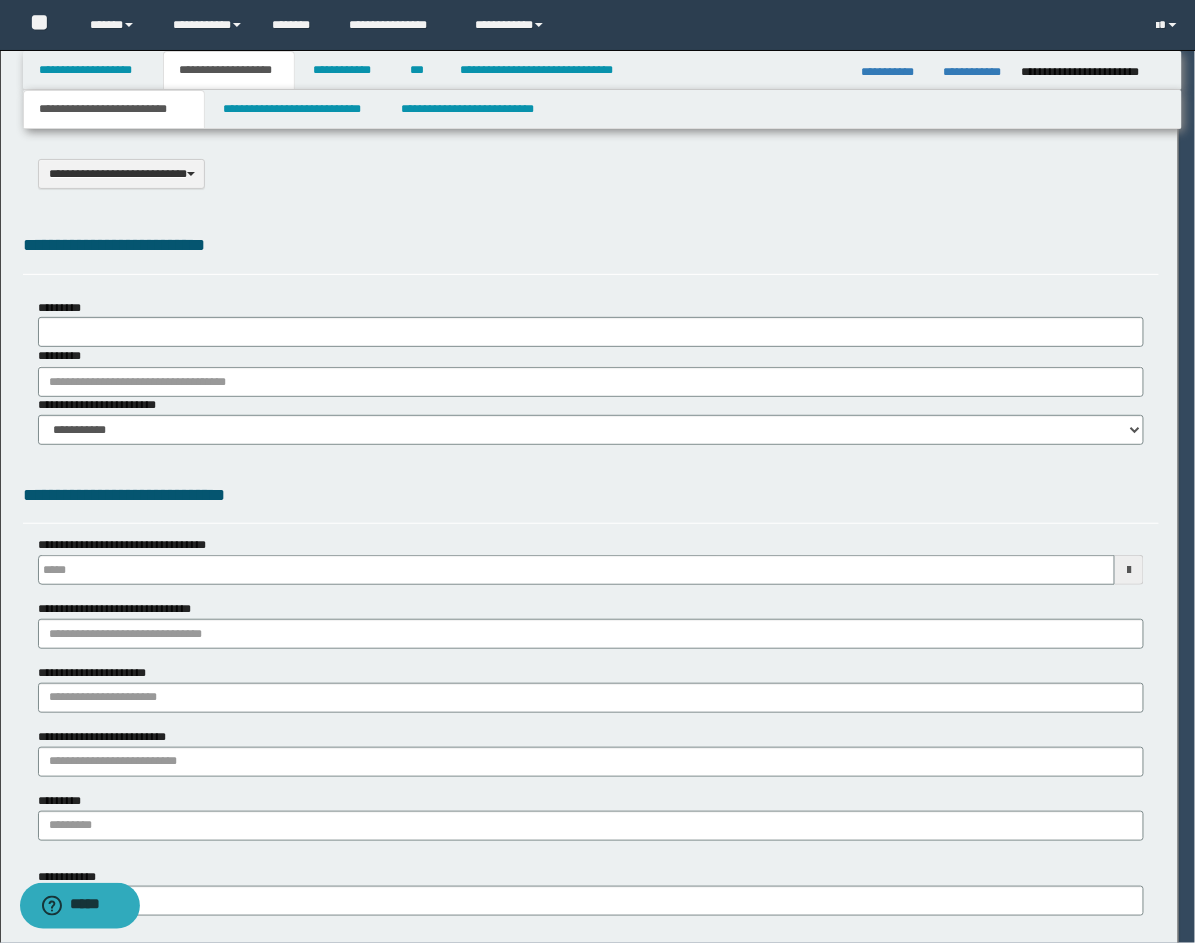 type on "**********" 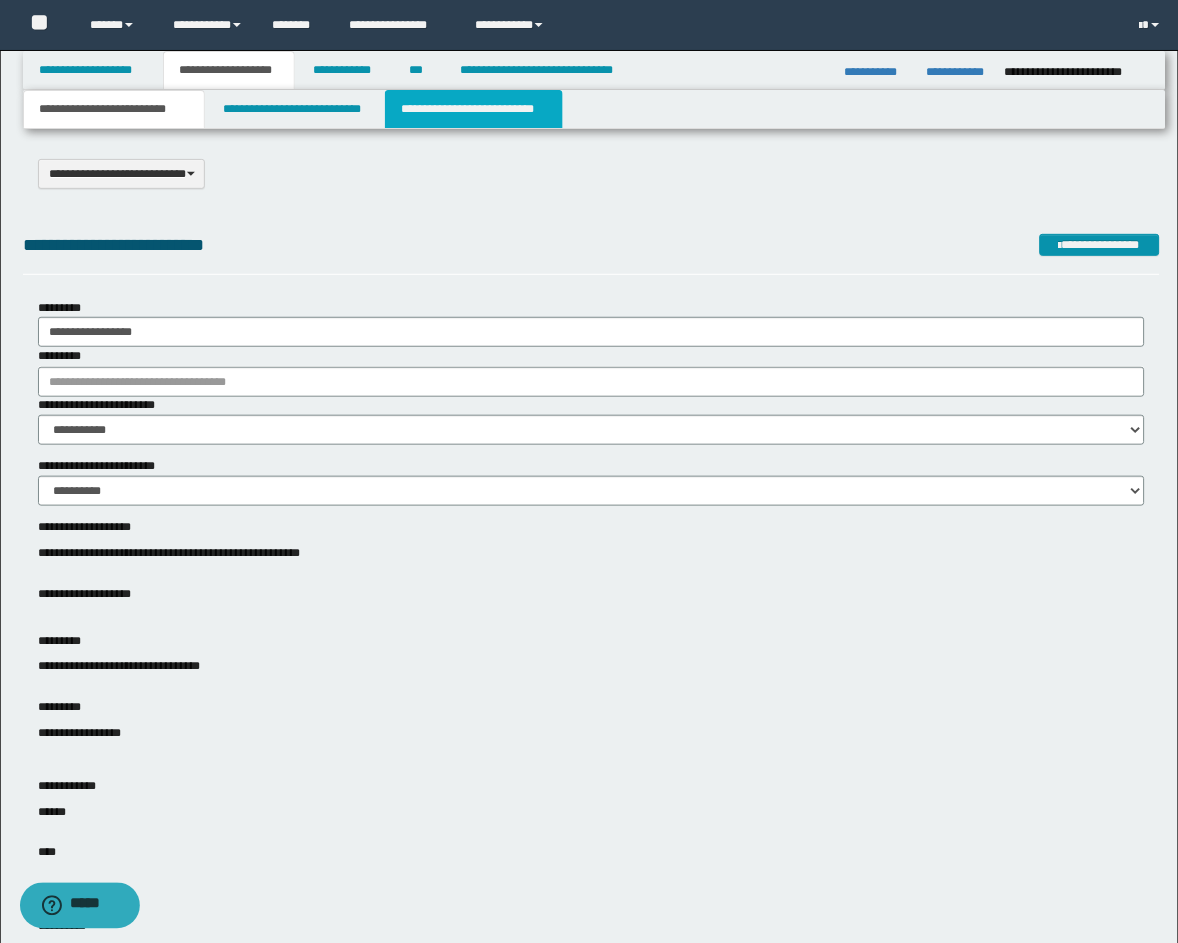 click on "**********" at bounding box center [474, 109] 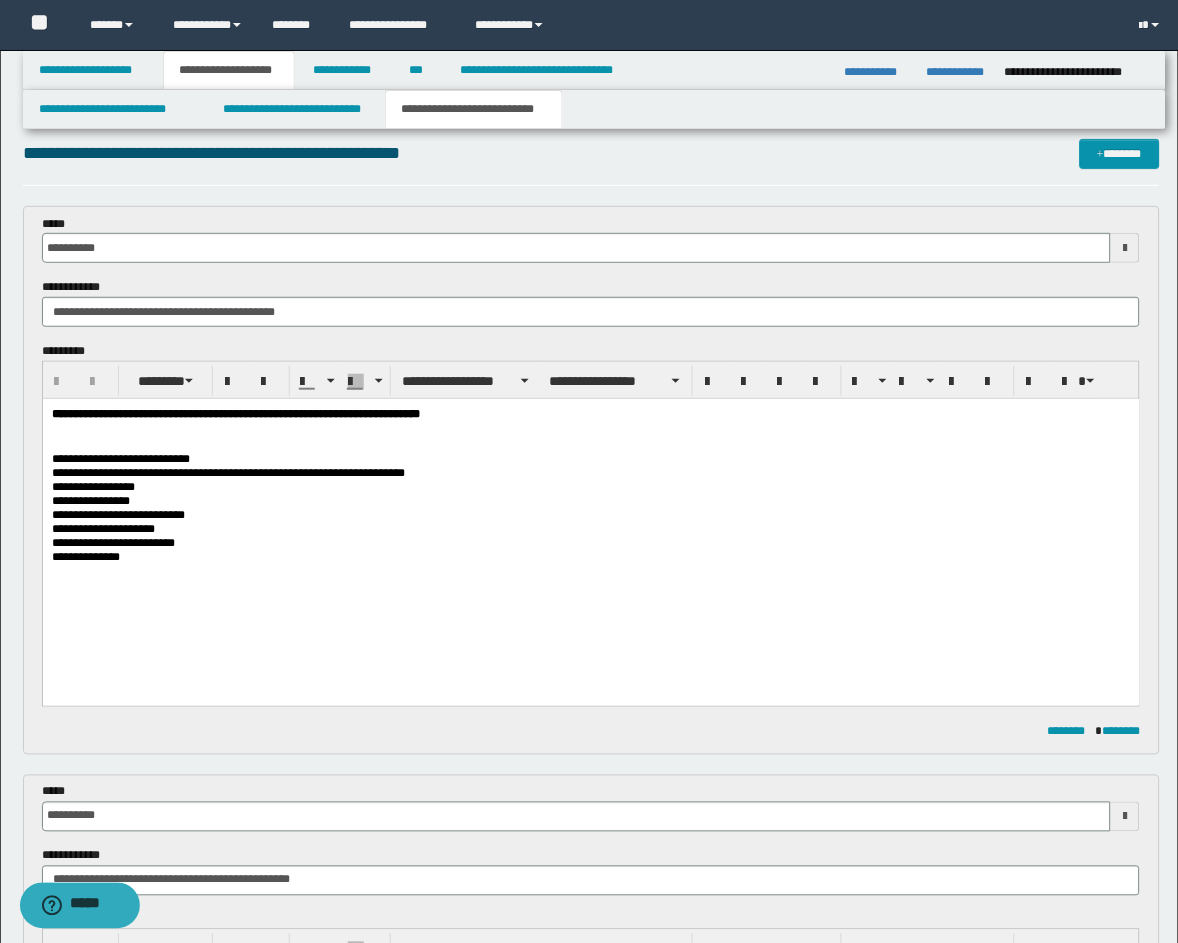 scroll, scrollTop: 0, scrollLeft: 0, axis: both 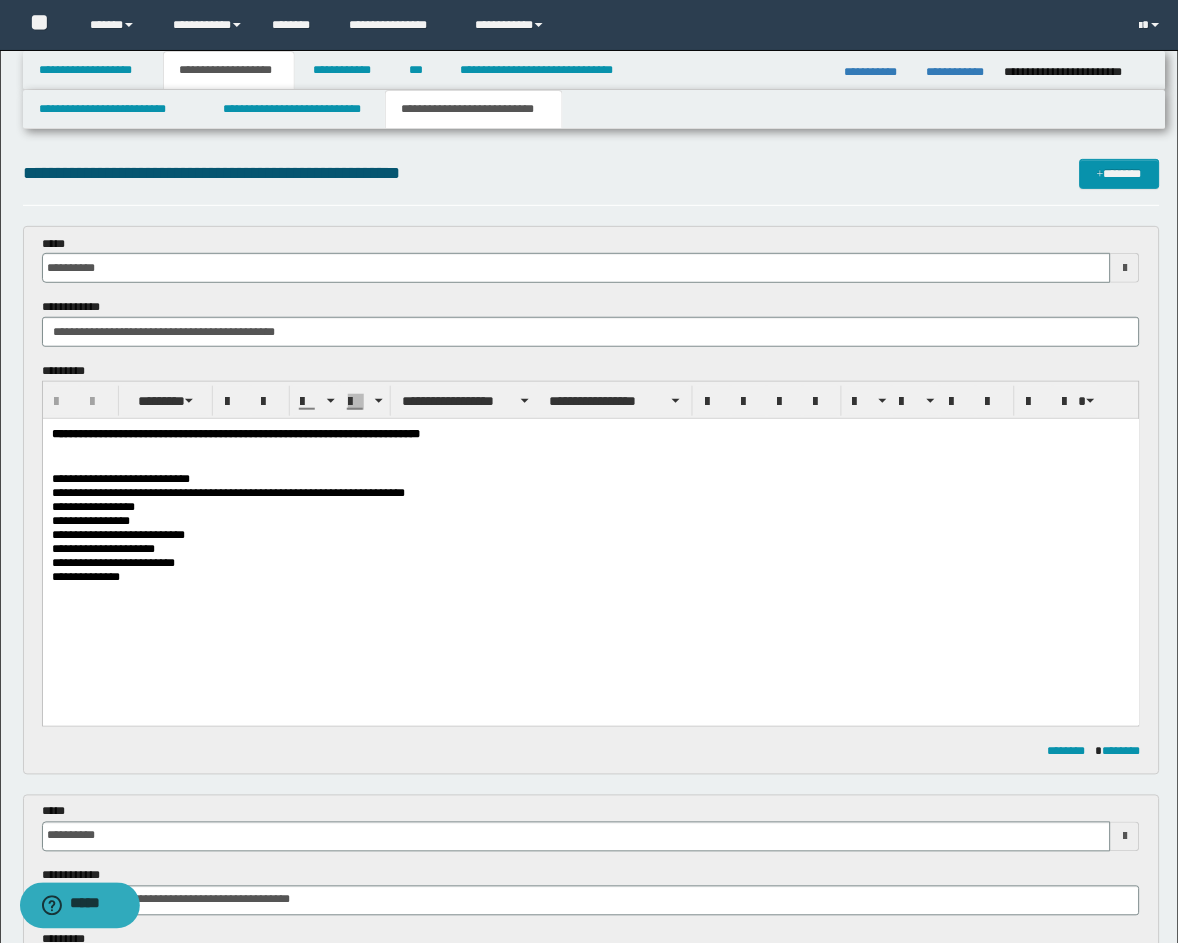 click at bounding box center [1125, 268] 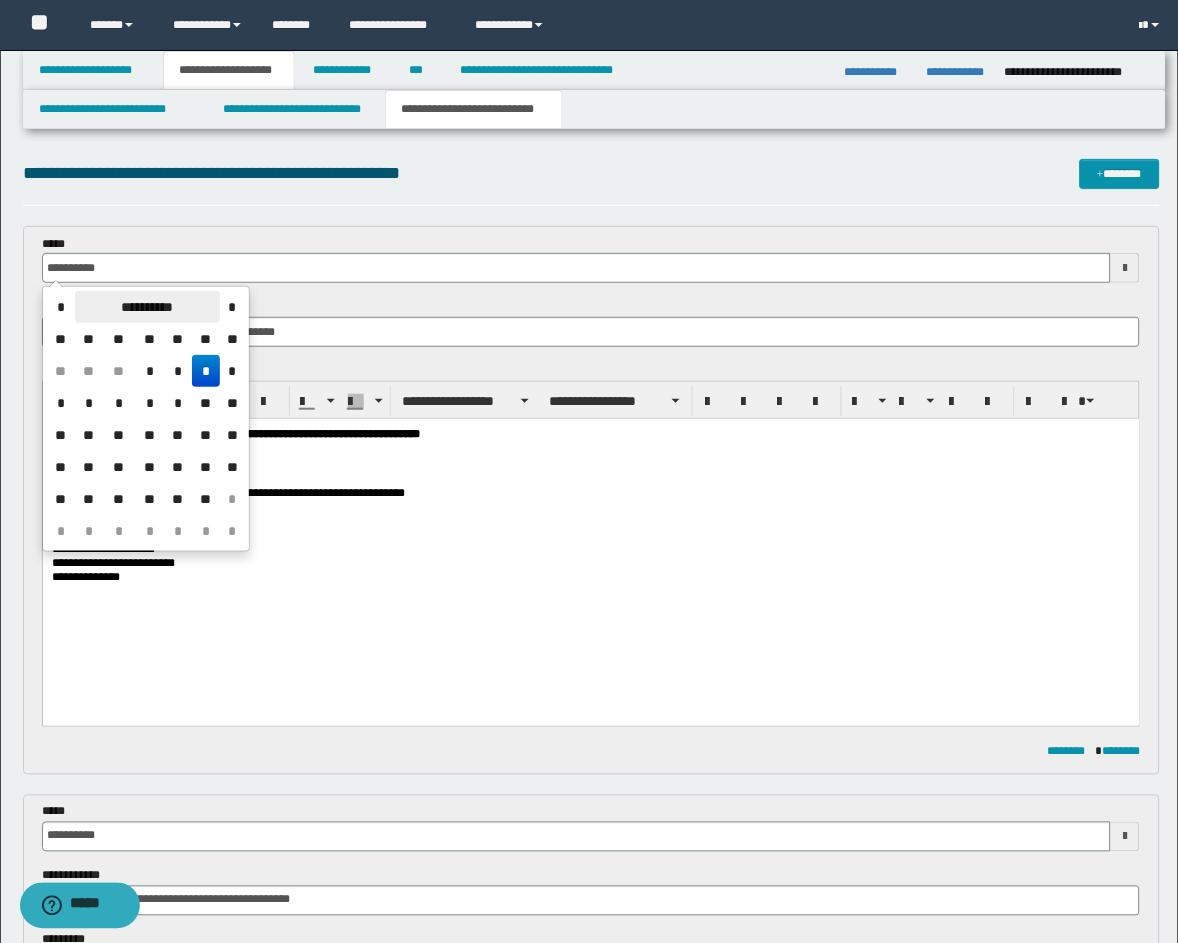 click on "**********" at bounding box center (147, 307) 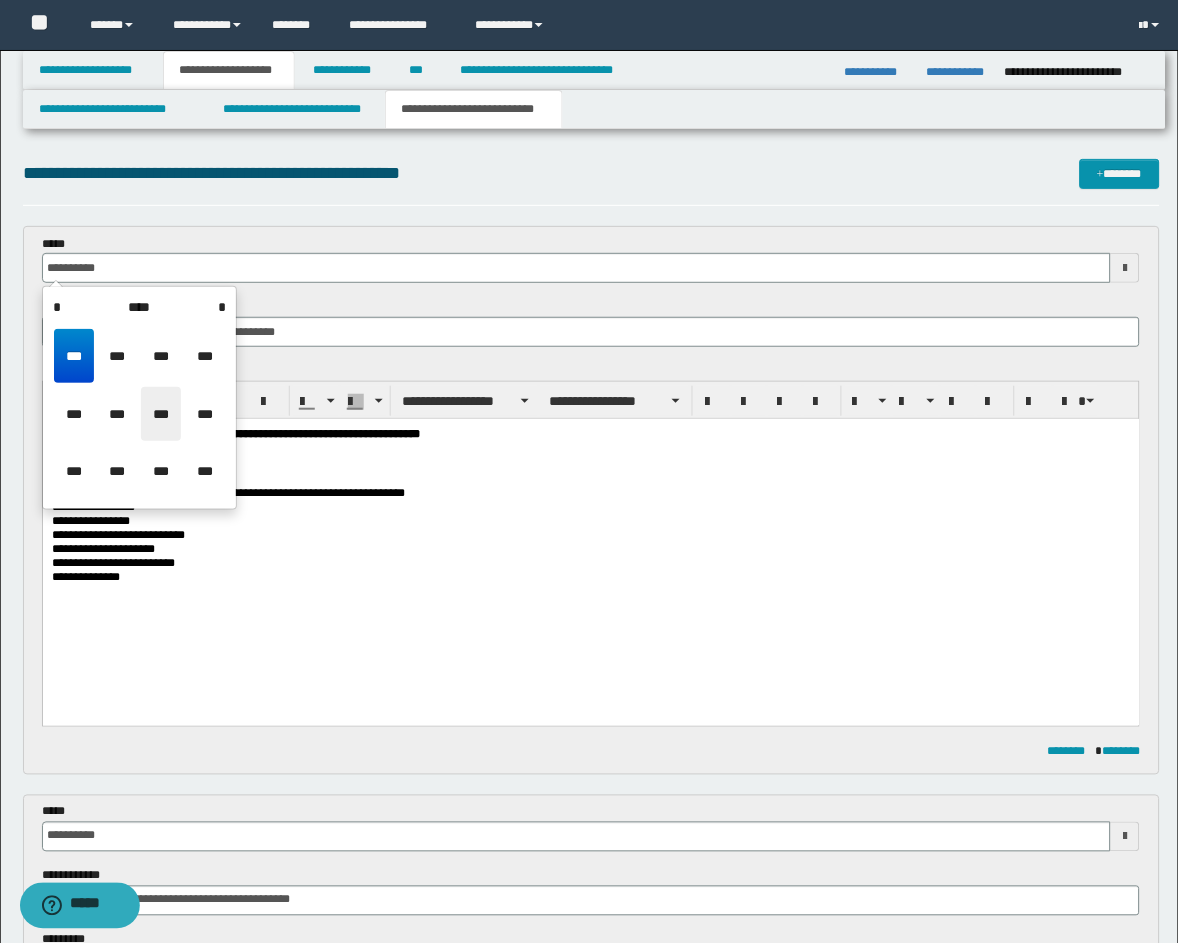 click on "***" at bounding box center (161, 414) 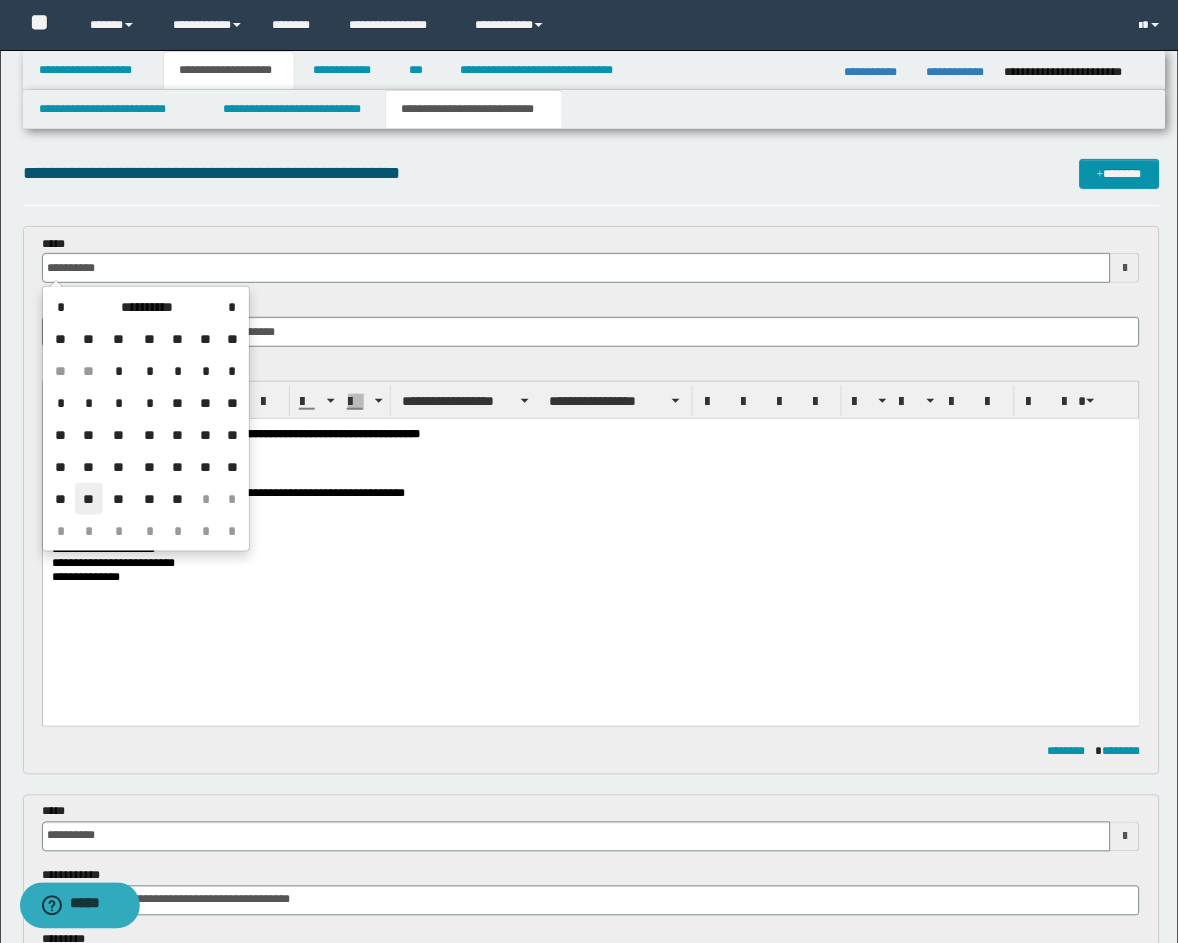click on "**" at bounding box center (89, 499) 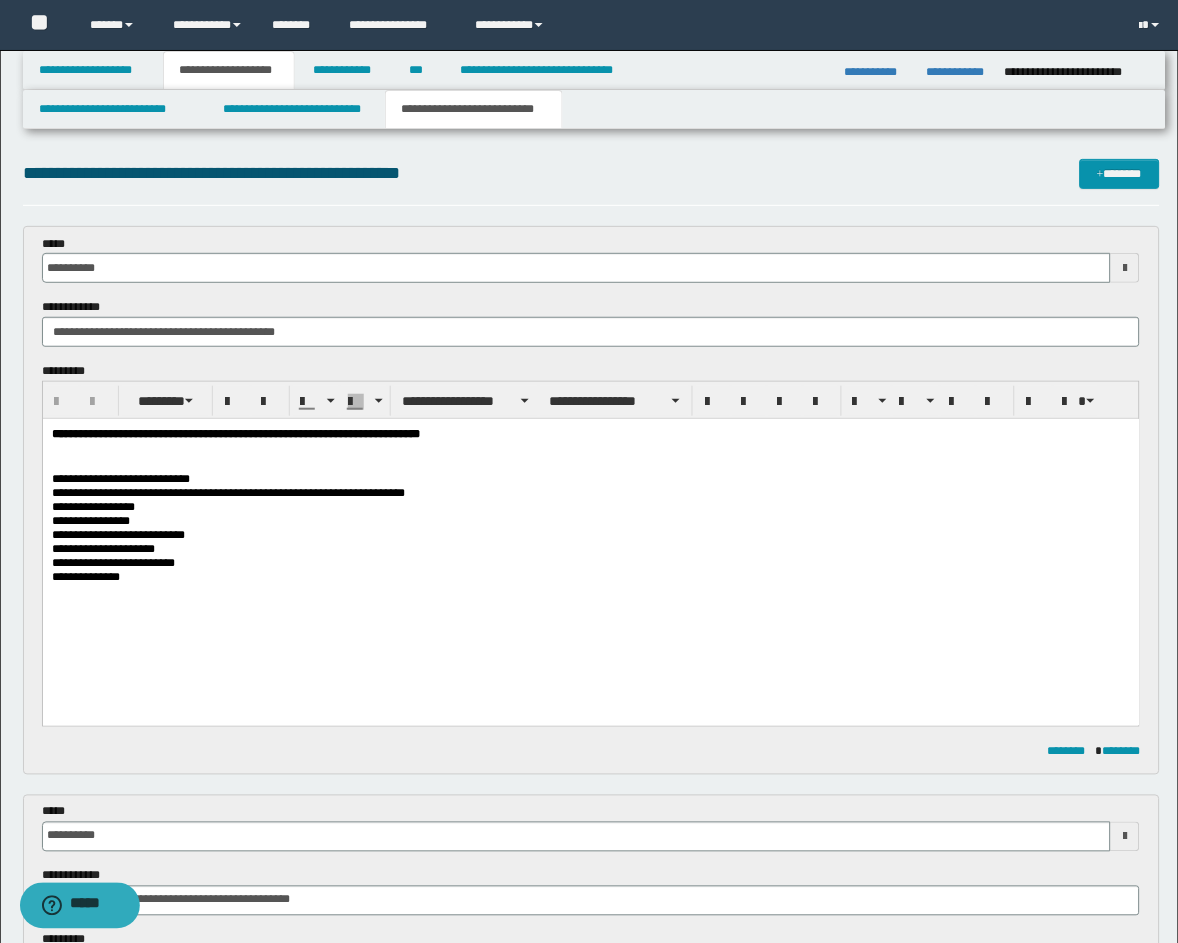 click on "**********" at bounding box center (590, 533) 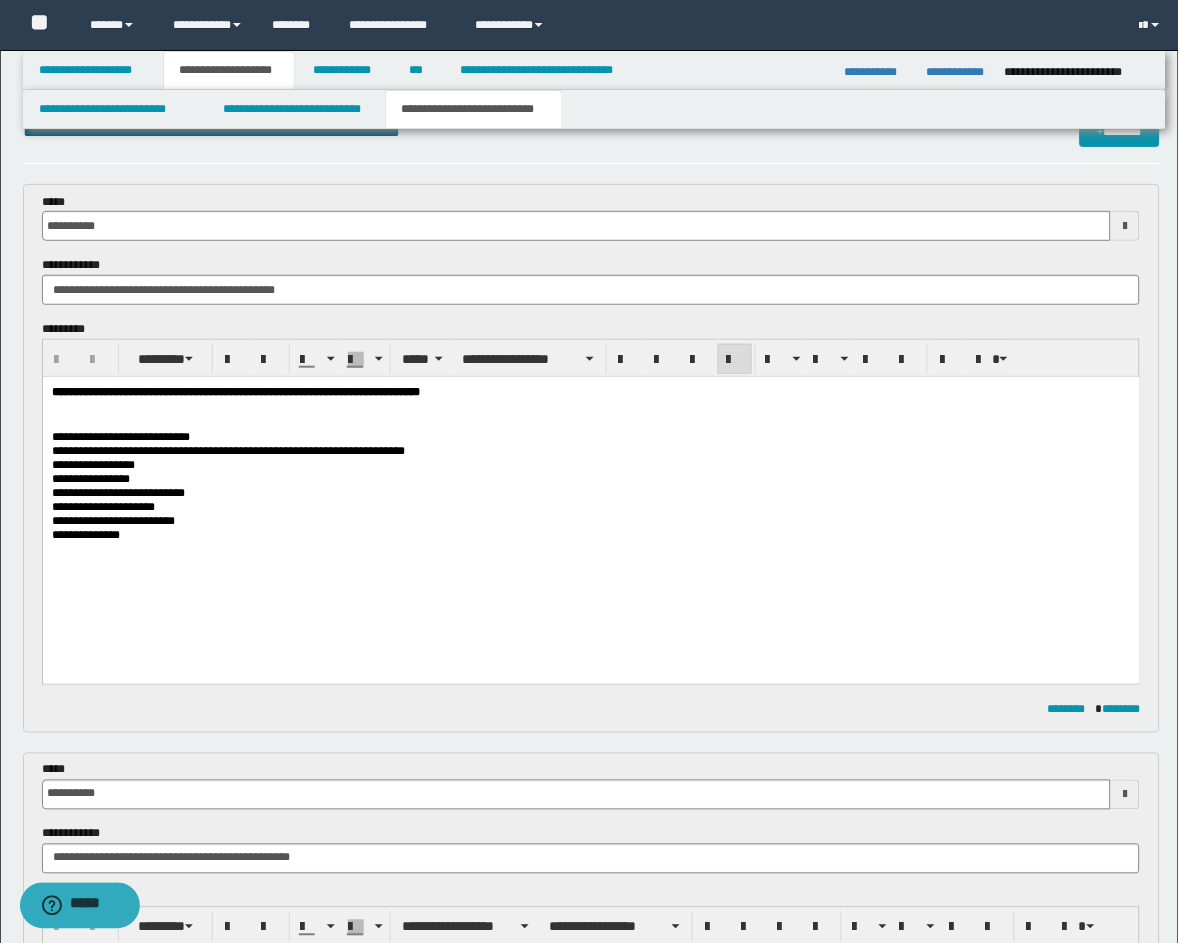 scroll, scrollTop: 0, scrollLeft: 0, axis: both 